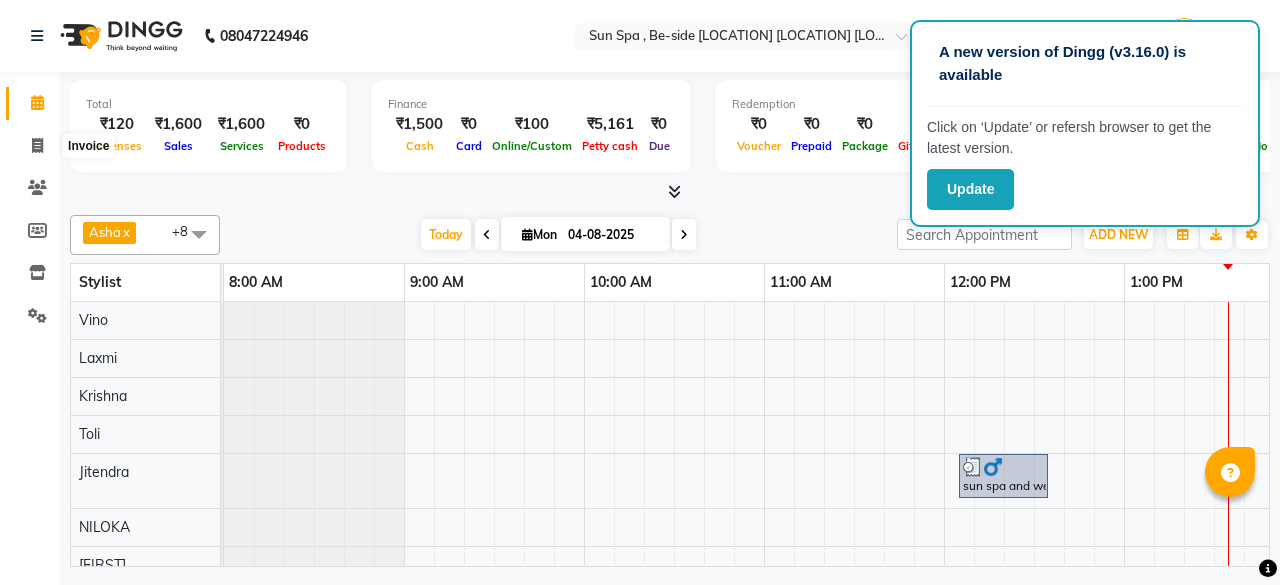 scroll, scrollTop: 0, scrollLeft: 0, axis: both 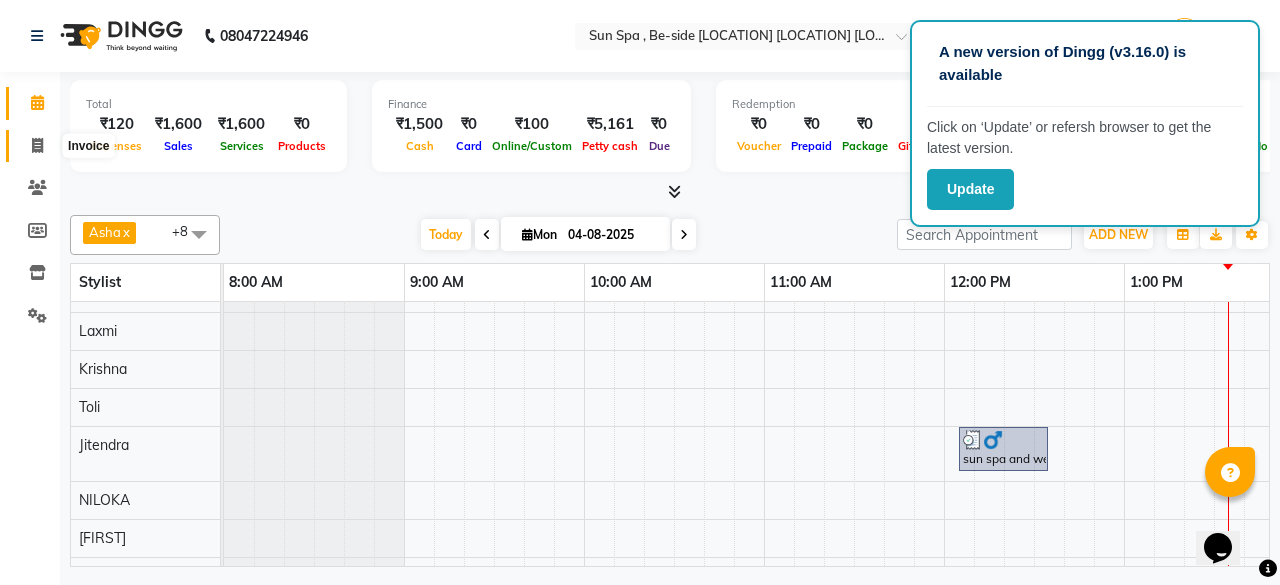 click 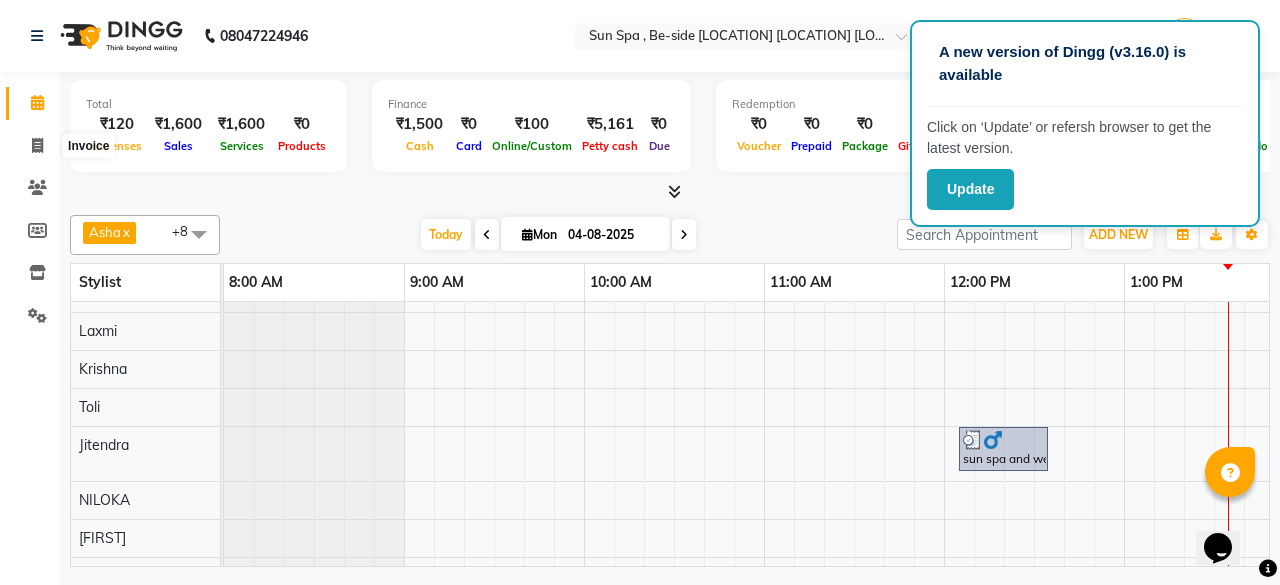 select on "service" 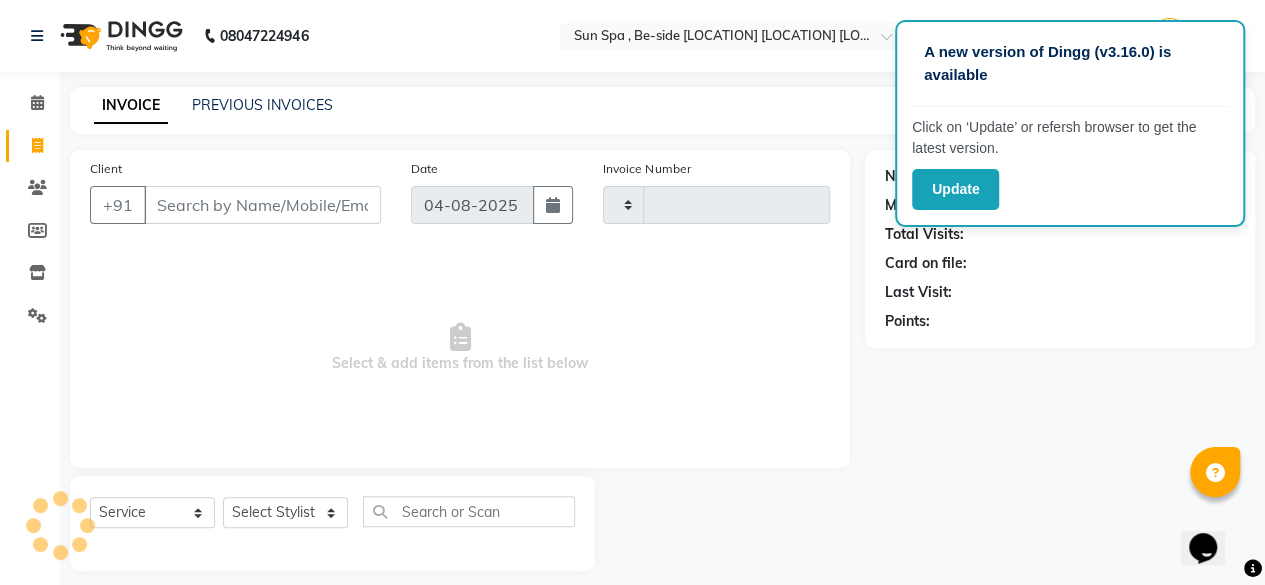 type on "0939" 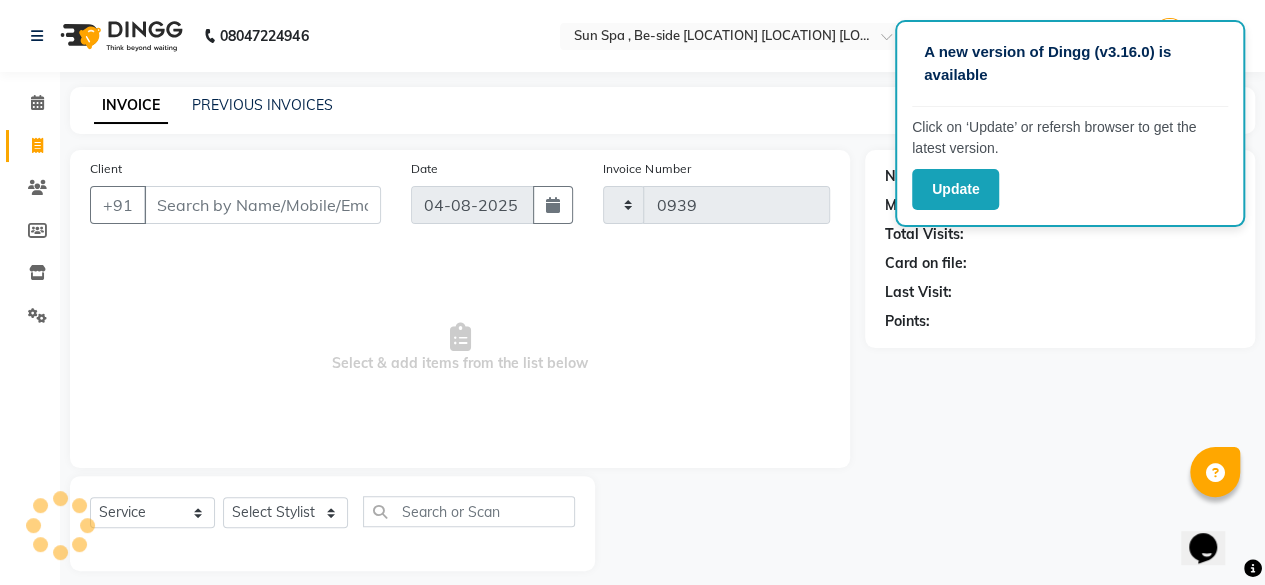 select on "5782" 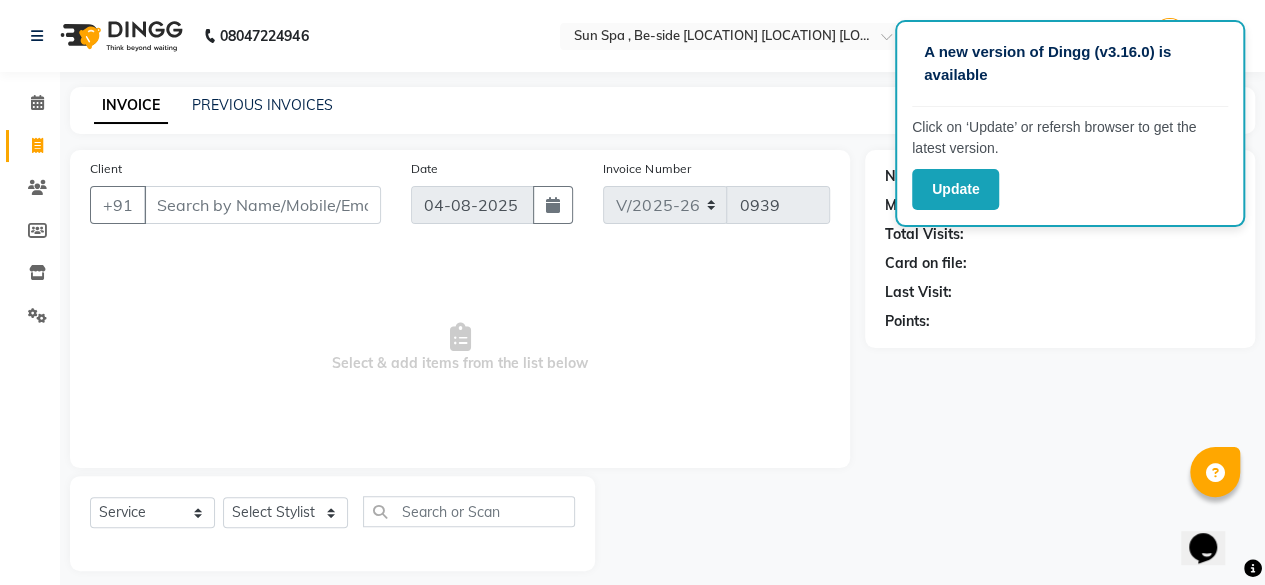 click on "Client" at bounding box center (262, 205) 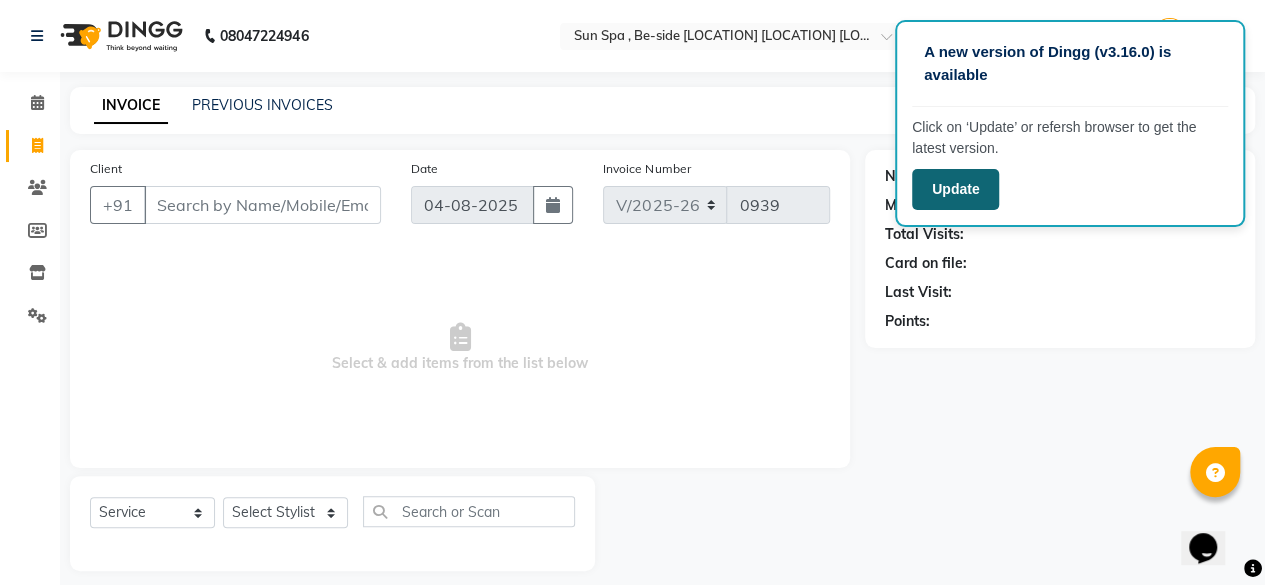 click on "Update" 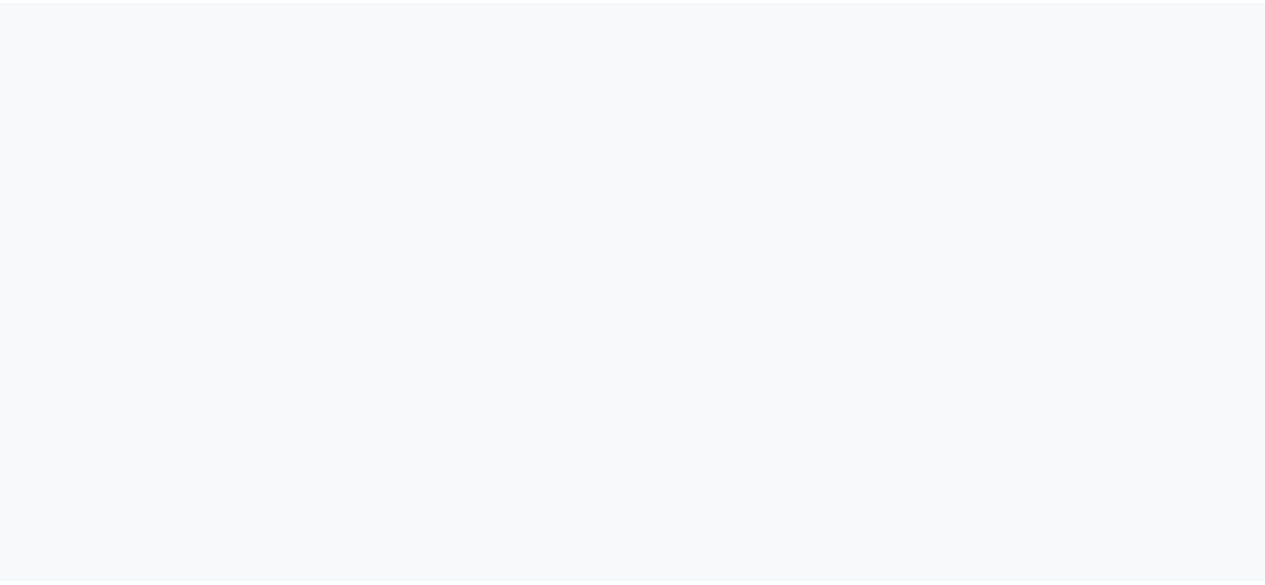 scroll, scrollTop: 0, scrollLeft: 0, axis: both 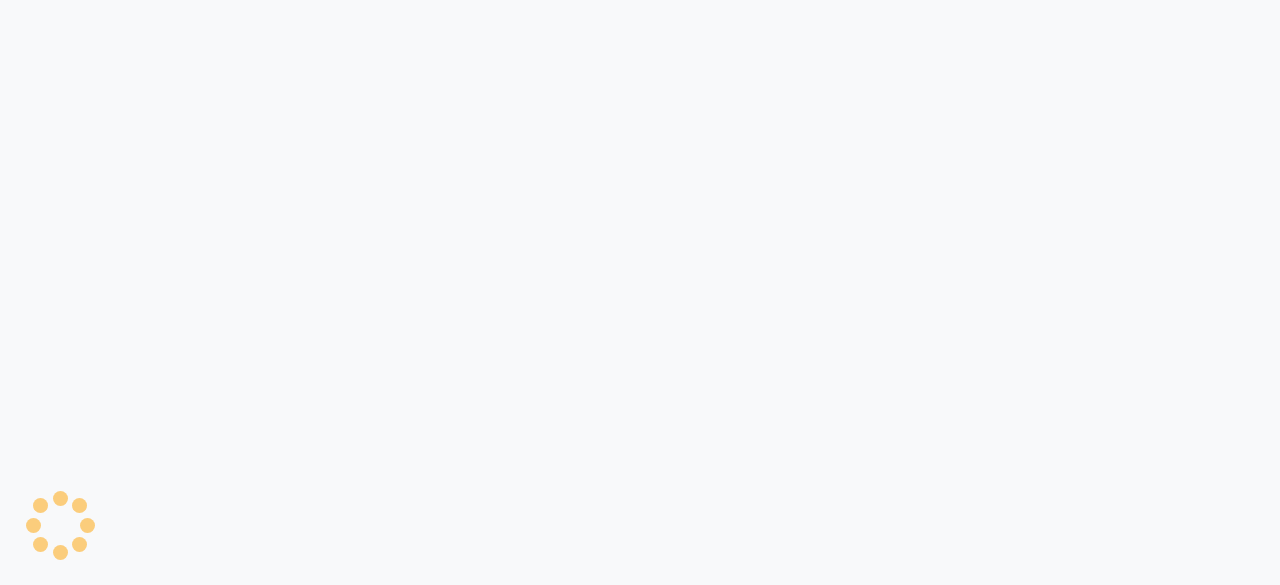 select on "service" 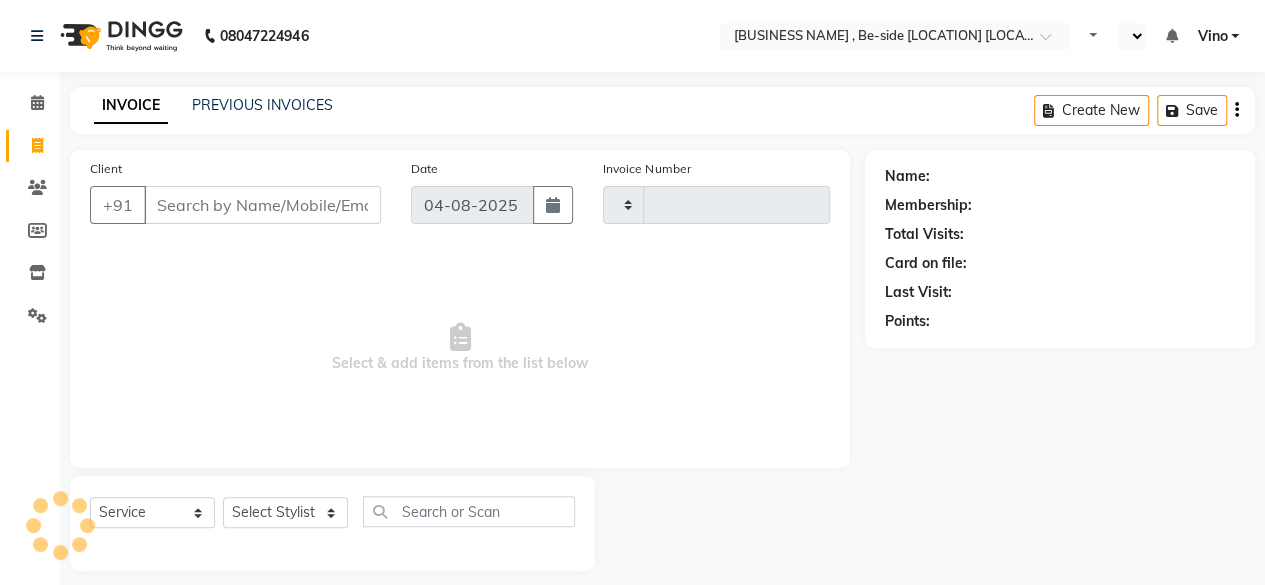 type on "0939" 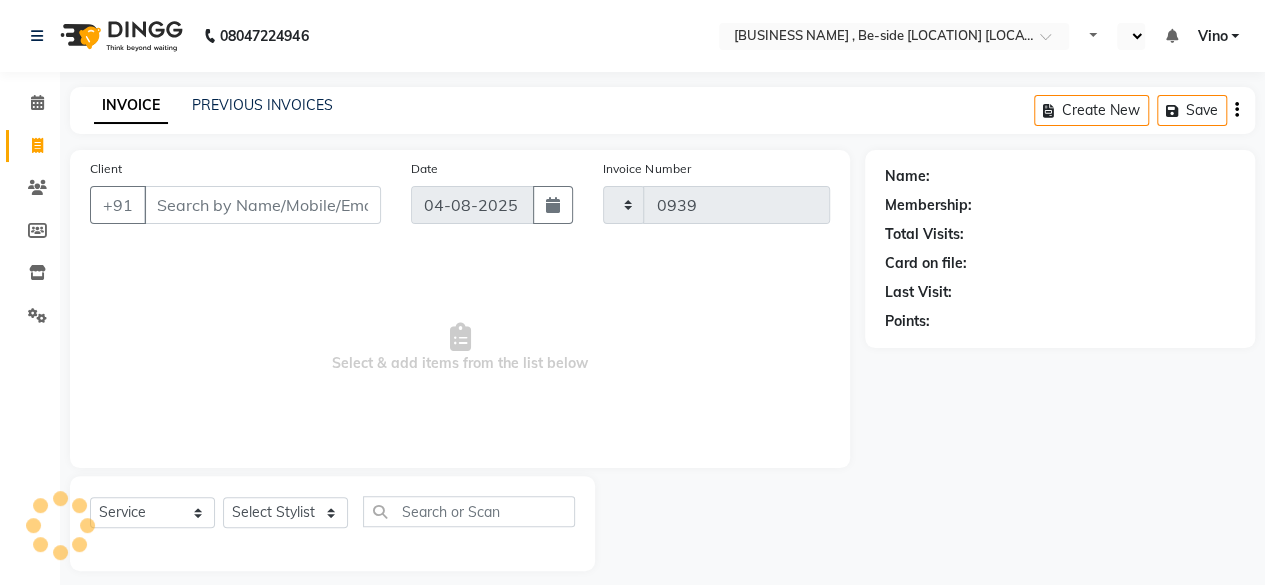 select on "en" 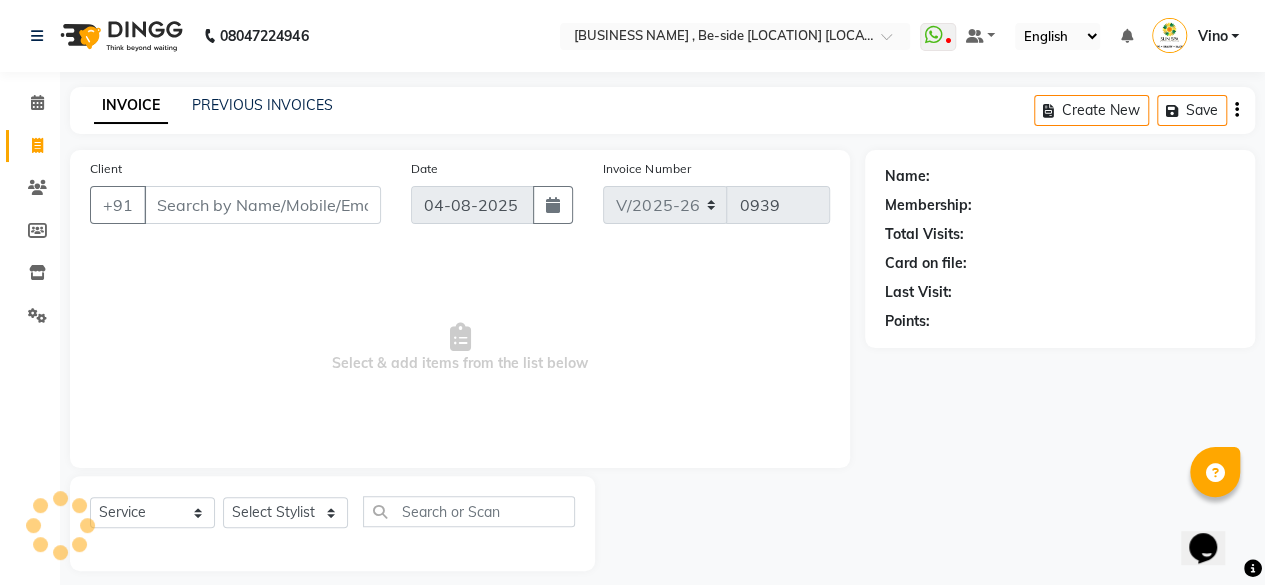 scroll, scrollTop: 0, scrollLeft: 0, axis: both 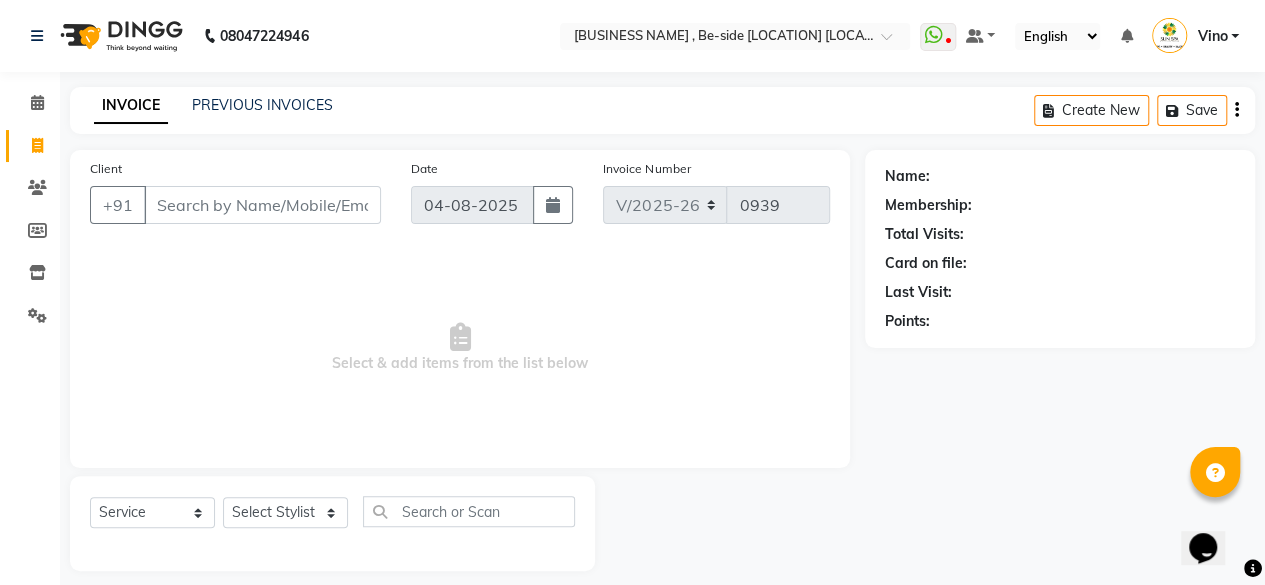 type on "9" 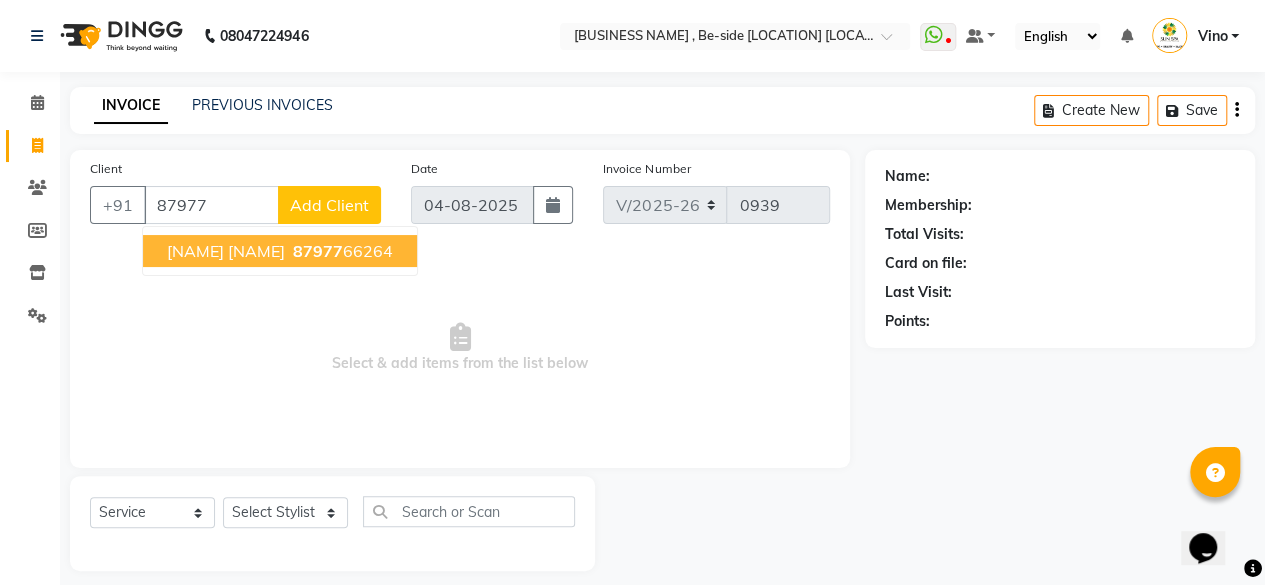 click on "[NAME] [NAME]" at bounding box center [226, 251] 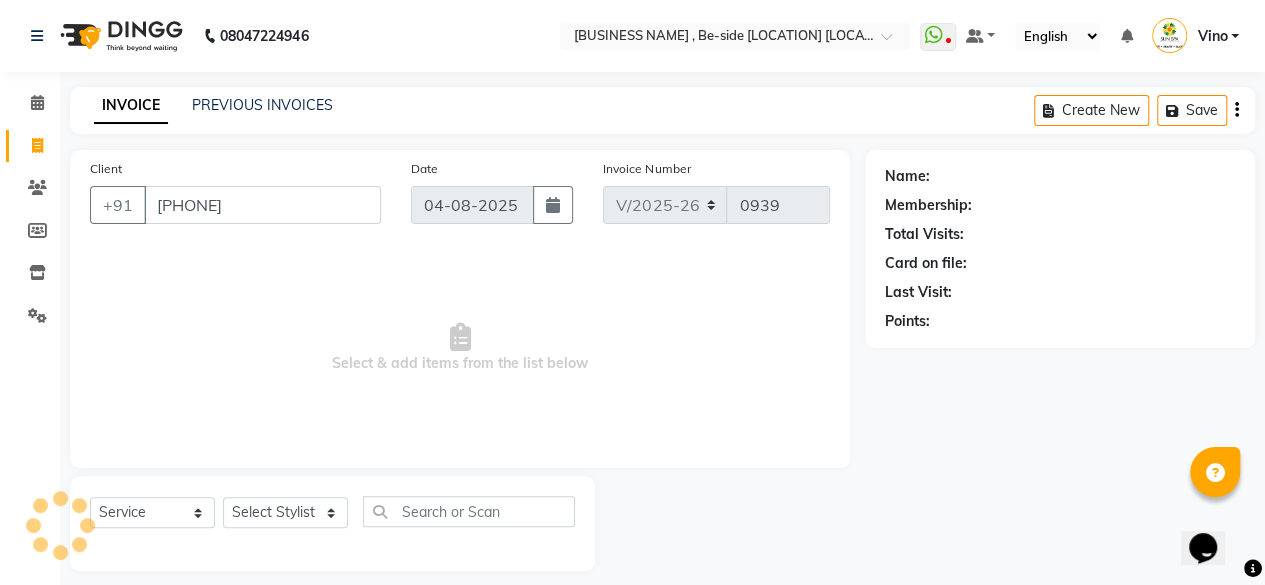type on "[PHONE]" 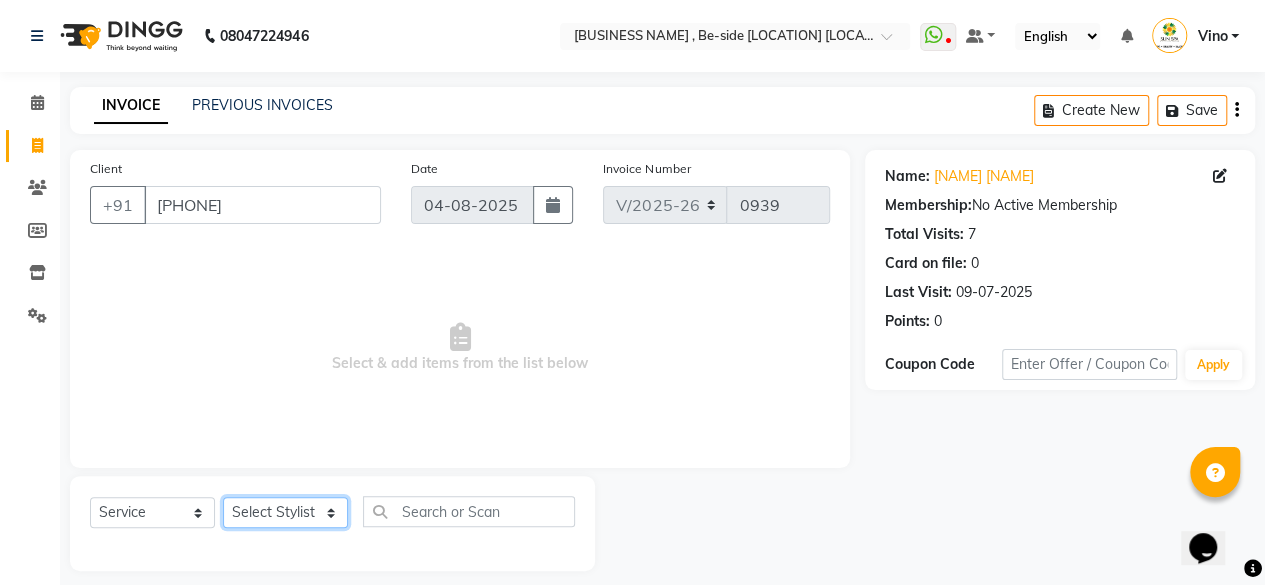 click on "Select Stylist [NAME] [NAME] [NAME] [NAME] [NAME] [NAME] [NAME] [NAME] [NAME] [NAME] [NAME] [NAME] [NAME]" 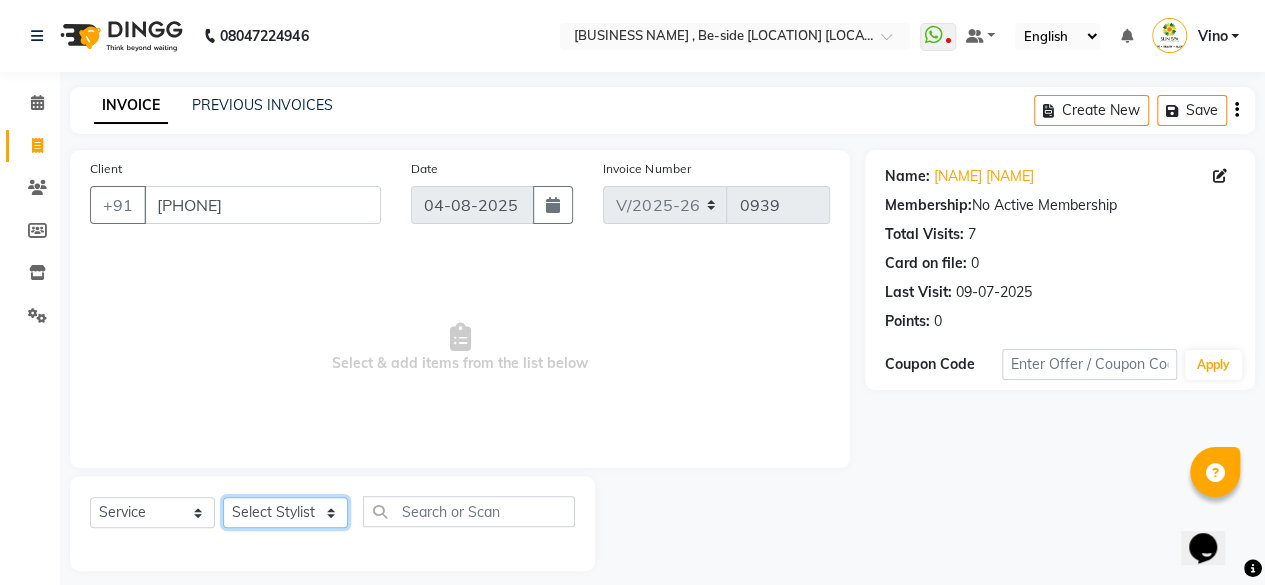 select on "40022" 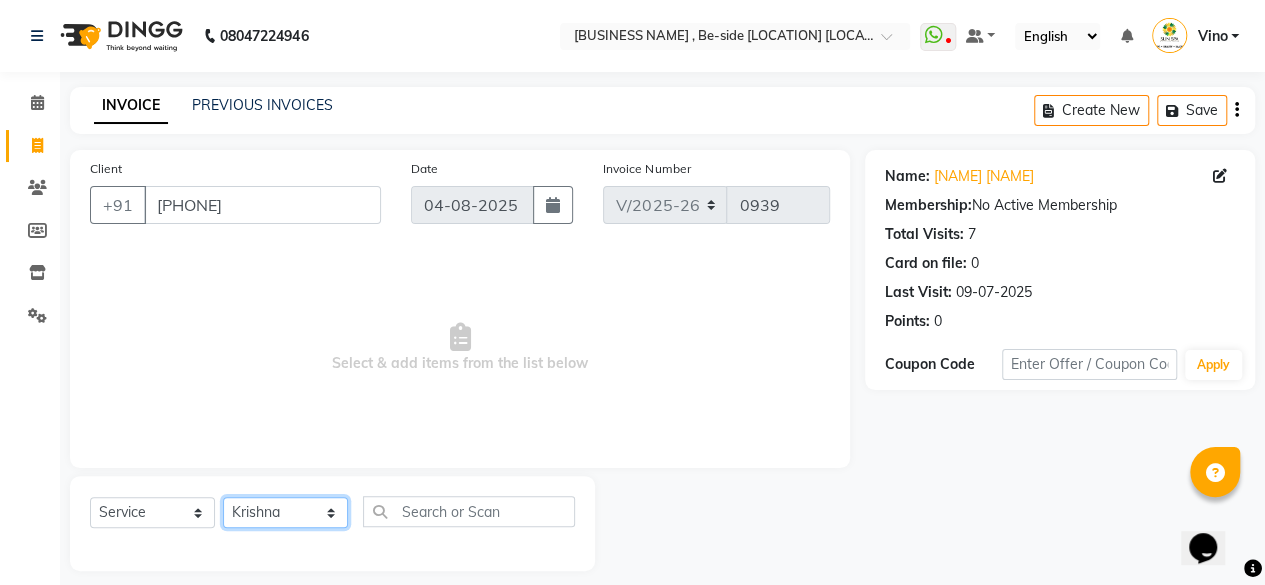 click on "Select Stylist [NAME] [NAME] [NAME] [NAME] [NAME] [NAME] [NAME] [NAME] [NAME] [NAME] [NAME] [NAME] [NAME]" 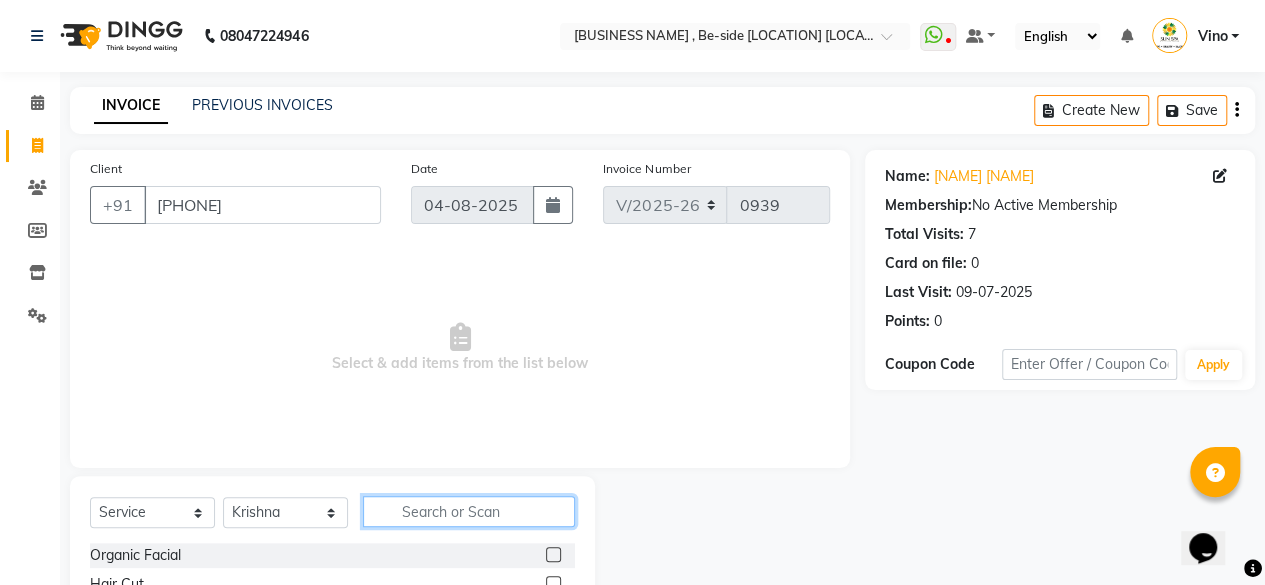 click 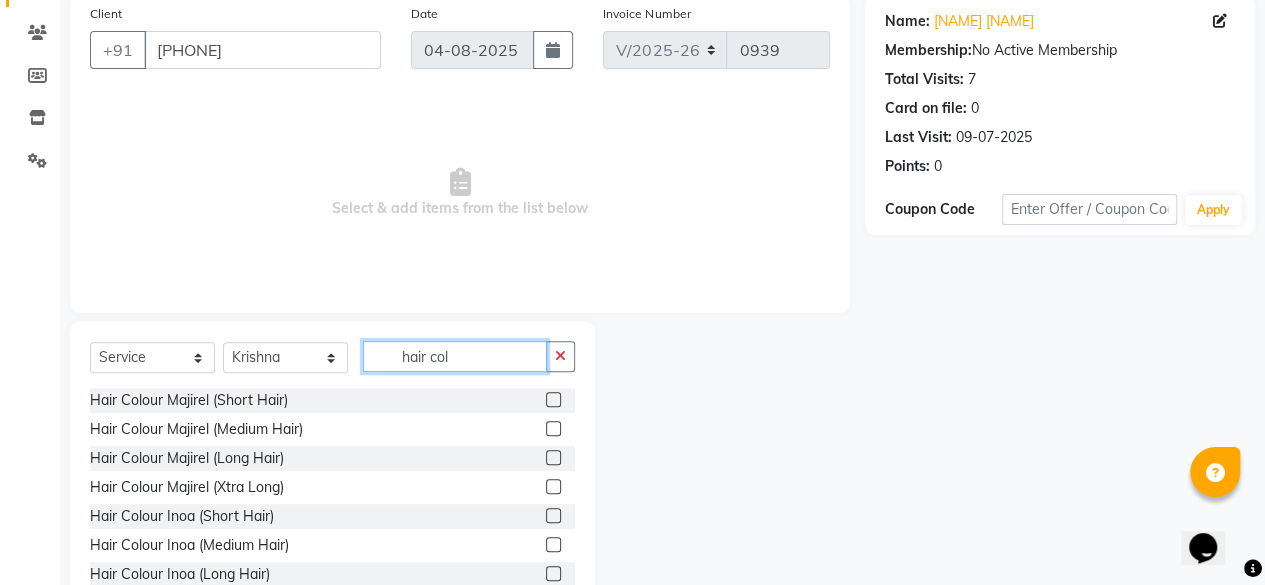 scroll, scrollTop: 154, scrollLeft: 0, axis: vertical 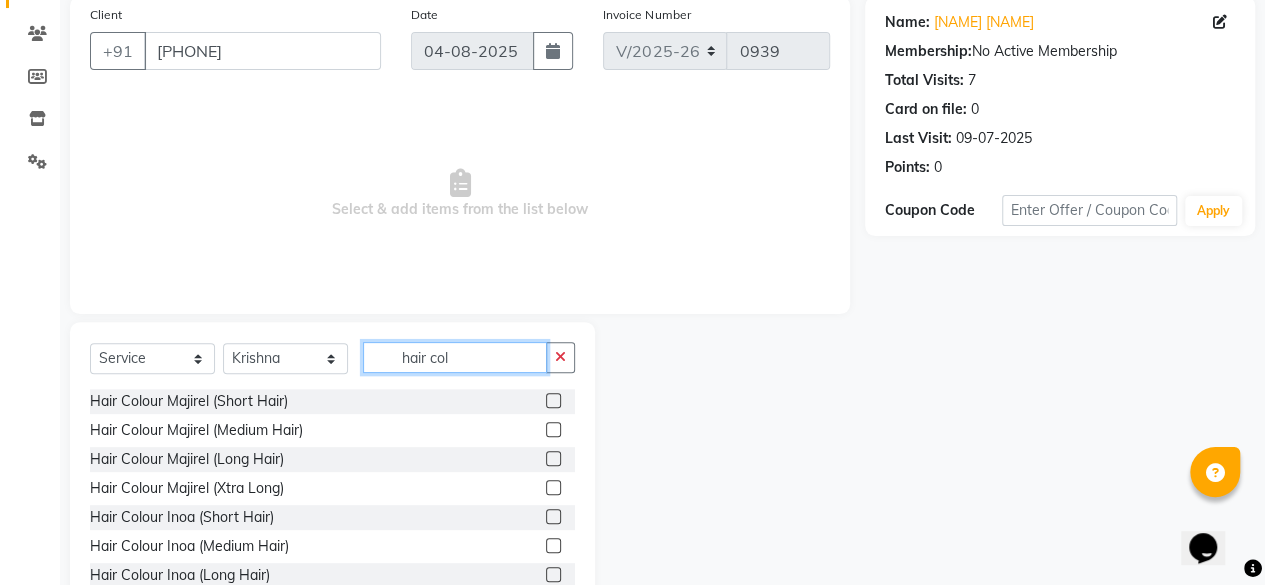 type on "hair col" 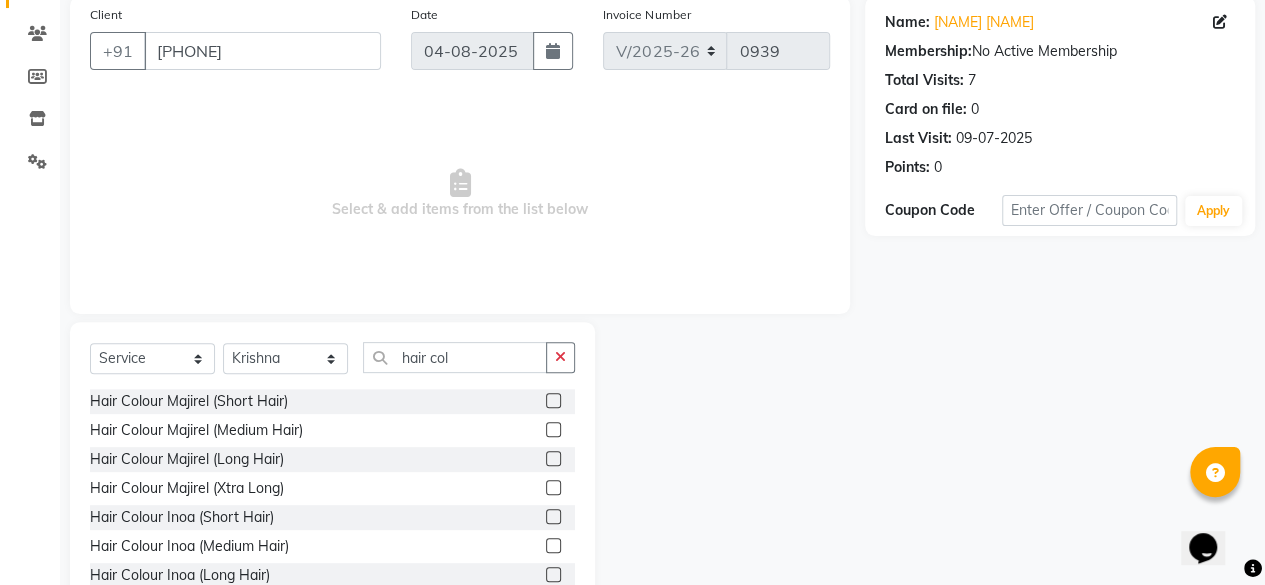 click 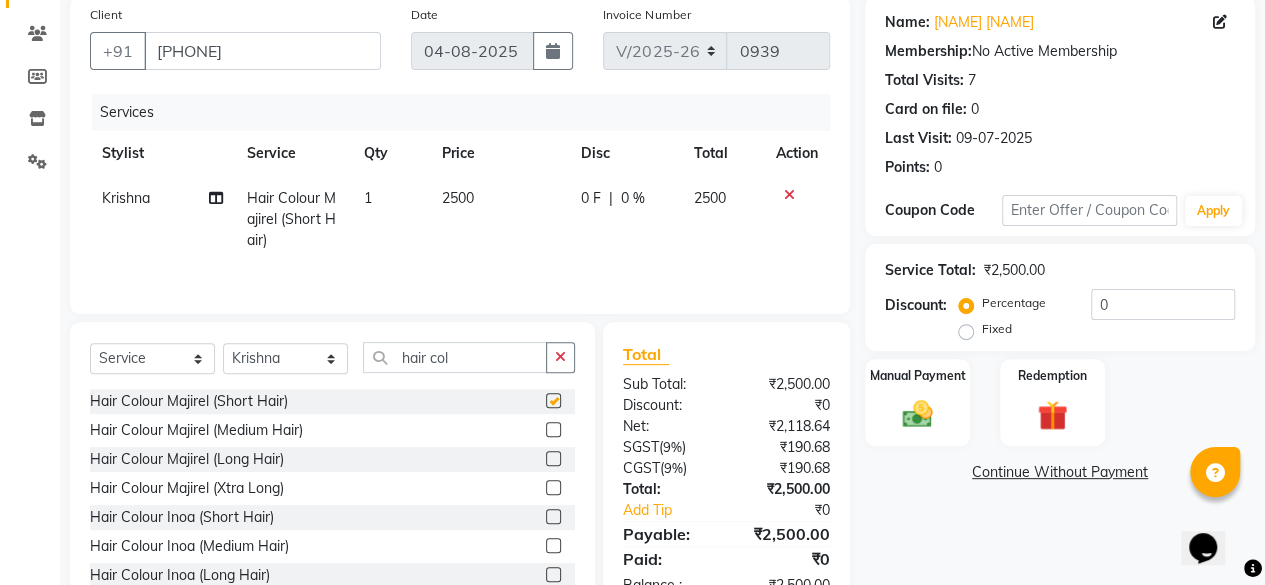 checkbox on "false" 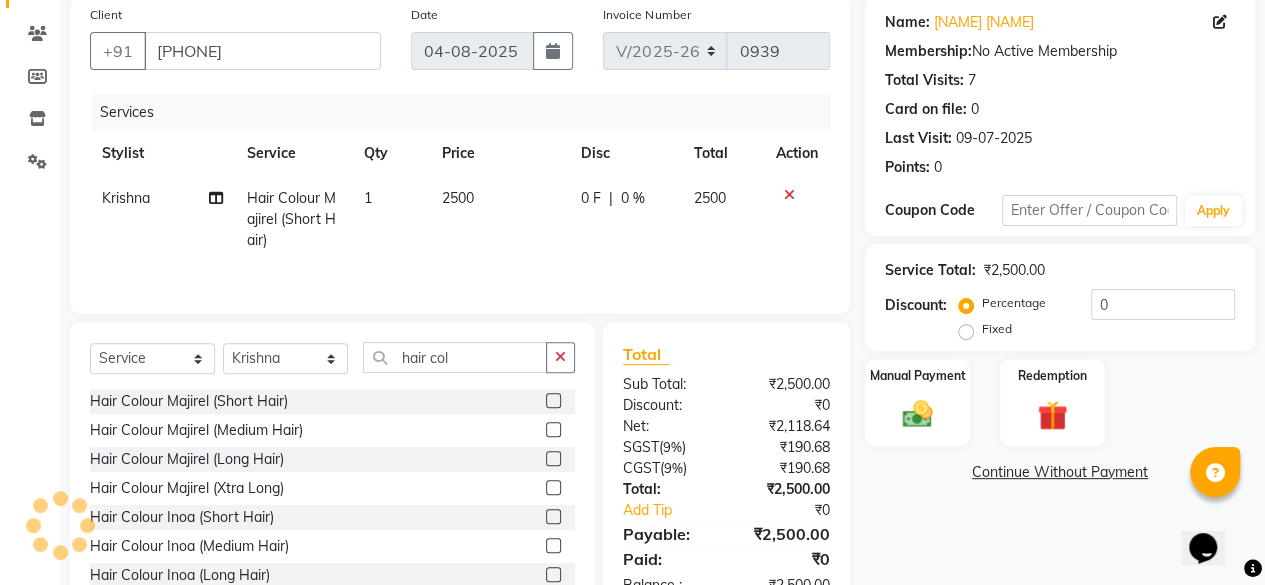 click on "2500" 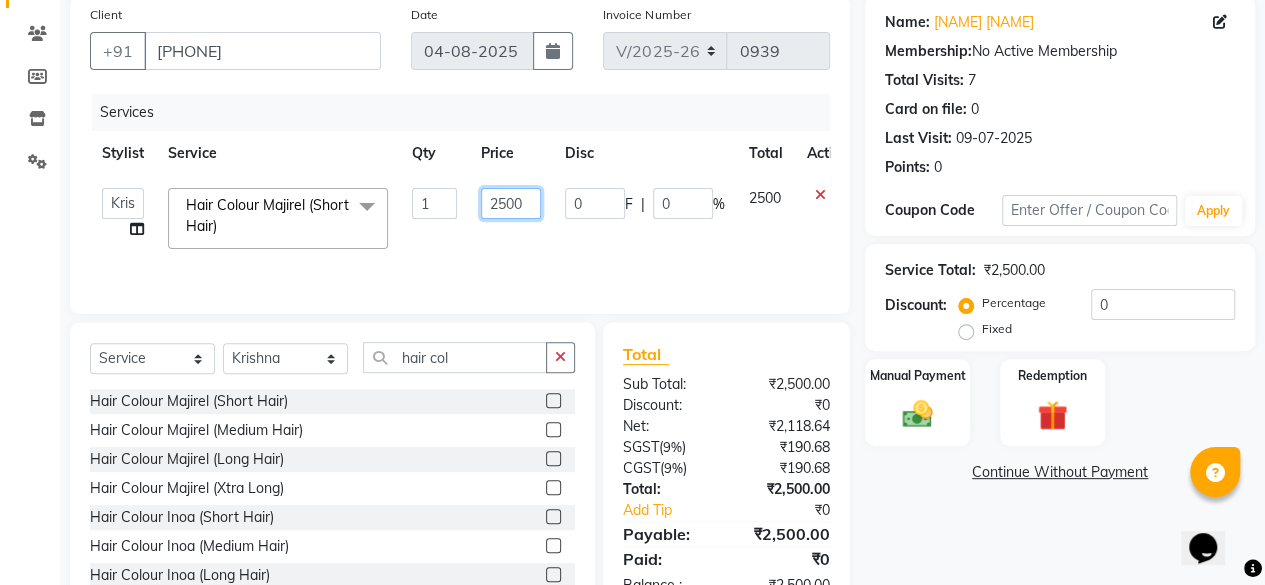 click on "2500" 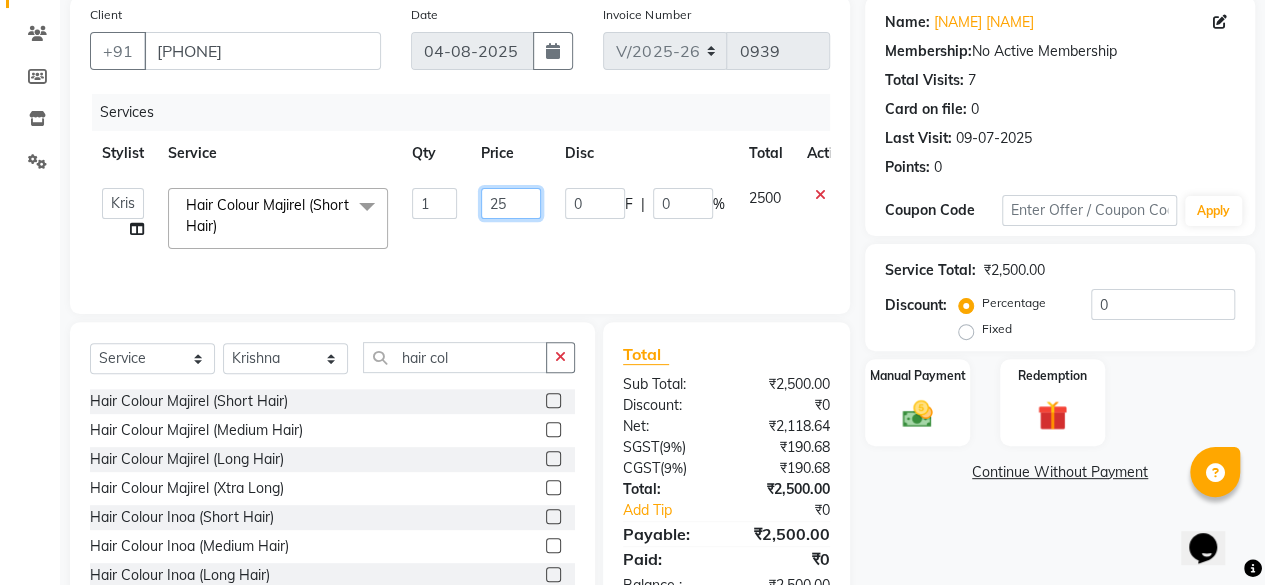 type on "2" 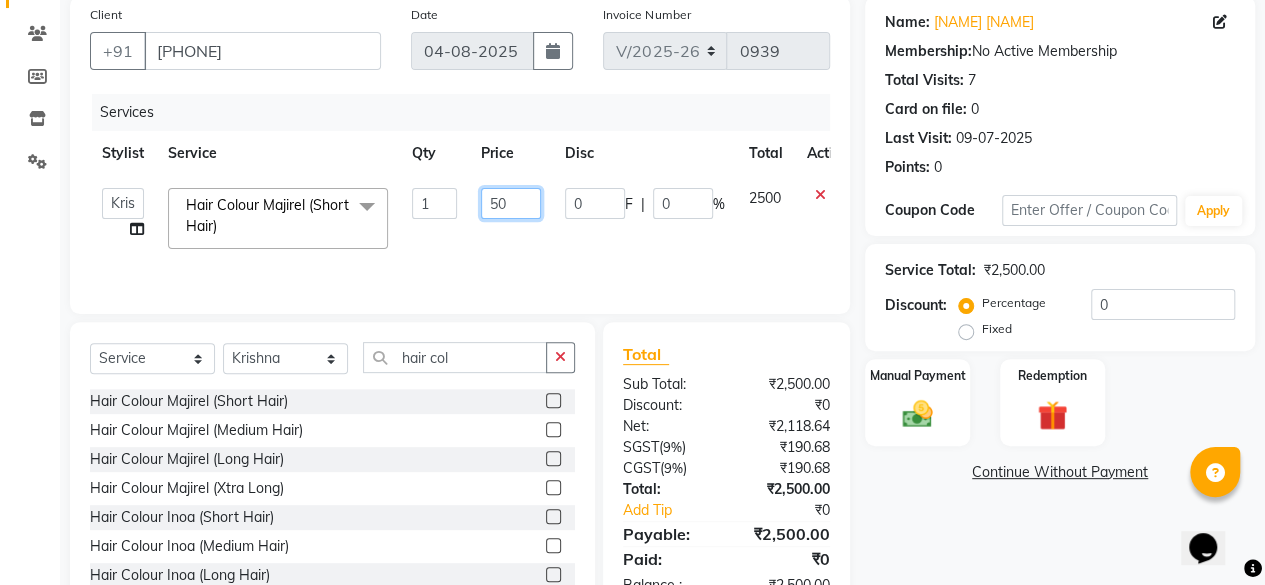 type on "500" 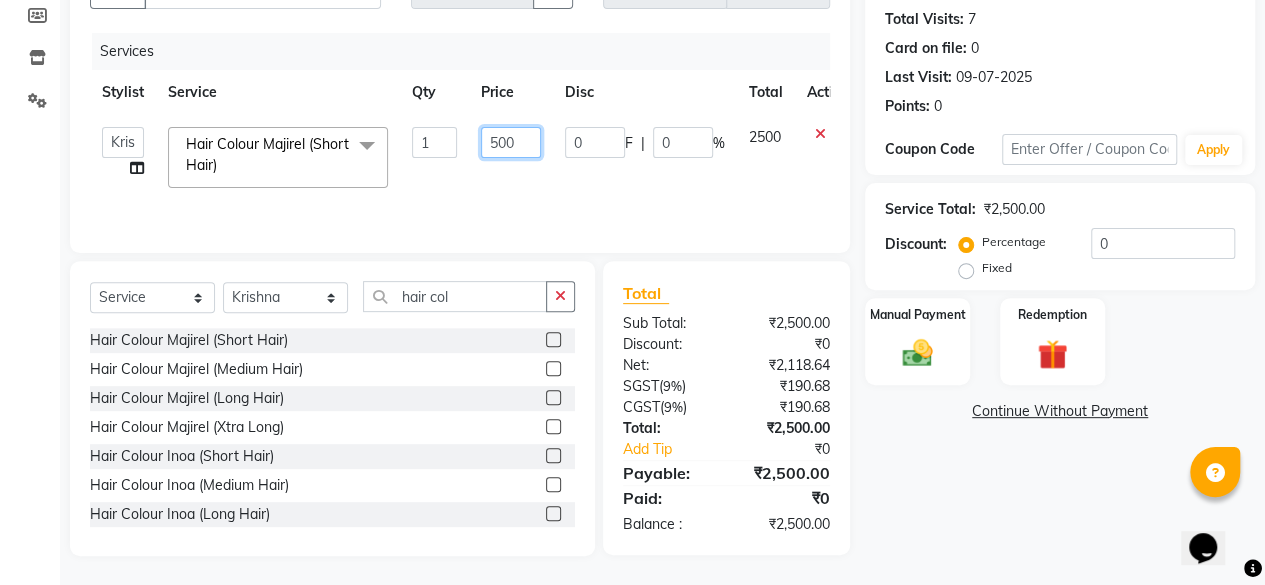 scroll, scrollTop: 214, scrollLeft: 0, axis: vertical 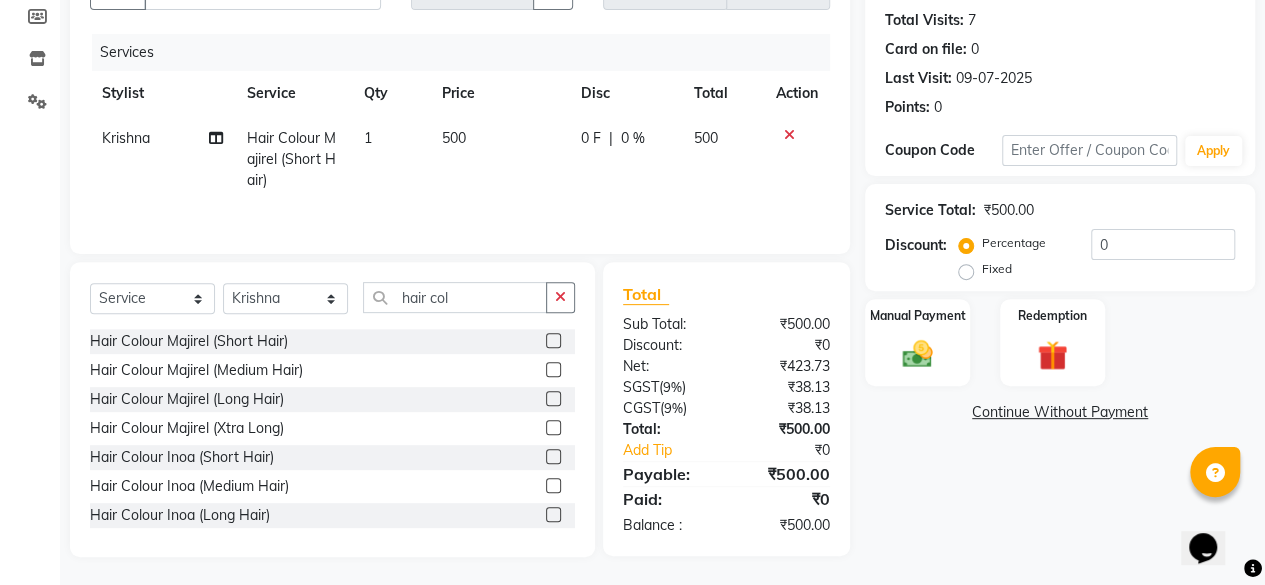 click on "₹0" 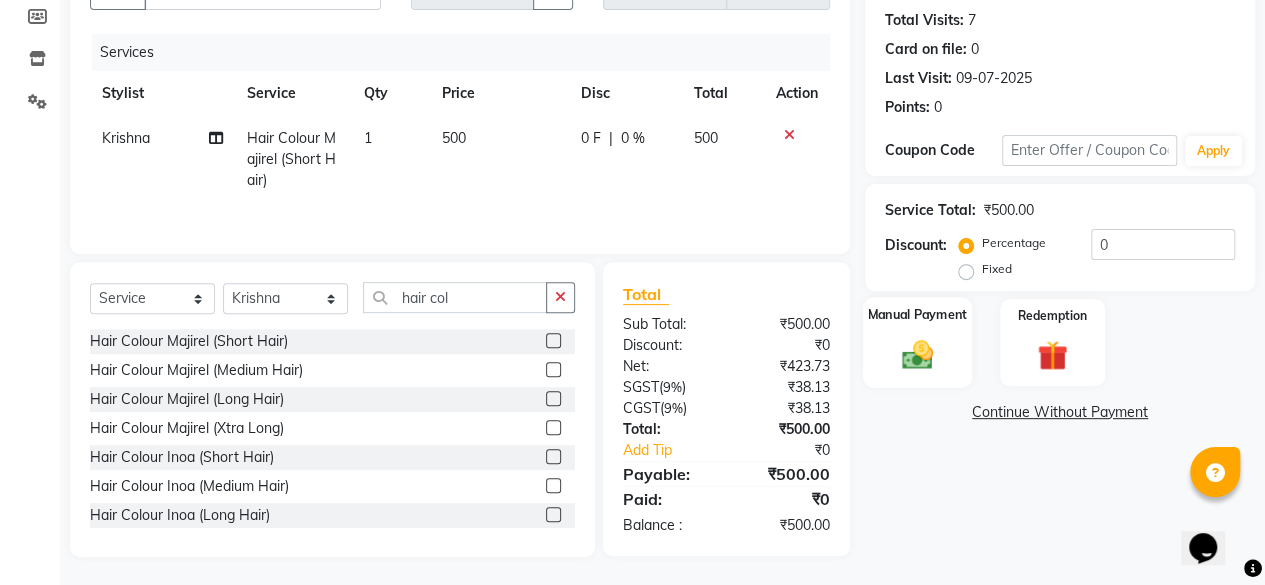 click 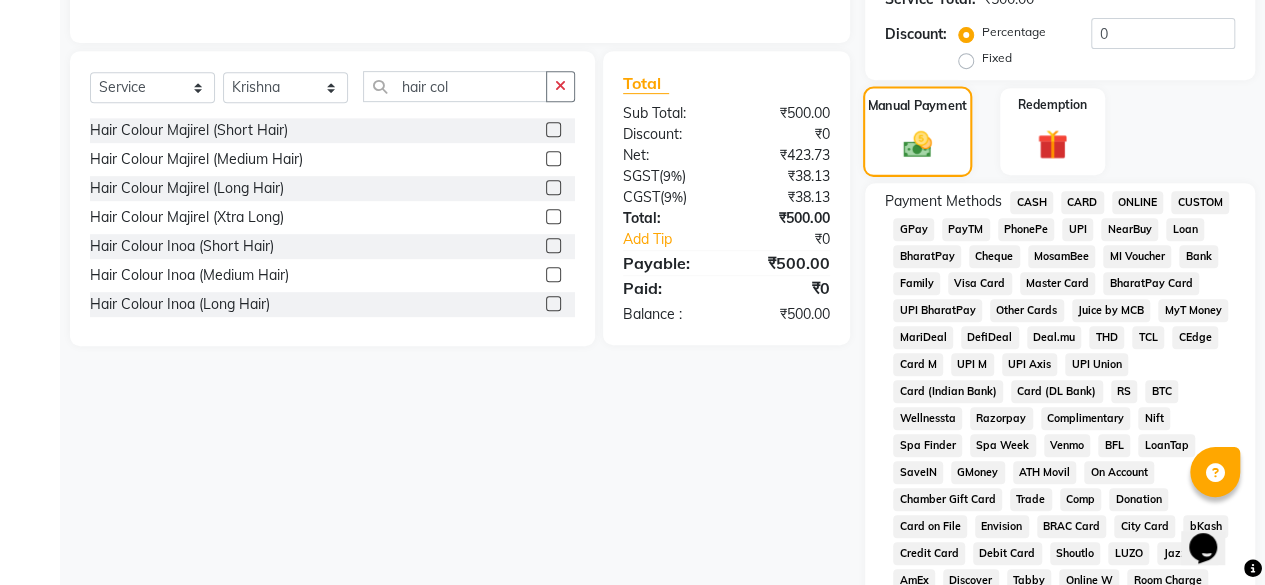 scroll, scrollTop: 429, scrollLeft: 0, axis: vertical 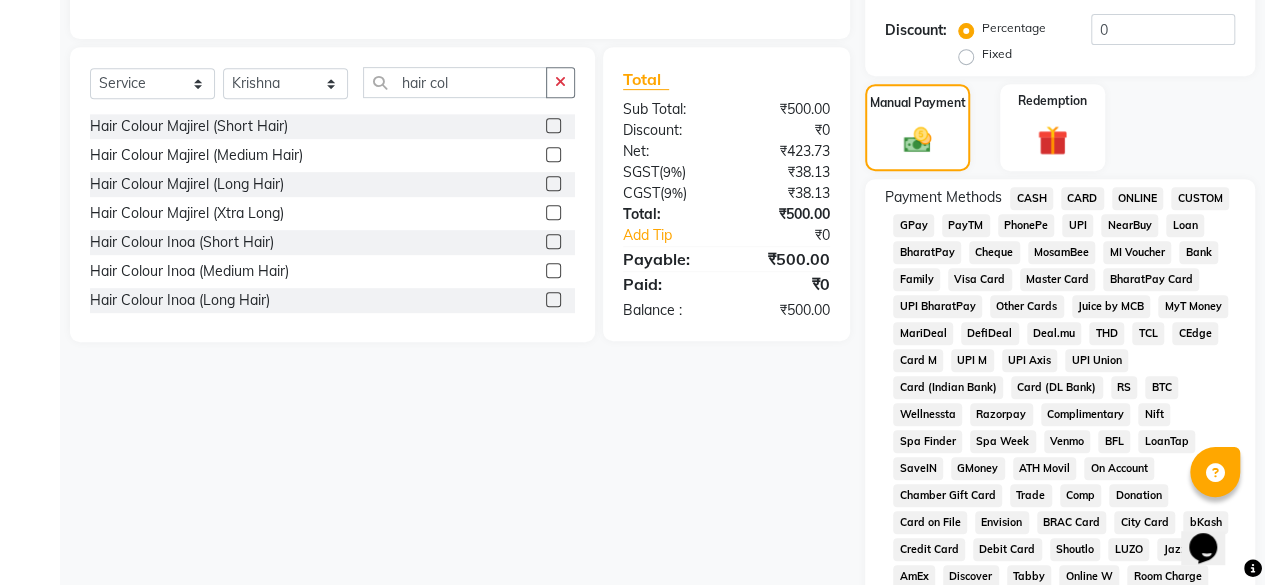 click on "GPay" 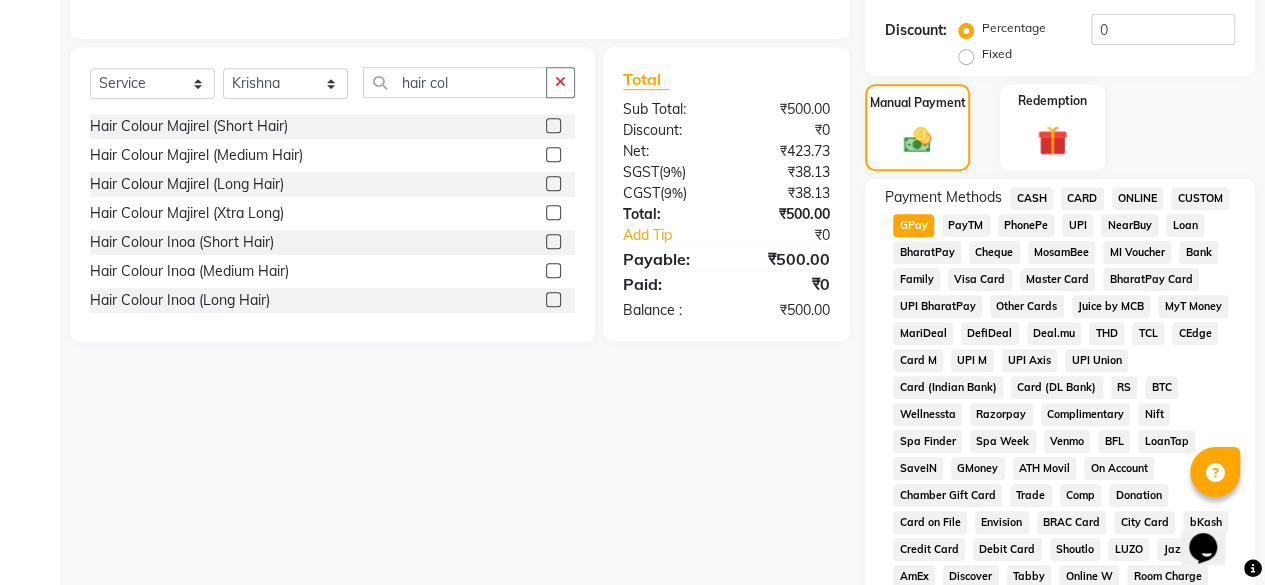 scroll, scrollTop: 923, scrollLeft: 0, axis: vertical 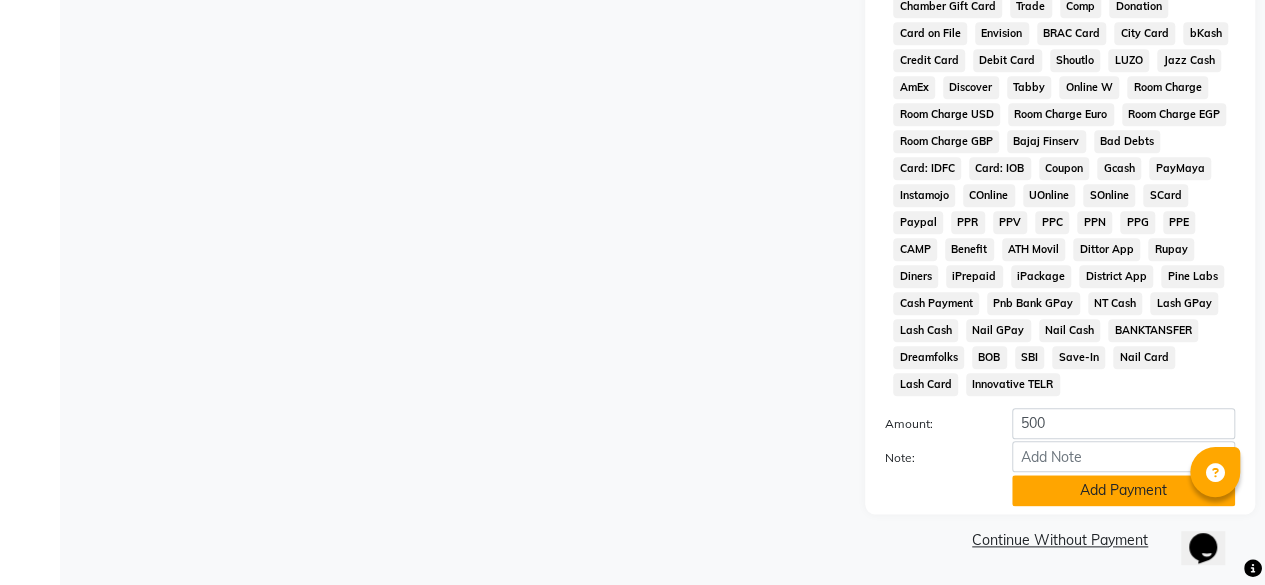 click on "Add Payment" 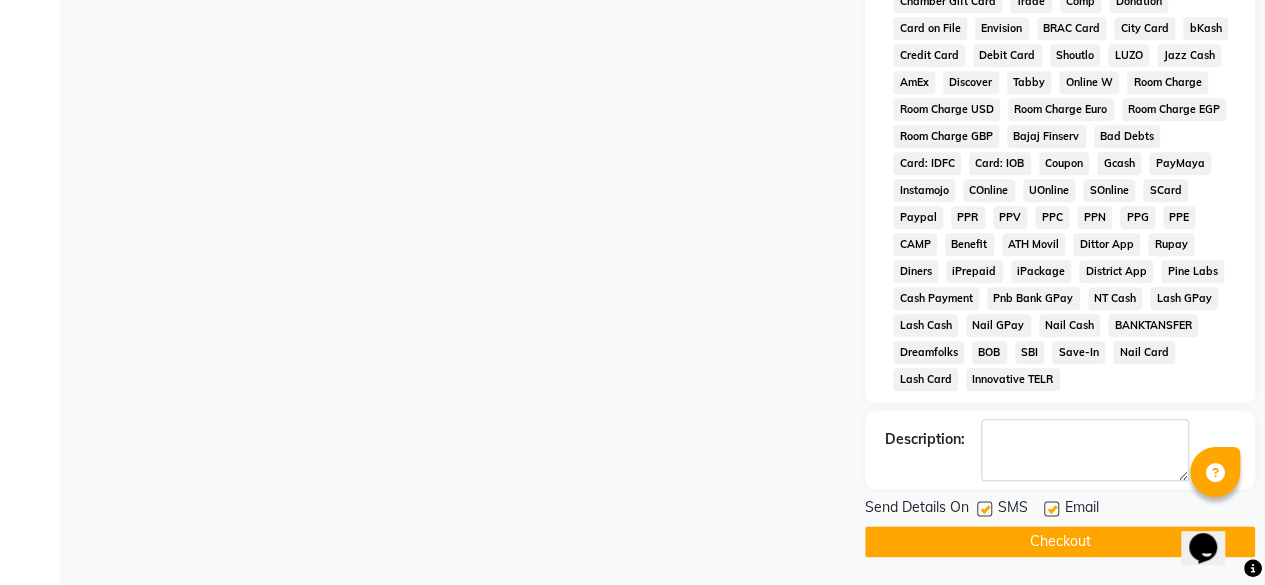click on "Checkout" 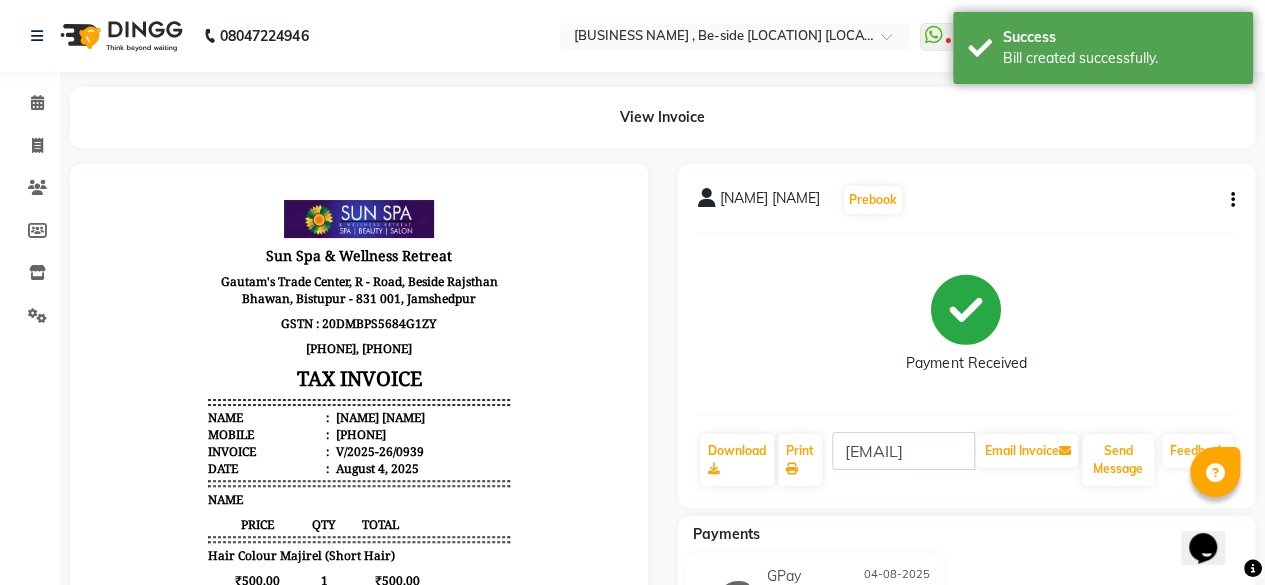 scroll, scrollTop: 0, scrollLeft: 0, axis: both 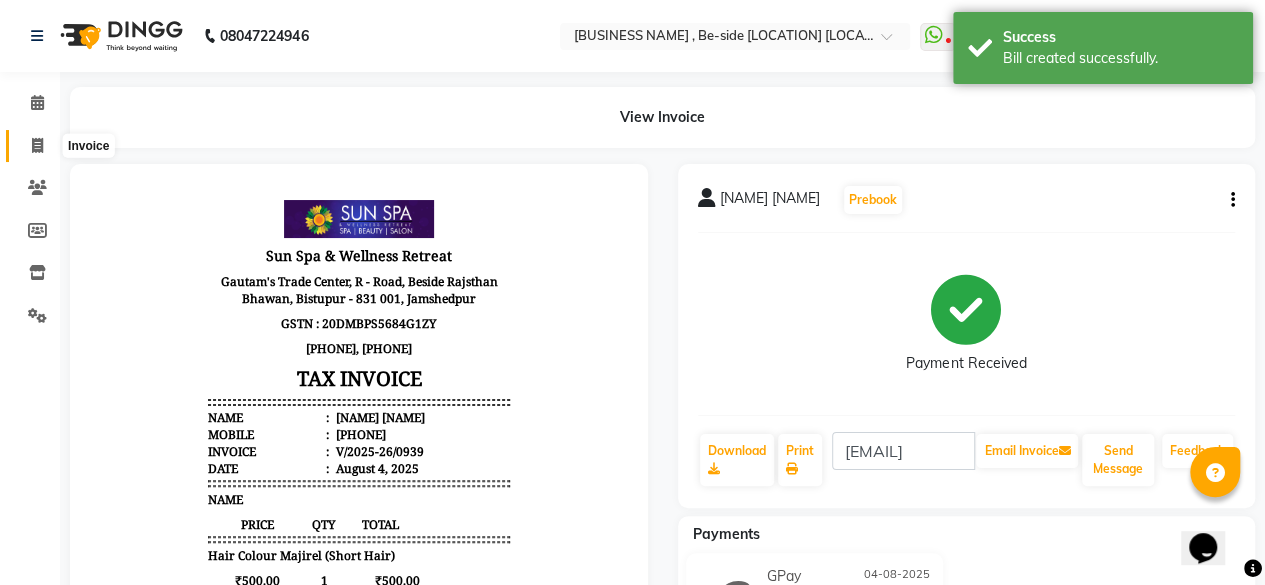click 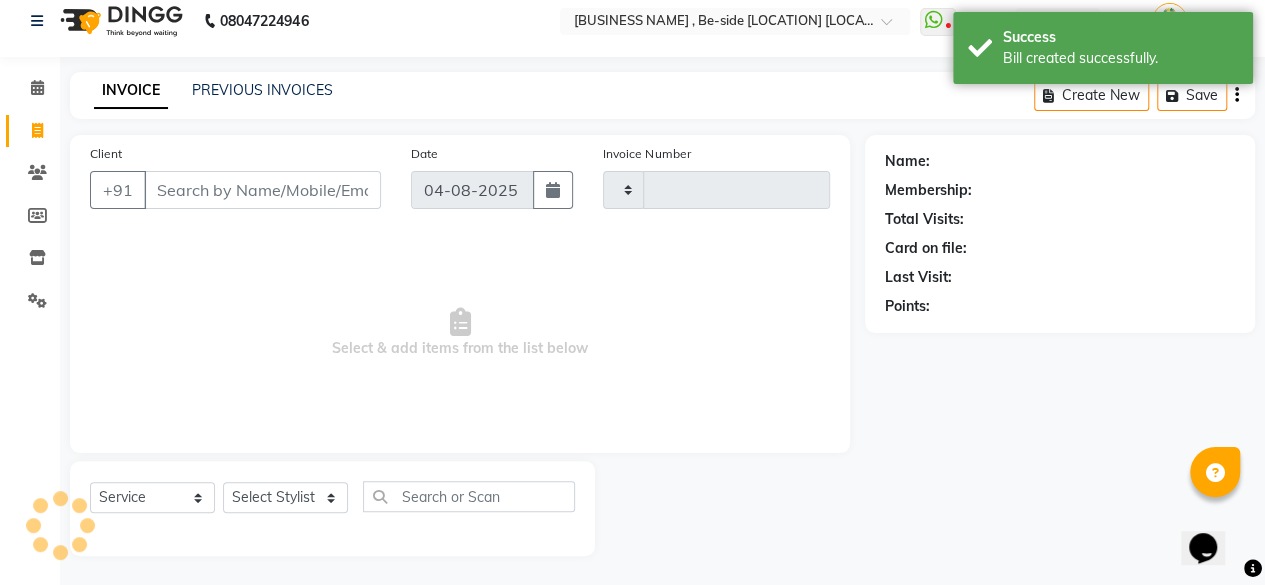 type on "0940" 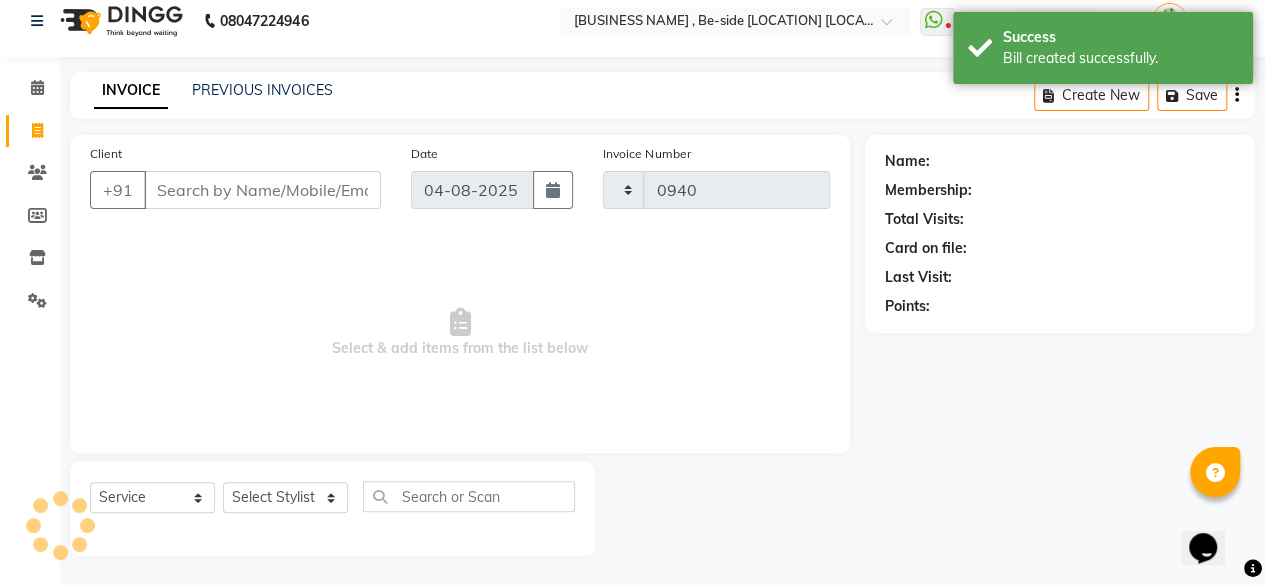 select on "5782" 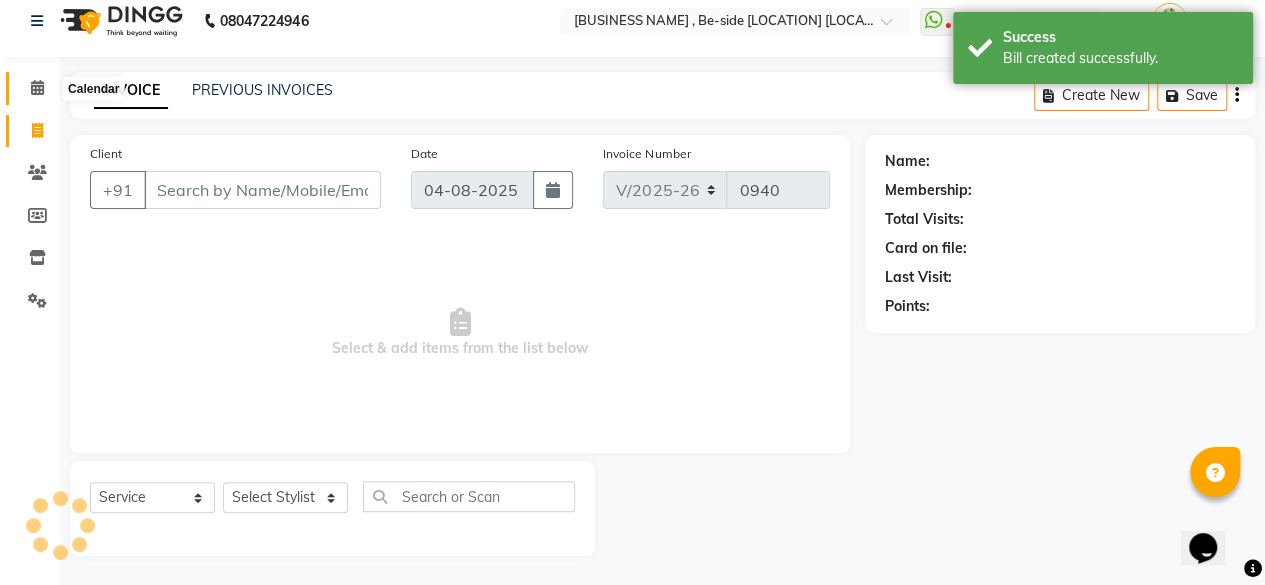 click 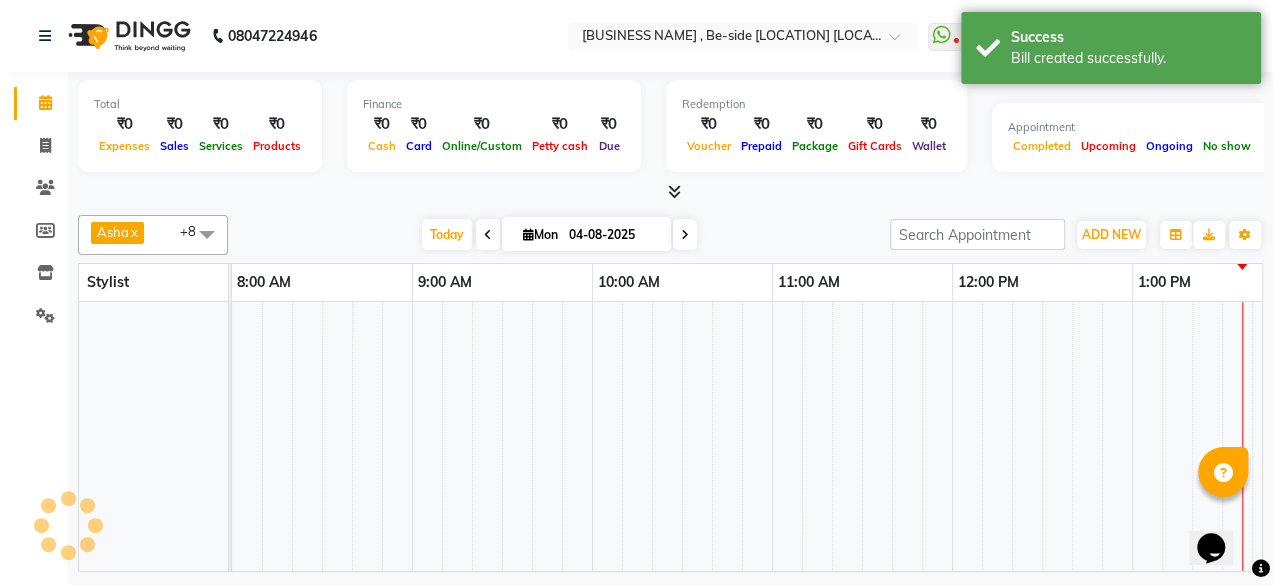 scroll, scrollTop: 0, scrollLeft: 0, axis: both 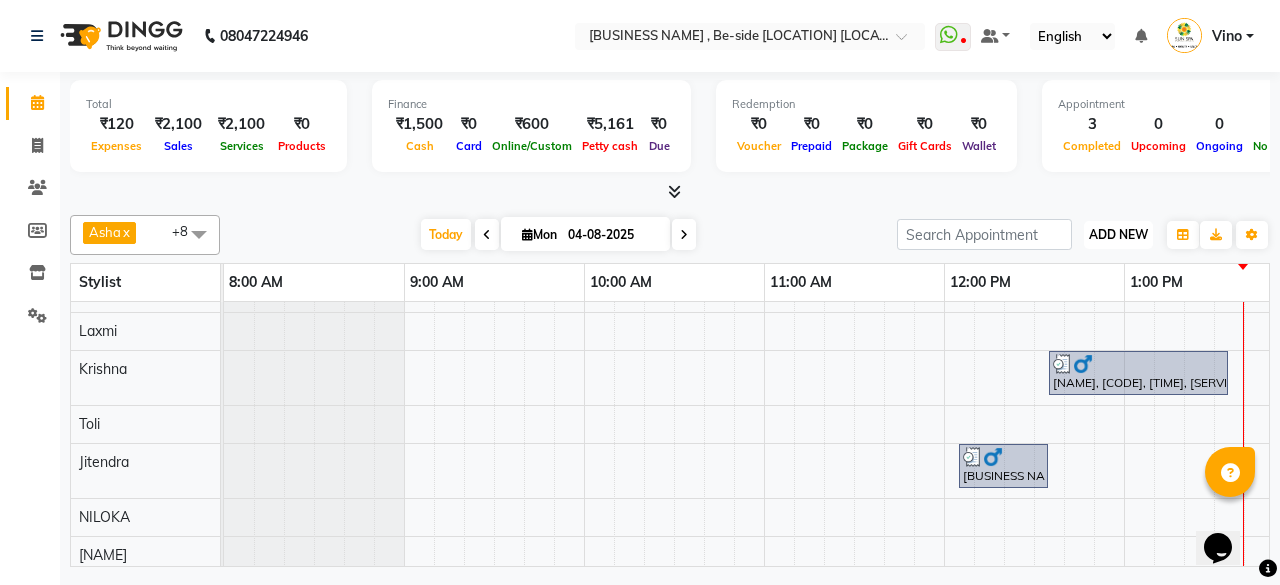 click on "ADD NEW" at bounding box center (1118, 234) 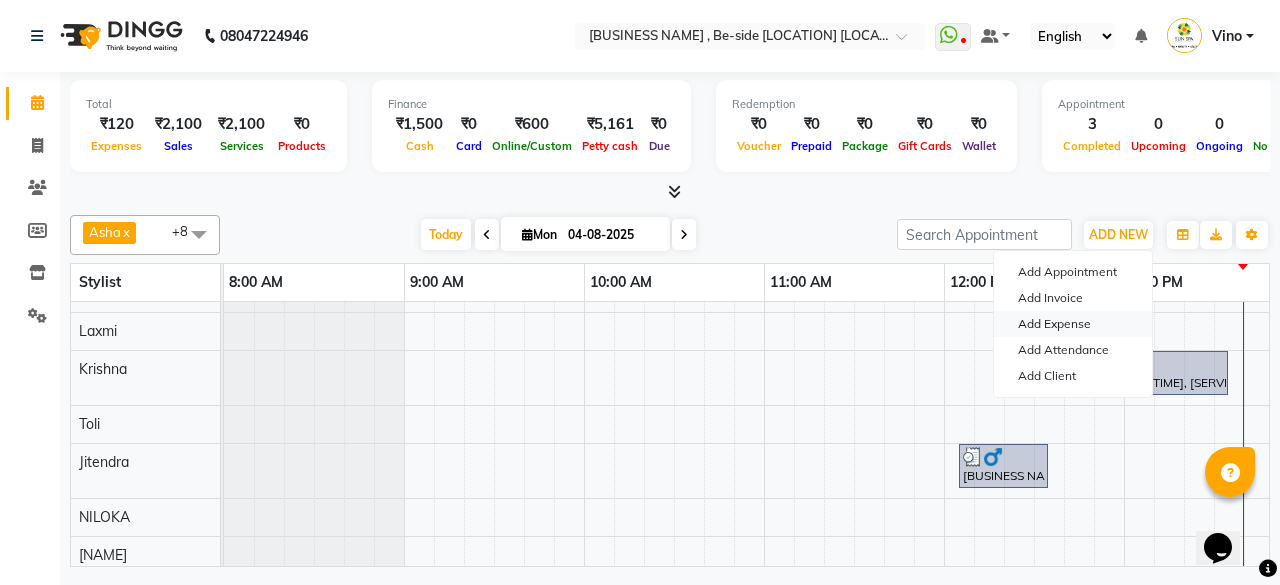 click on "Add Expense" at bounding box center (1073, 324) 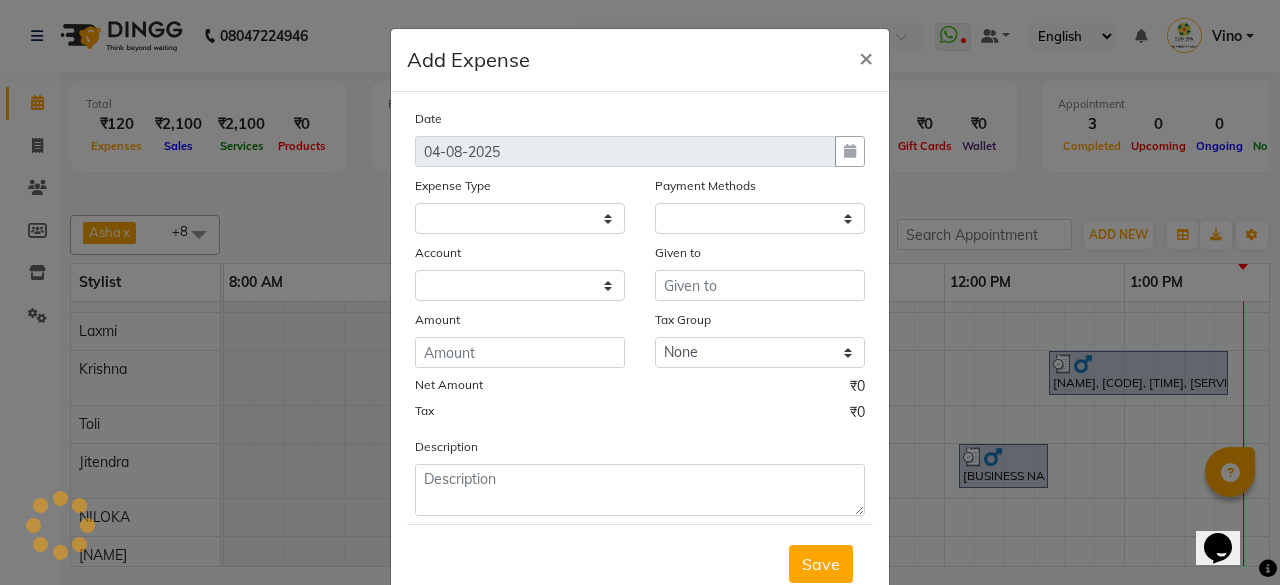 select 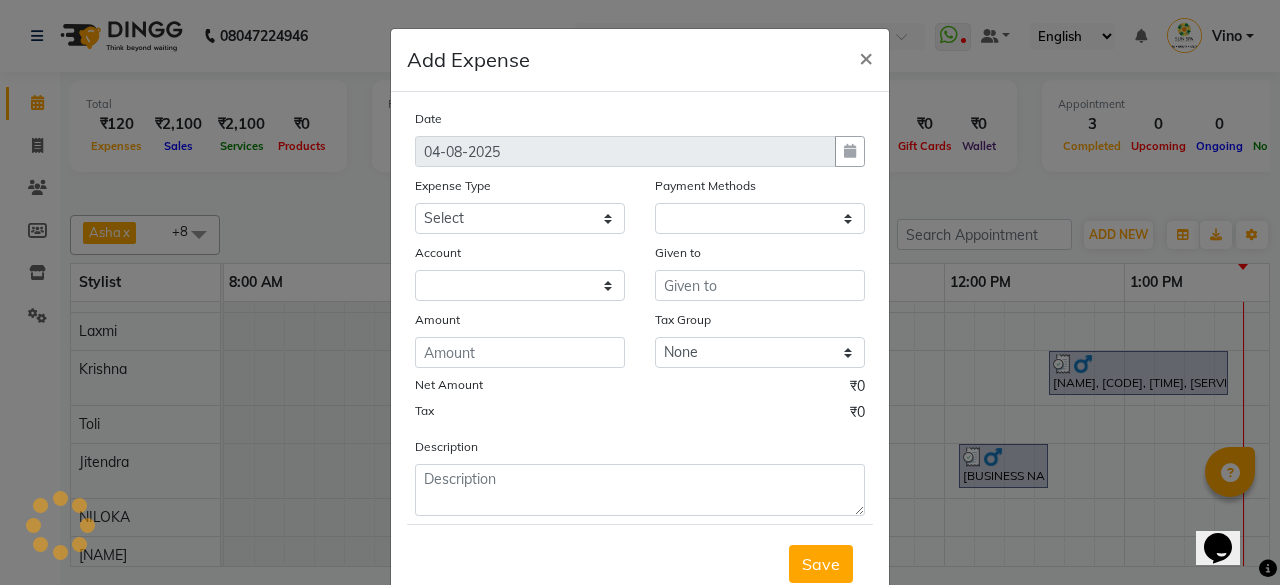 select on "1" 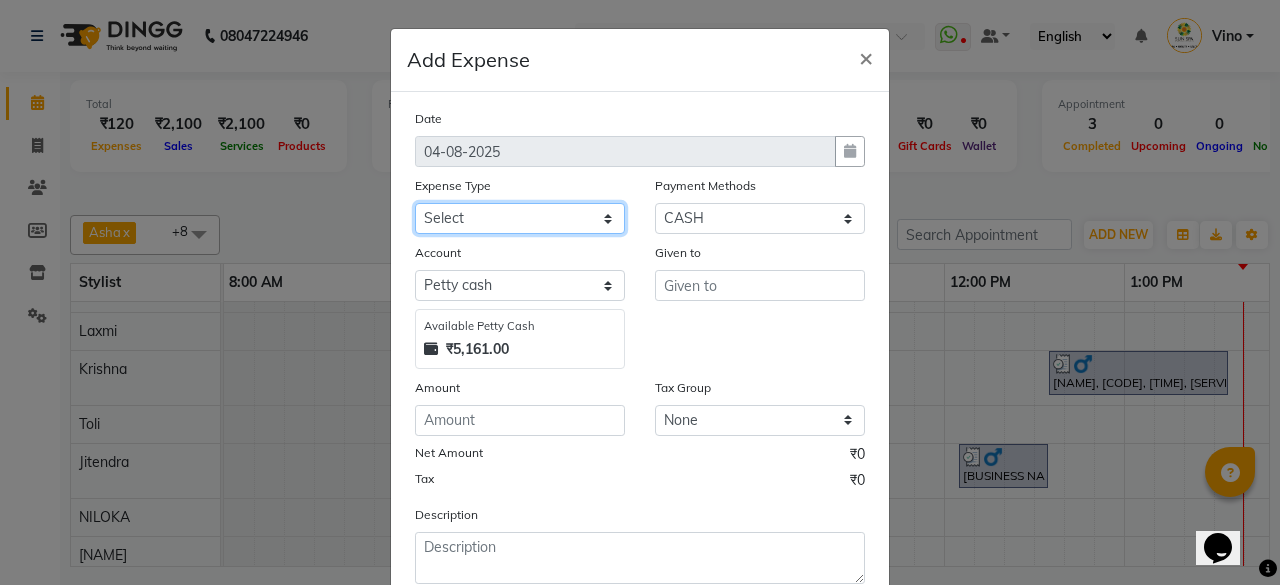 click on "Select Advance Salary Bank charges Car maintenance  Cash transfer to bank Cash transfer to hub Client Snacks Events Expance Fuel Incentive JUSTDAIL Loan Repayment Maintenance Marketing Miscellaneous [NAME] Other Pantry Product Room Rent staff Salary Shop Rent Staff Snacks Tax Tea & Refreshment Utilities" 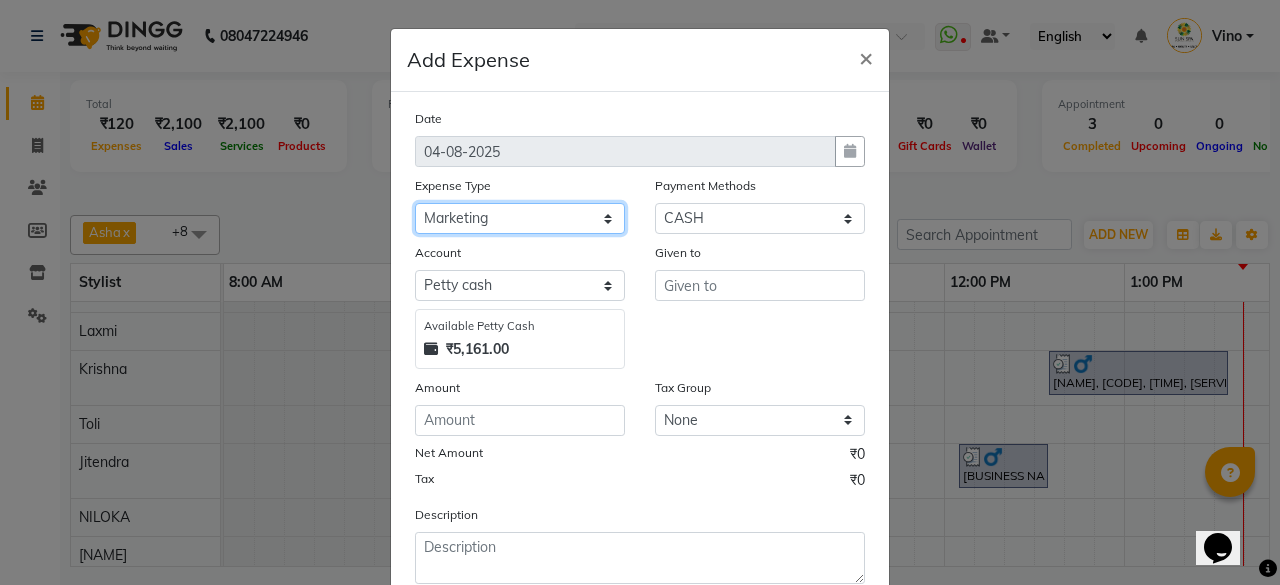 click on "Select Advance Salary Bank charges Car maintenance  Cash transfer to bank Cash transfer to hub Client Snacks Events Expance Fuel Incentive JUSTDAIL Loan Repayment Maintenance Marketing Miscellaneous [NAME] Other Pantry Product Room Rent staff Salary Shop Rent Staff Snacks Tax Tea & Refreshment Utilities" 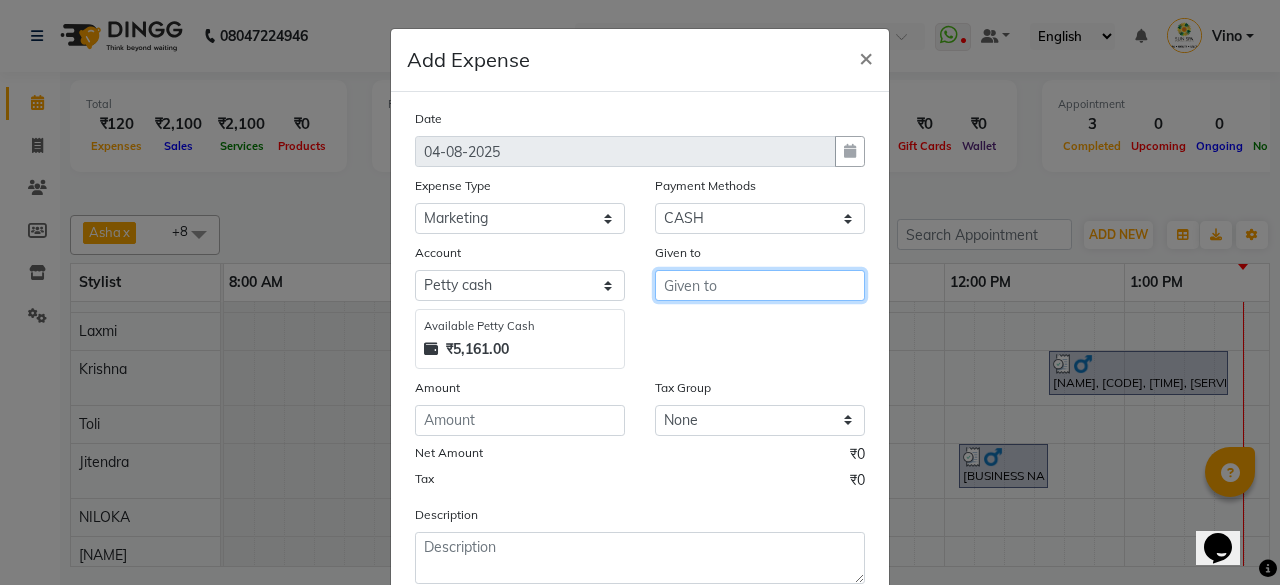 click at bounding box center (760, 285) 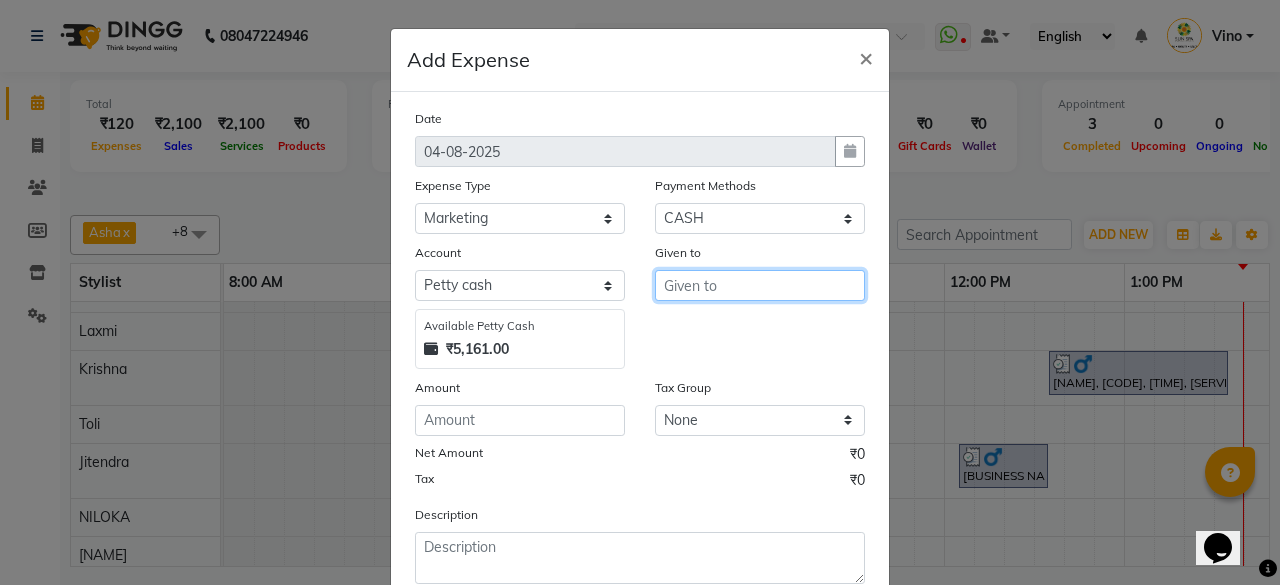 click at bounding box center [760, 285] 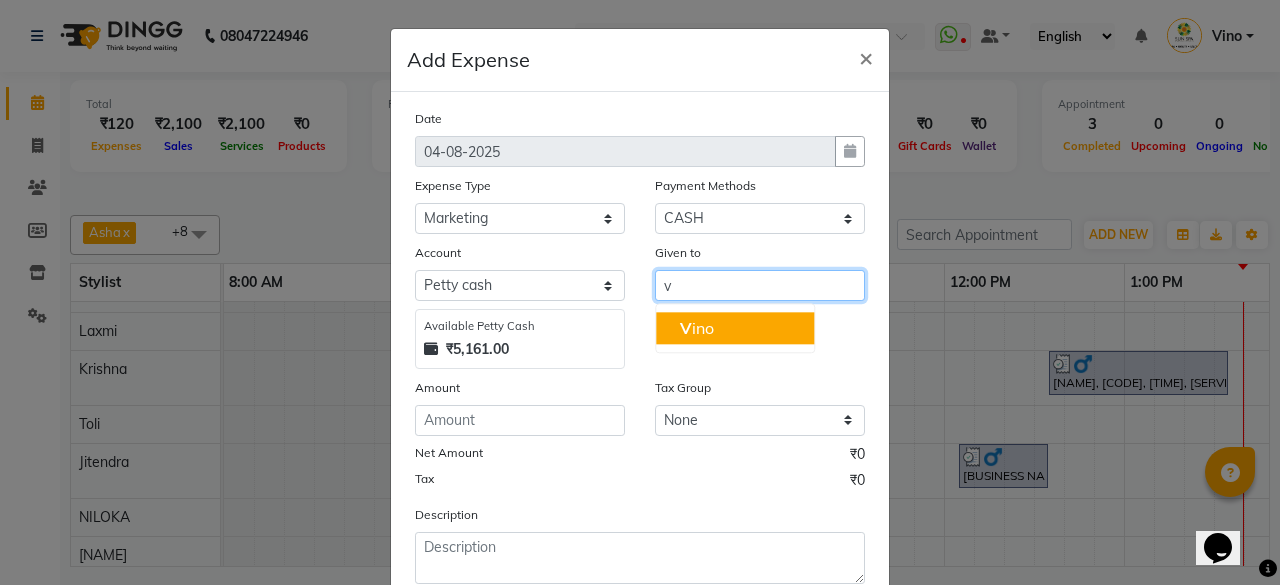 click on "V ino" at bounding box center [735, 328] 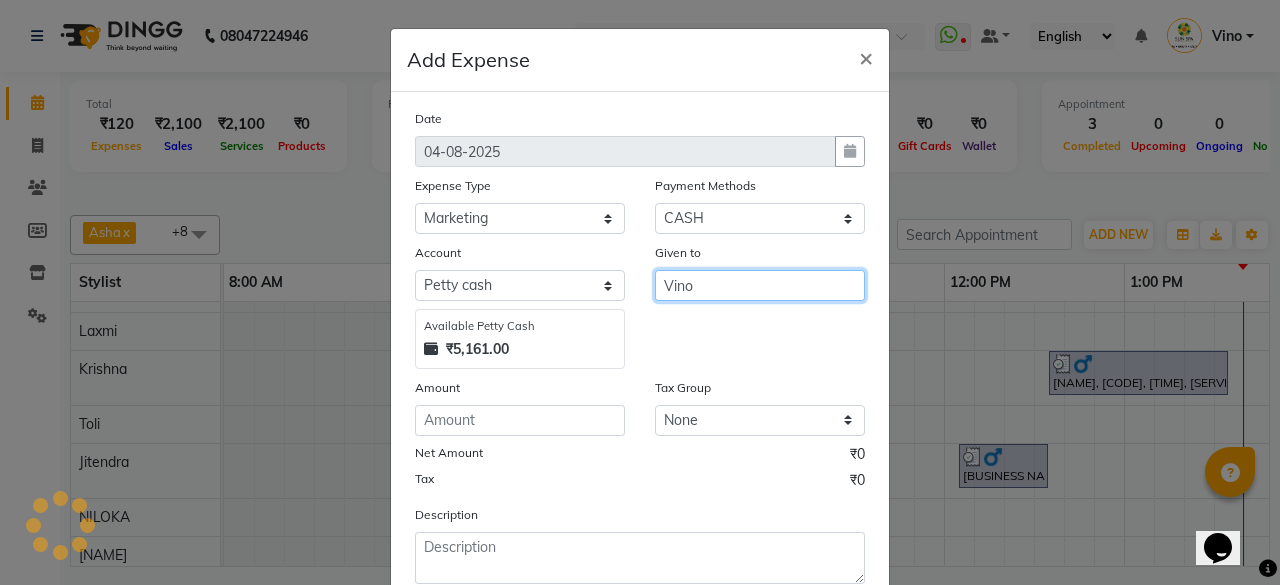 type on "Vino" 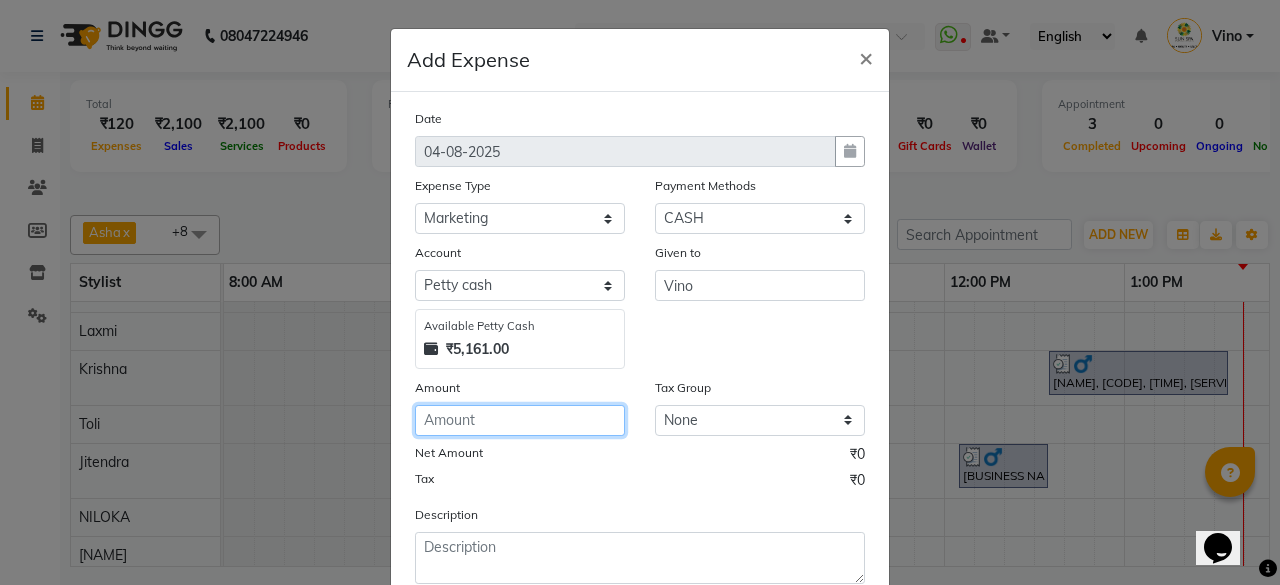click 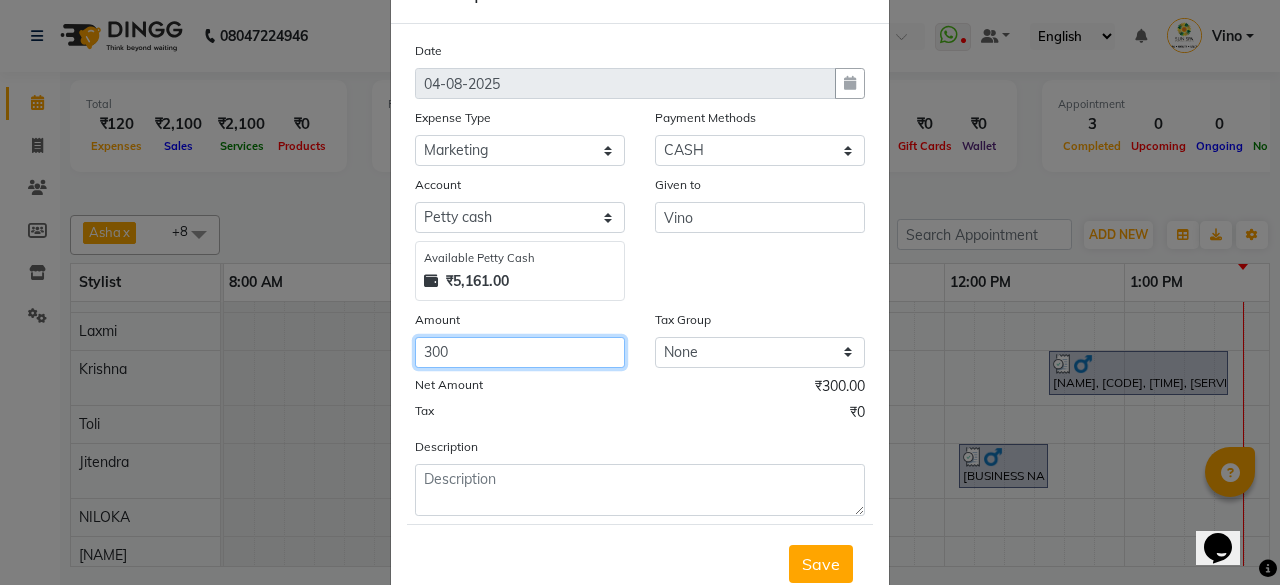 scroll, scrollTop: 127, scrollLeft: 0, axis: vertical 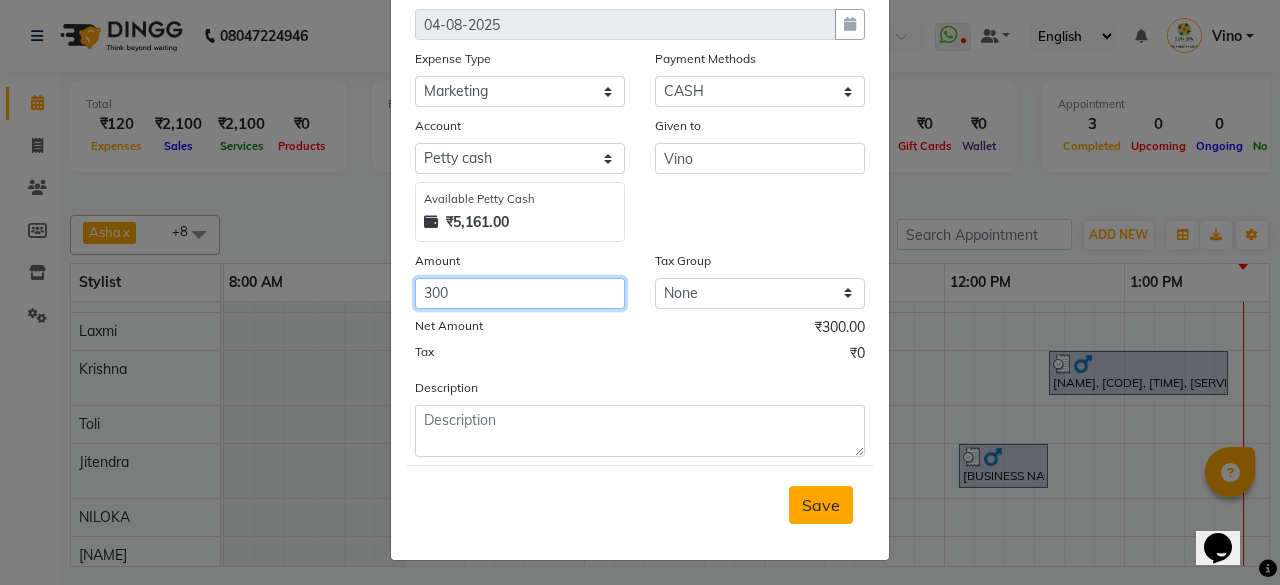 type on "300" 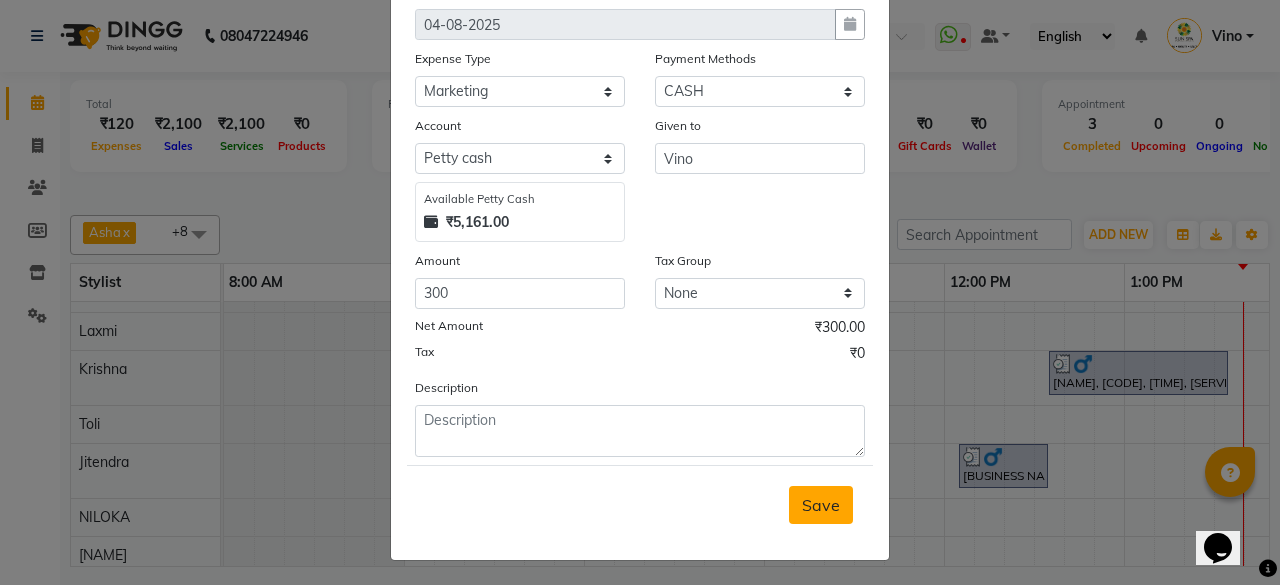 click on "Save" at bounding box center (821, 505) 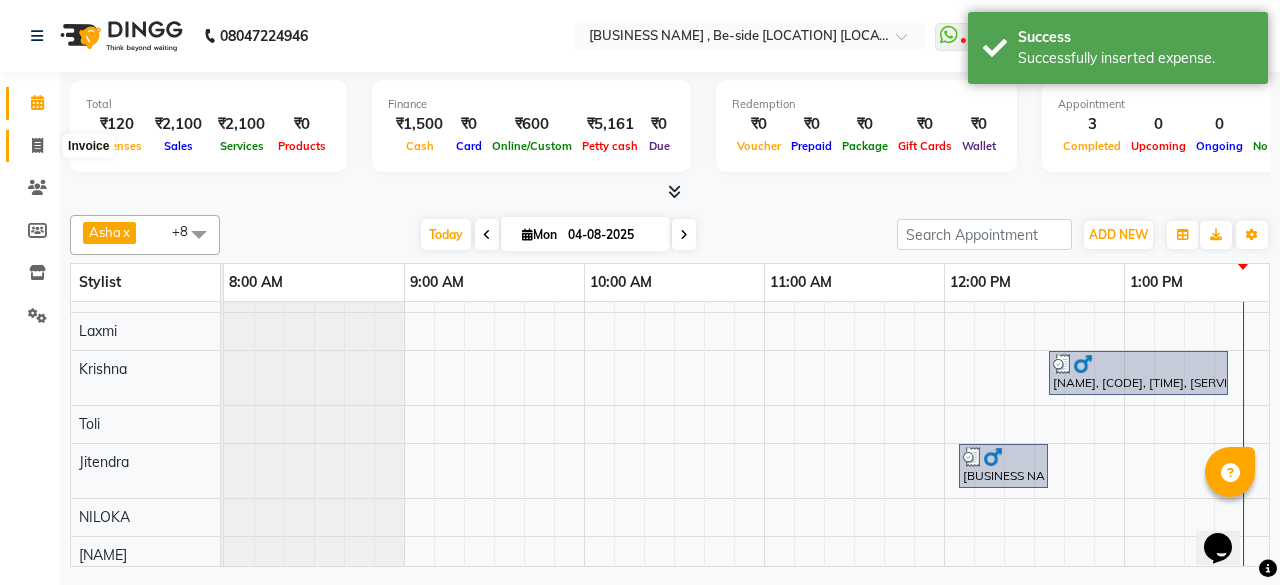 click 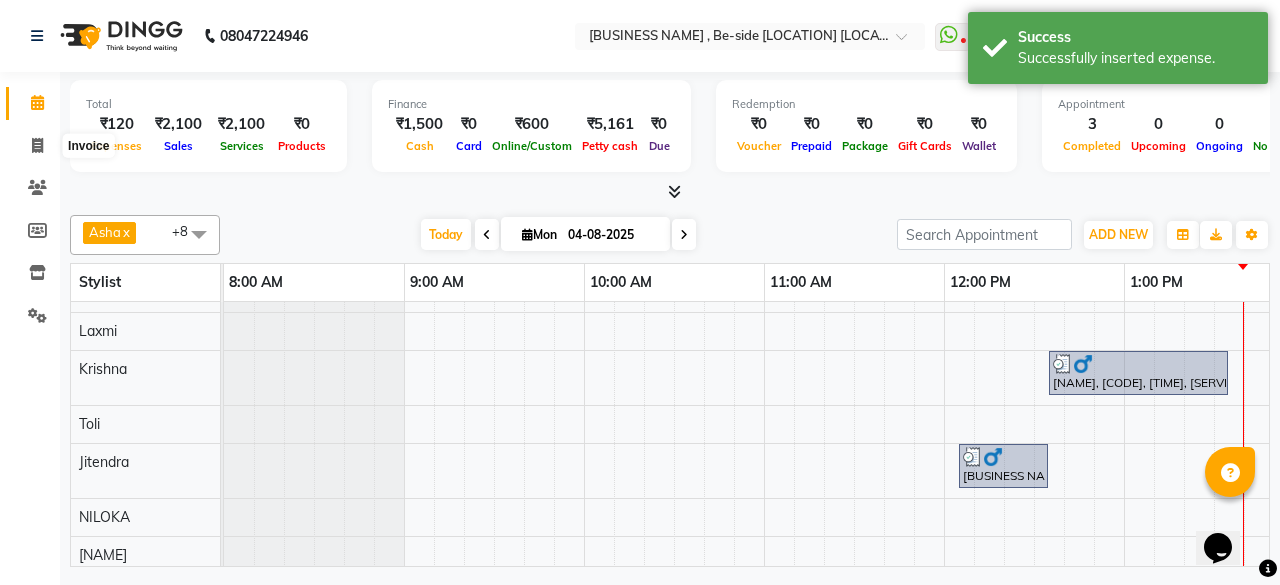 select on "service" 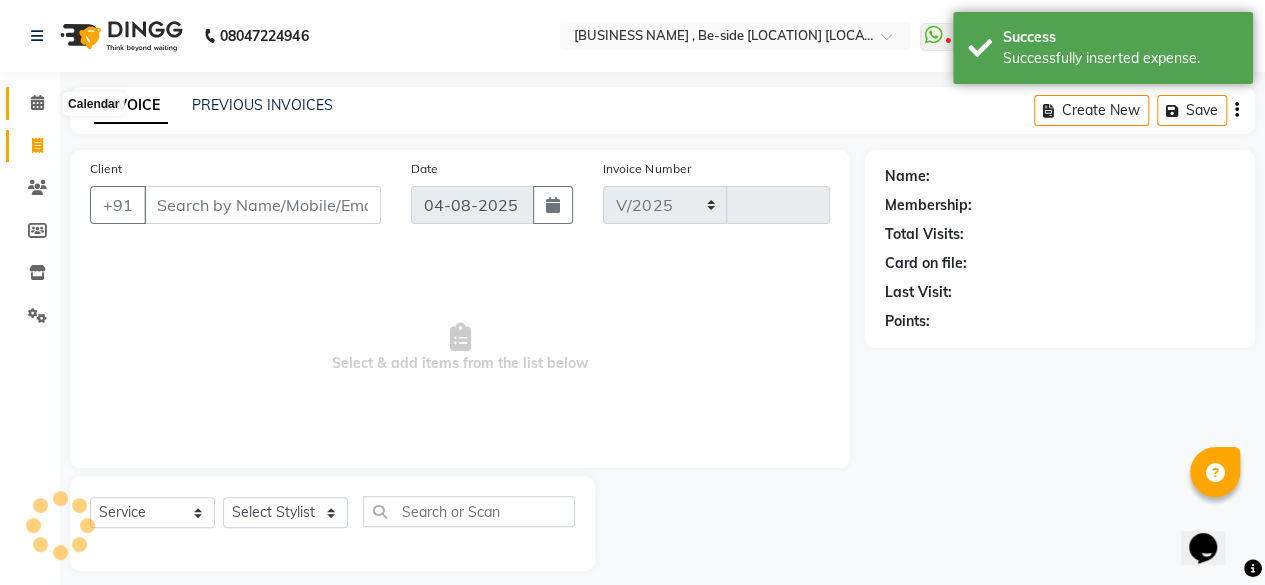 select on "5782" 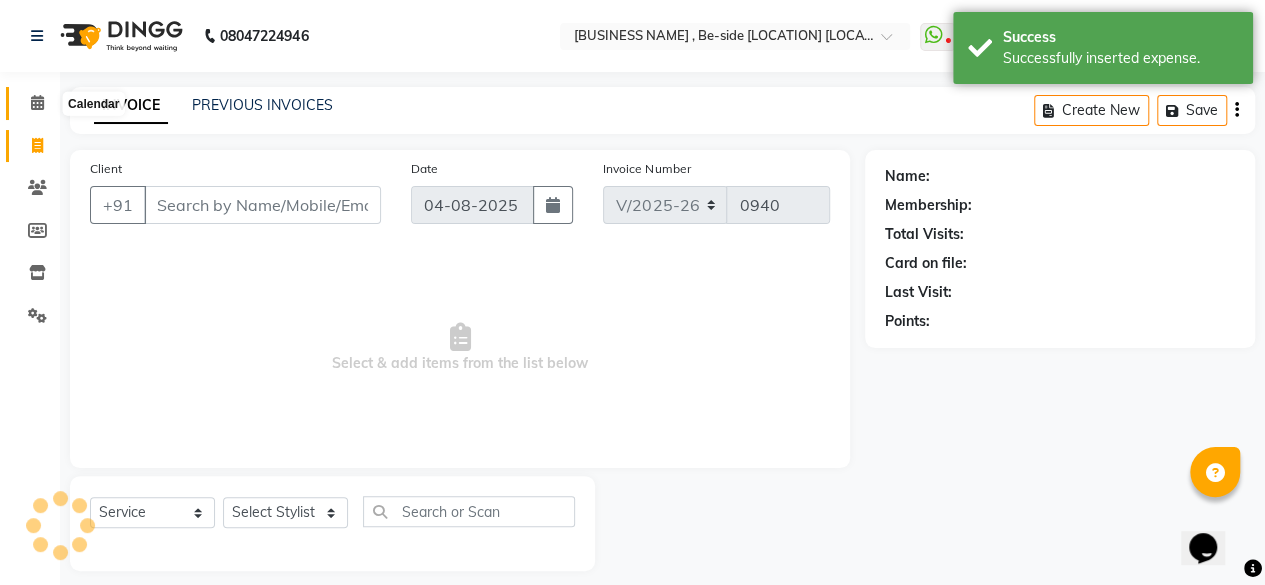 click 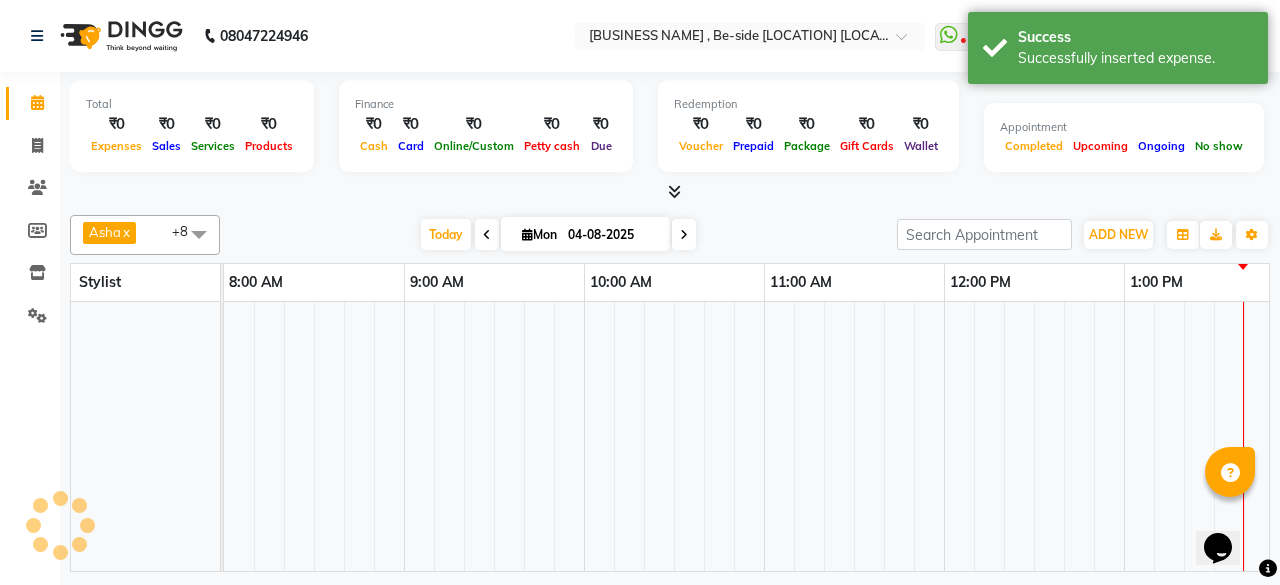 scroll, scrollTop: 0, scrollLeft: 0, axis: both 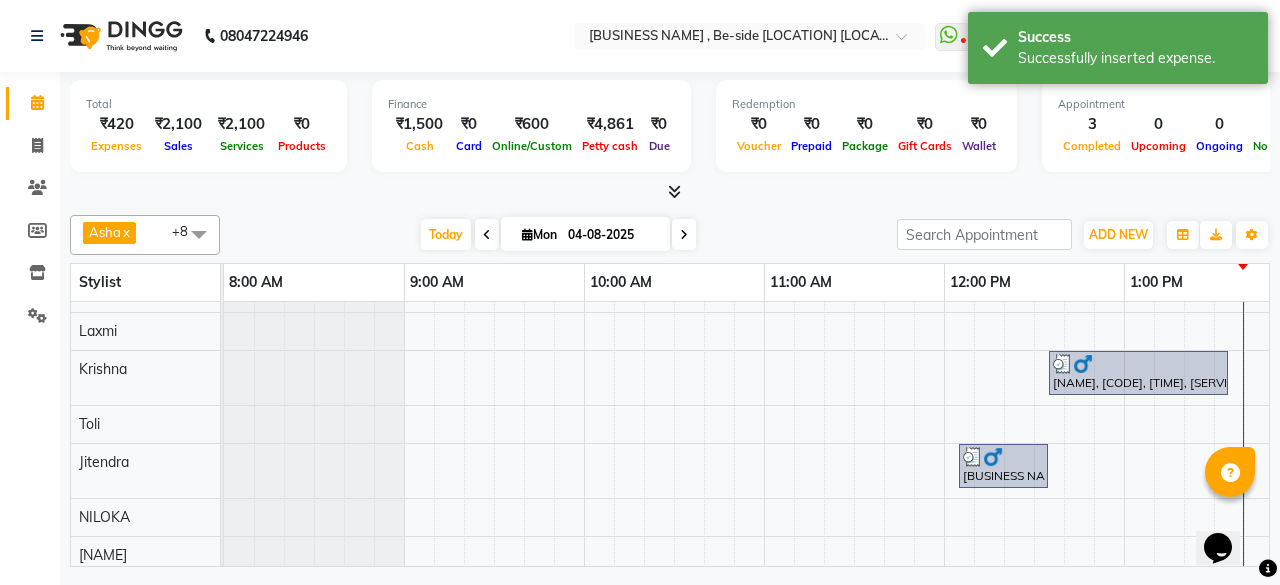 click at bounding box center (674, 191) 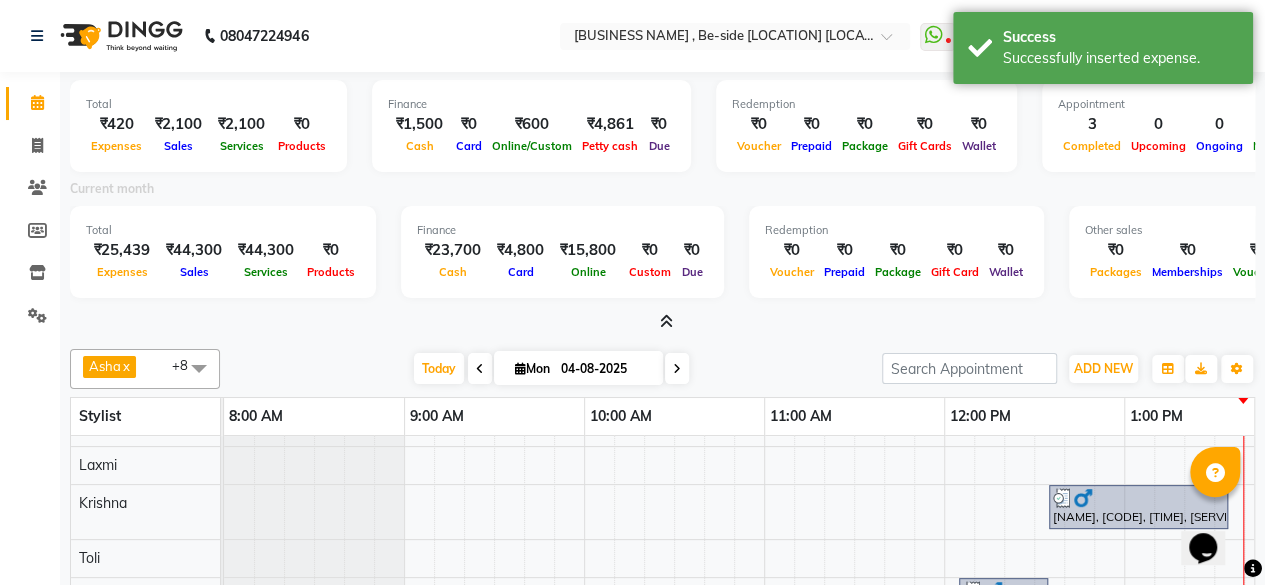 click at bounding box center (666, 321) 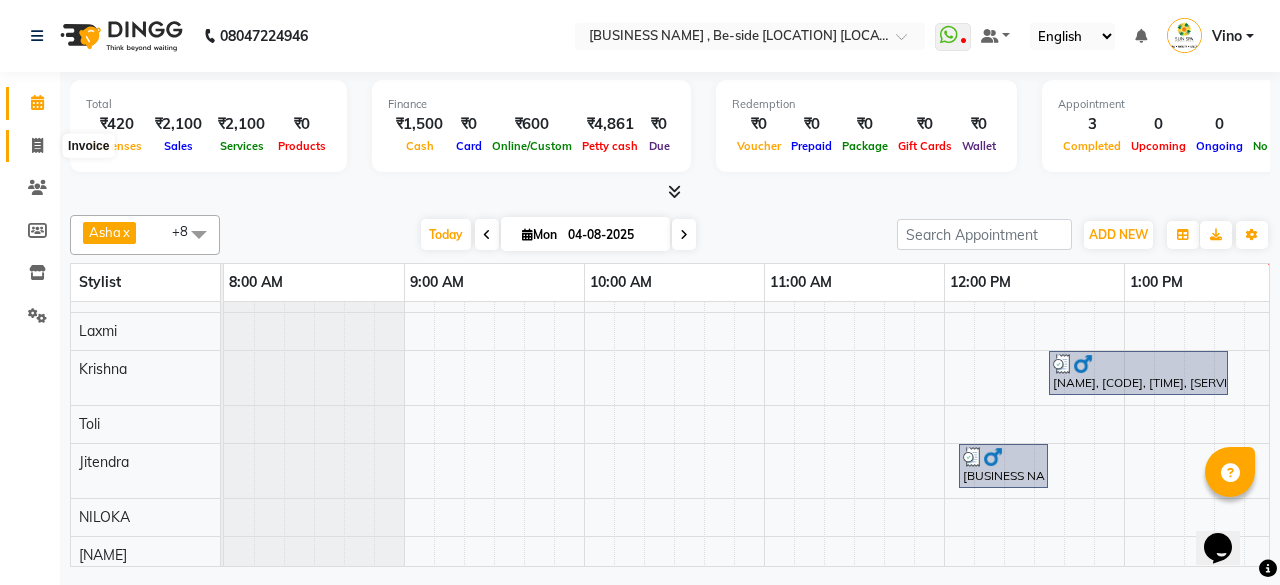 click 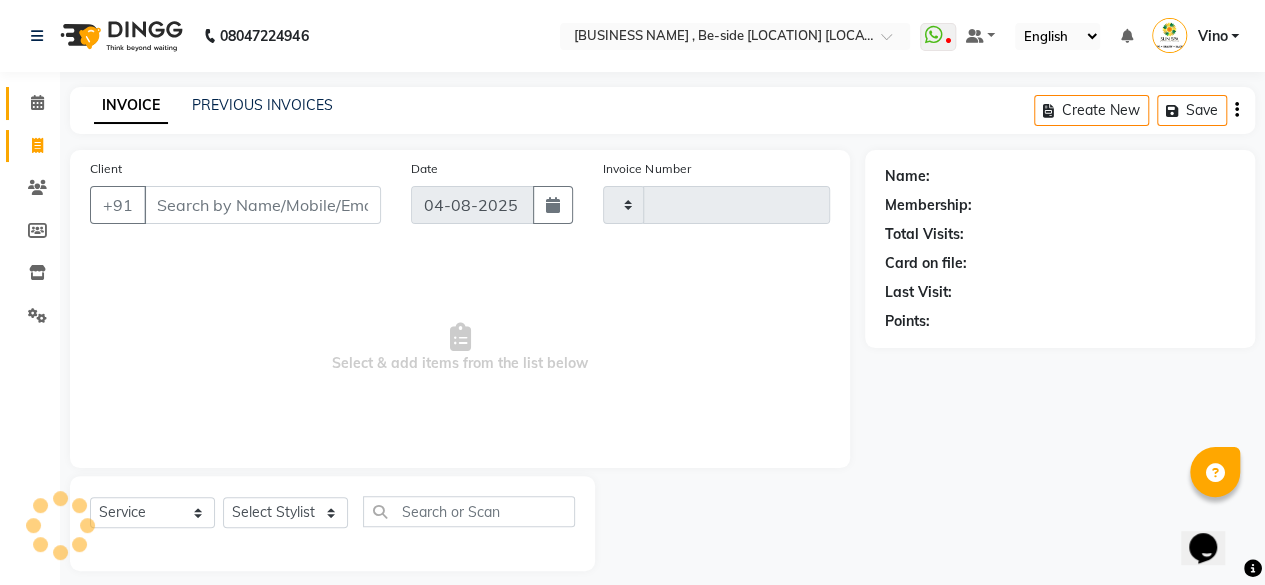 type on "0940" 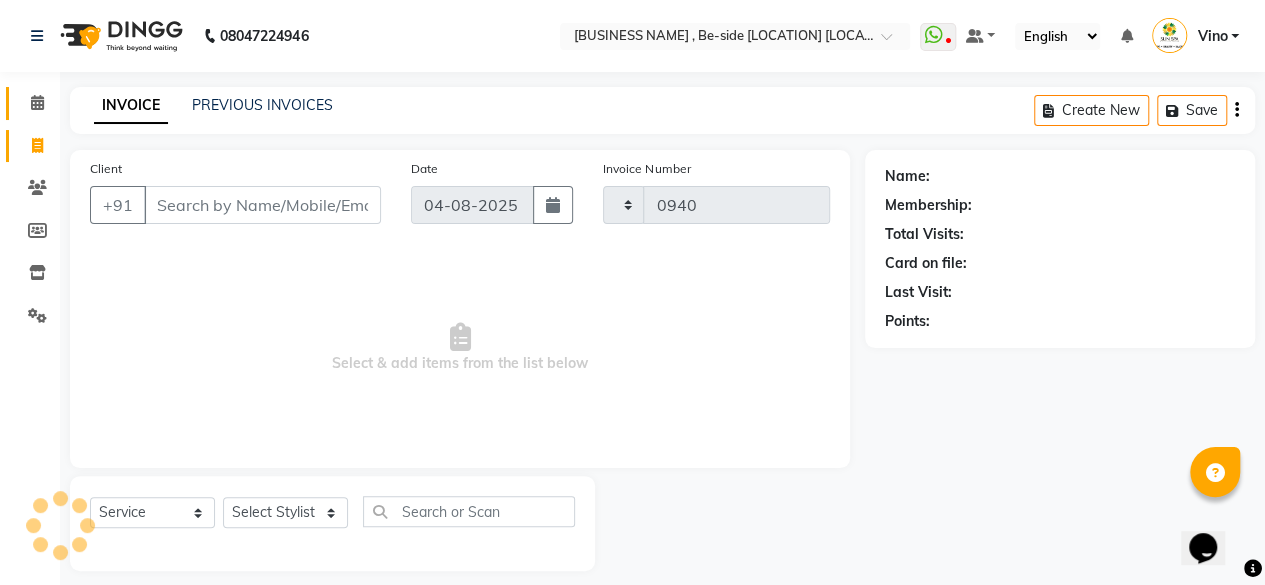 select on "5782" 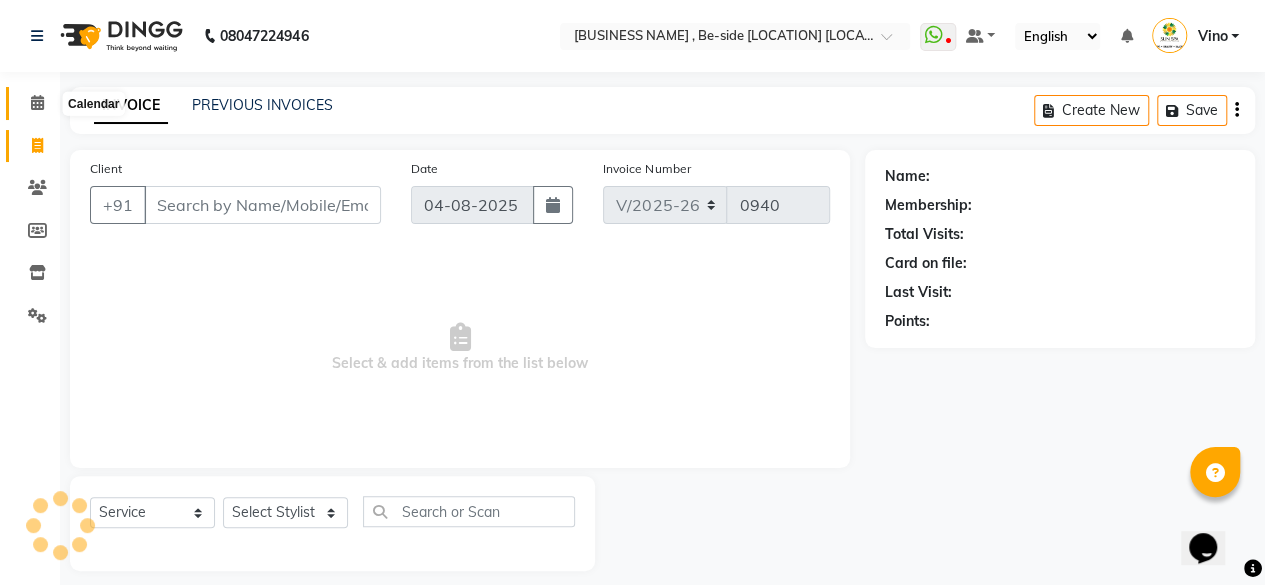 click 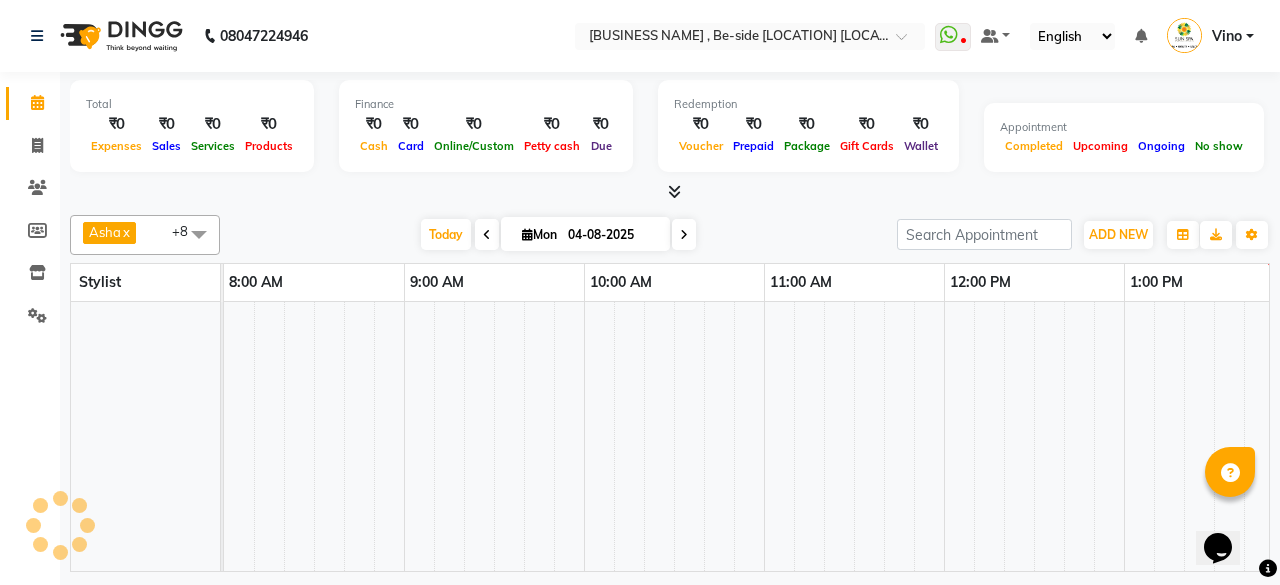 scroll, scrollTop: 0, scrollLeft: 0, axis: both 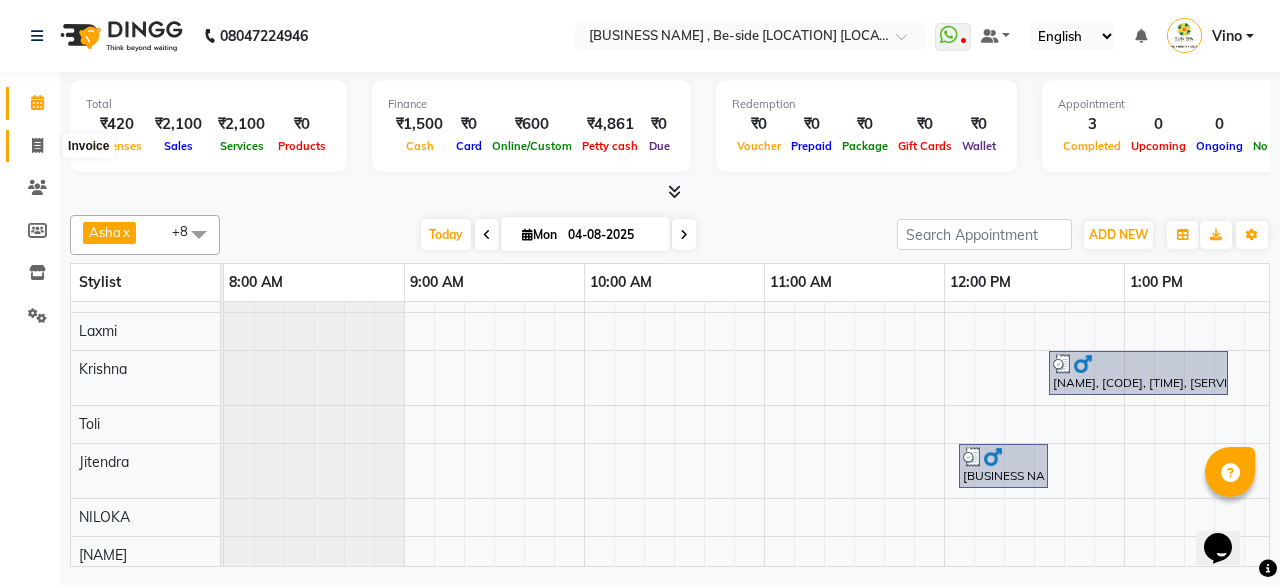 click 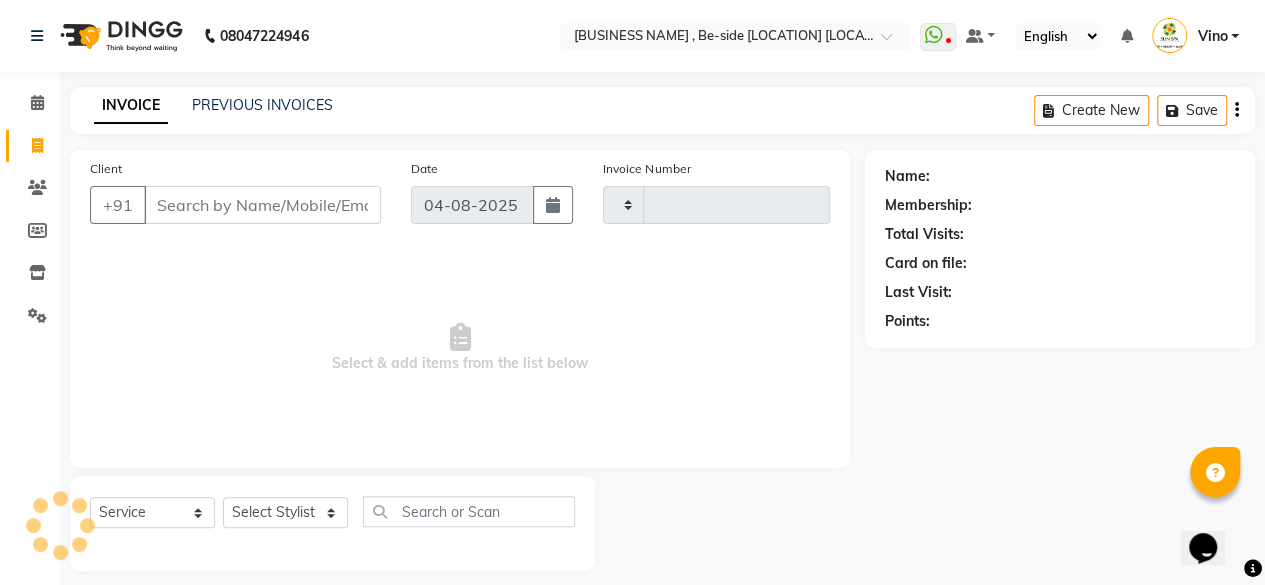 type on "0940" 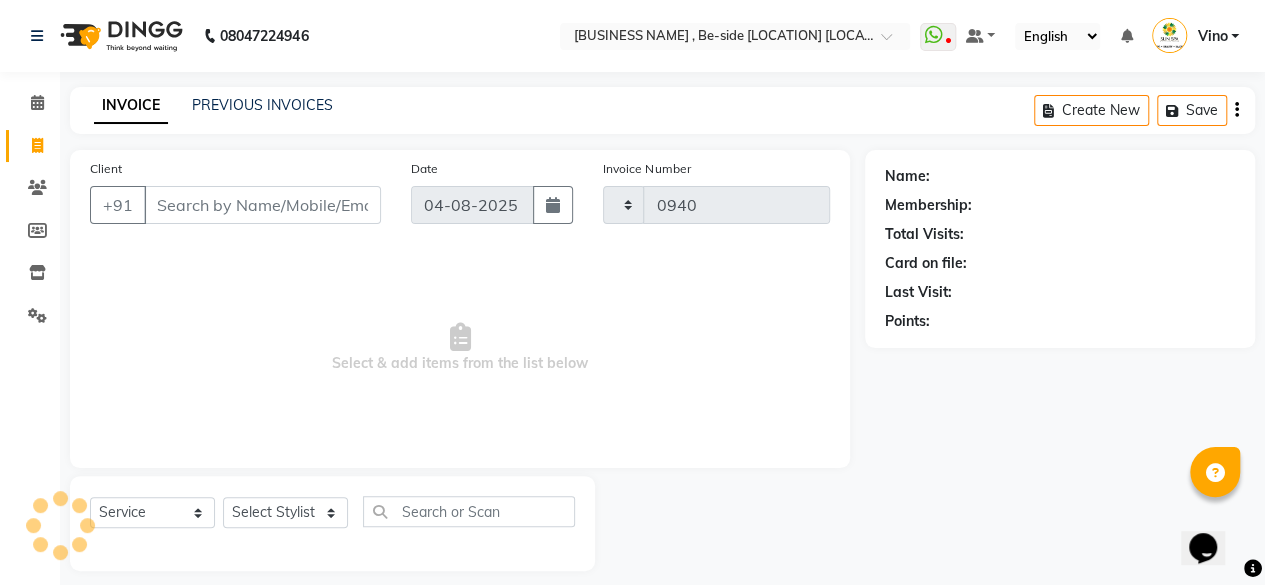 select on "5782" 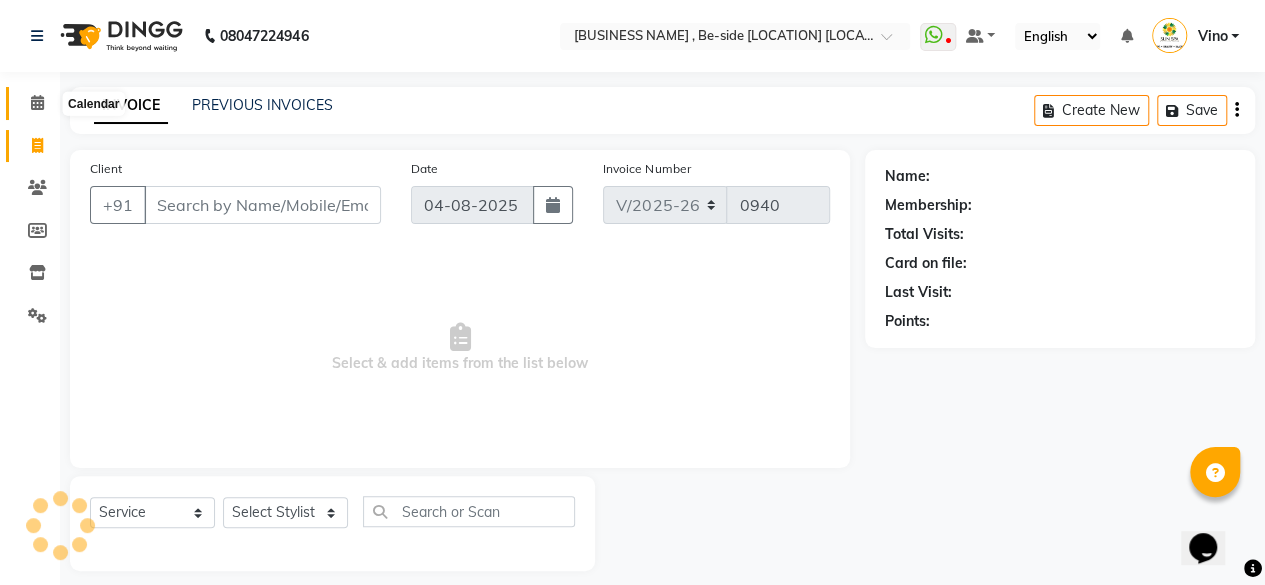 click 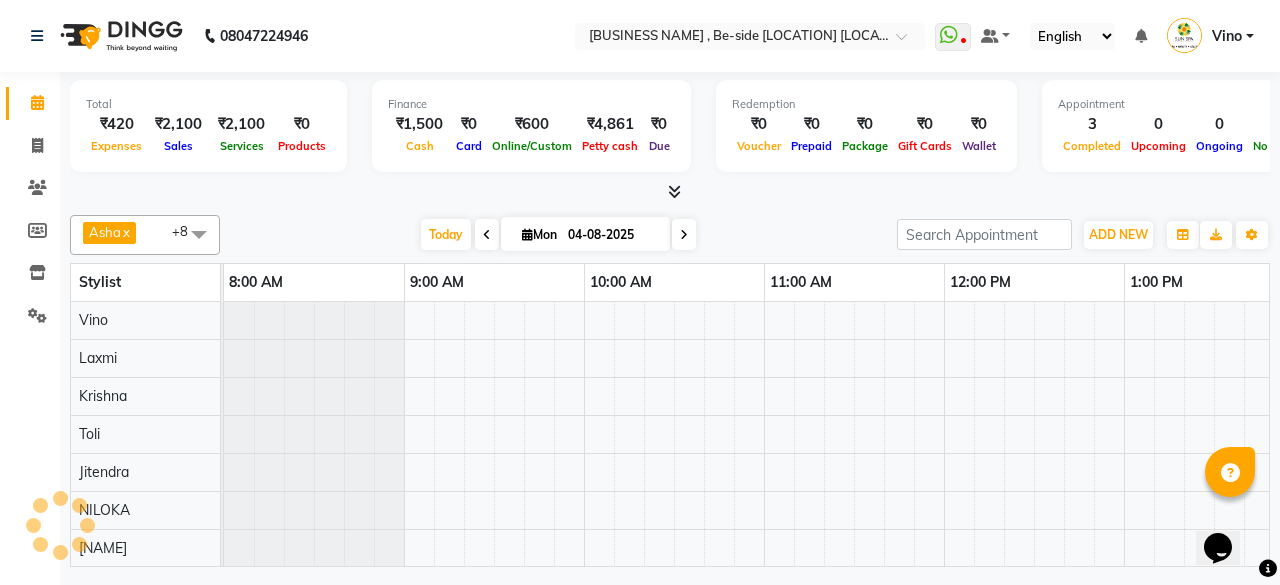 scroll, scrollTop: 0, scrollLeft: 0, axis: both 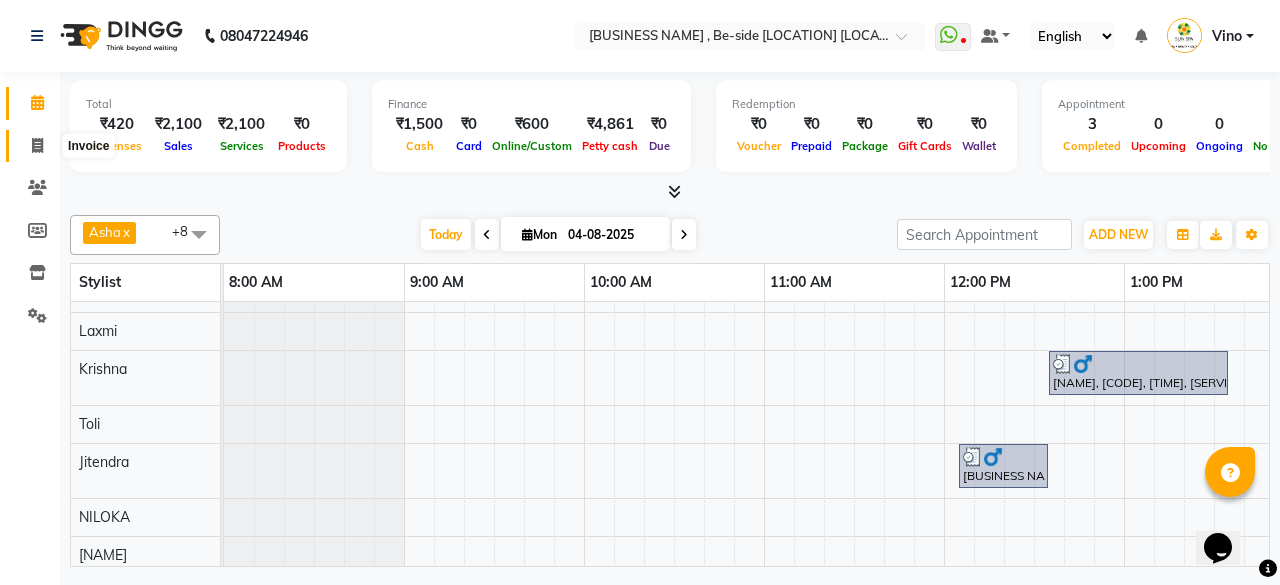 click 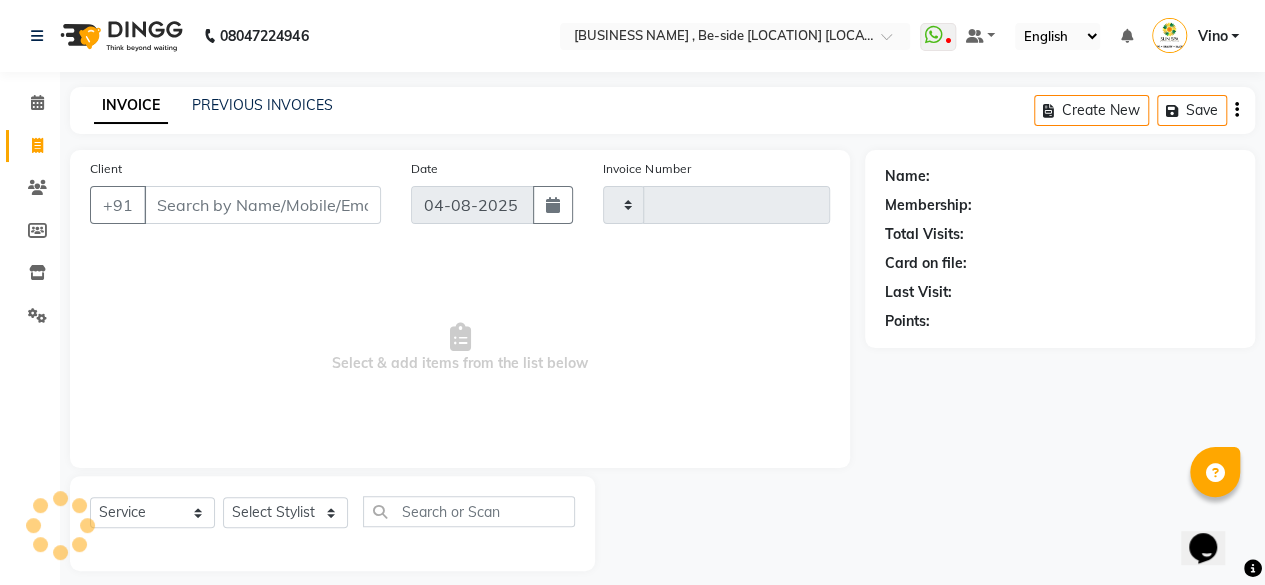 type on "0940" 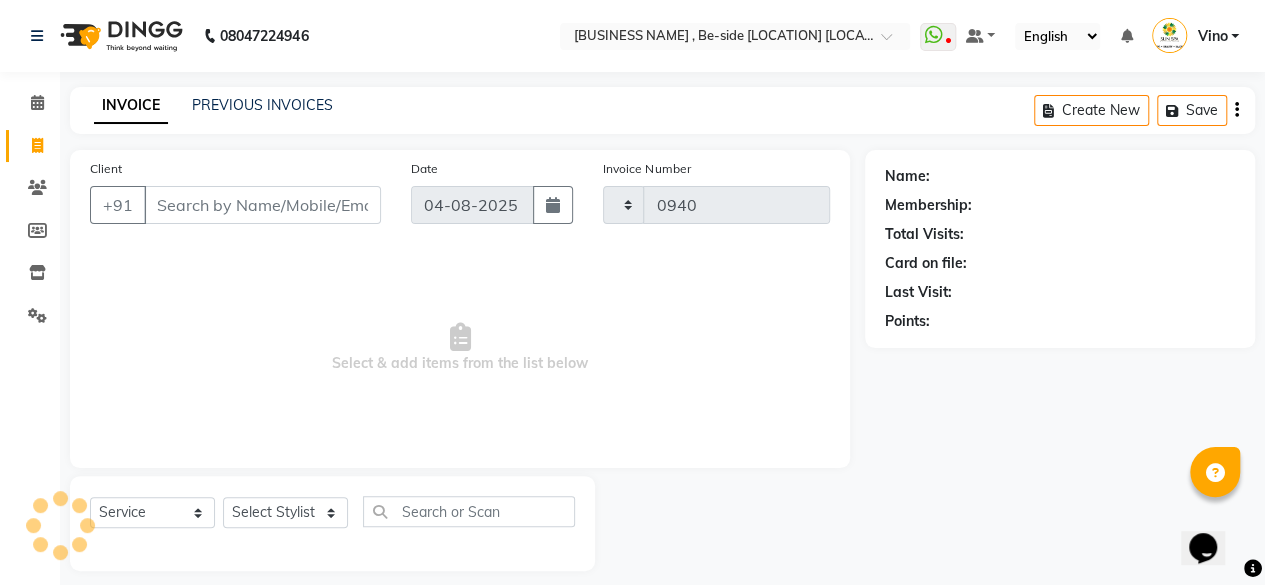 click on "Client" at bounding box center (262, 205) 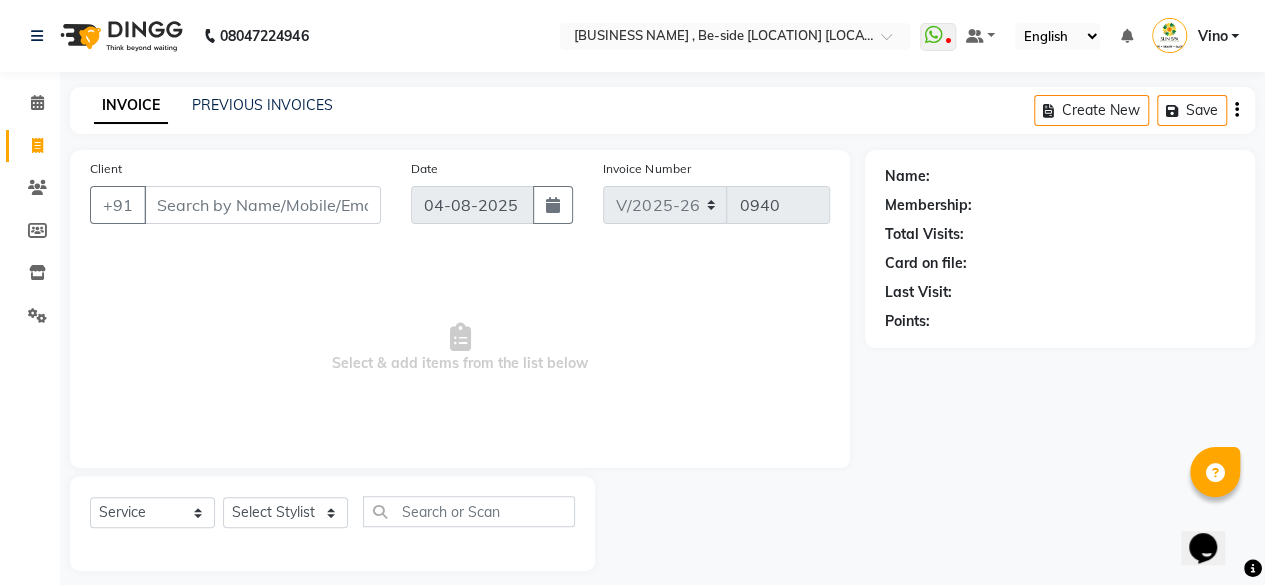 click on "Client" at bounding box center (262, 205) 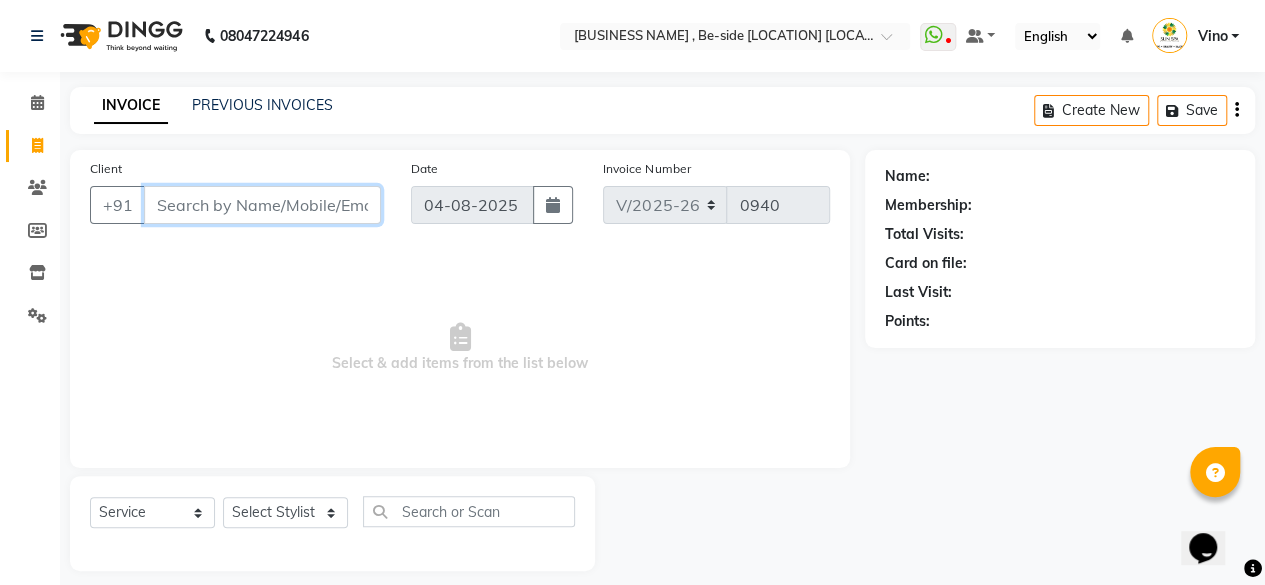 click on "Client" at bounding box center [262, 205] 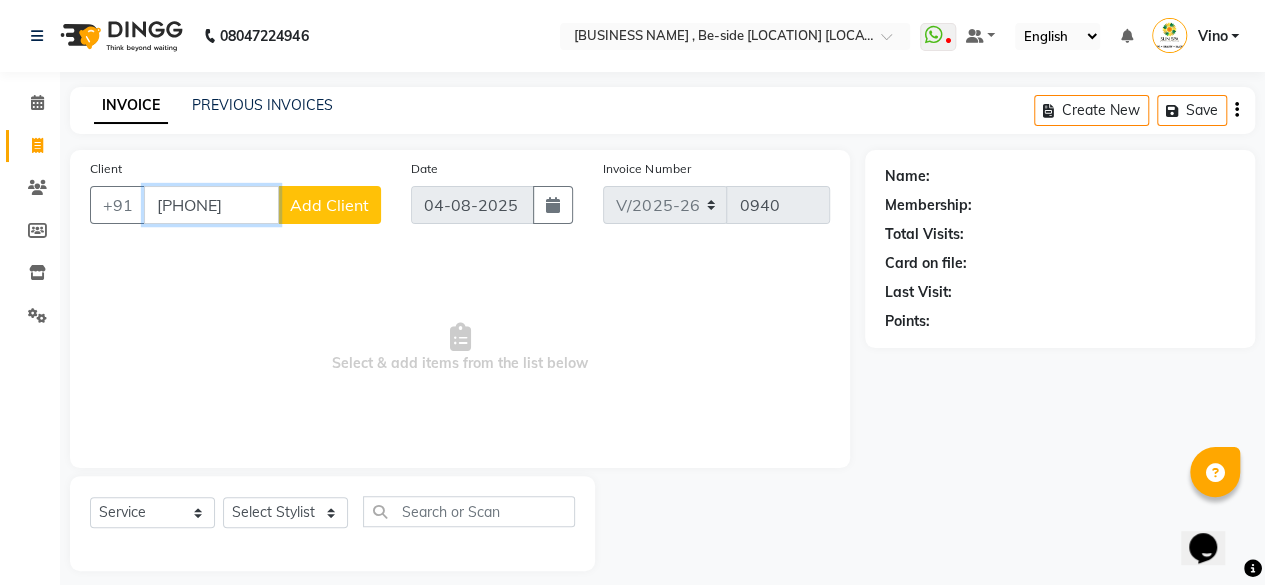 type on "[PHONE]" 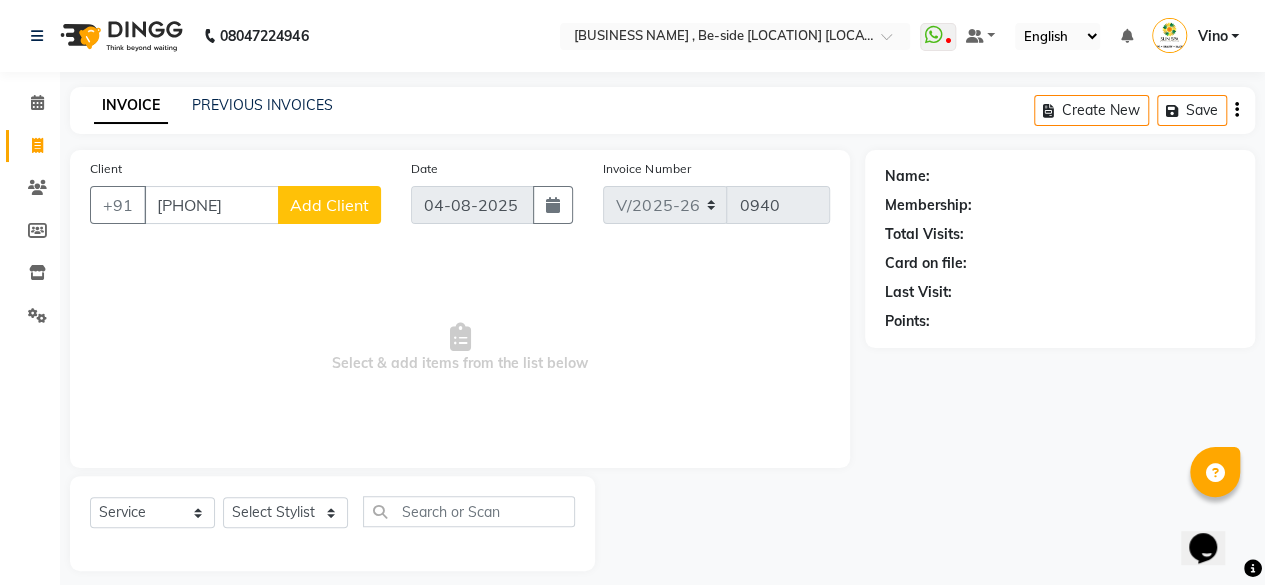 click on "Add Client" 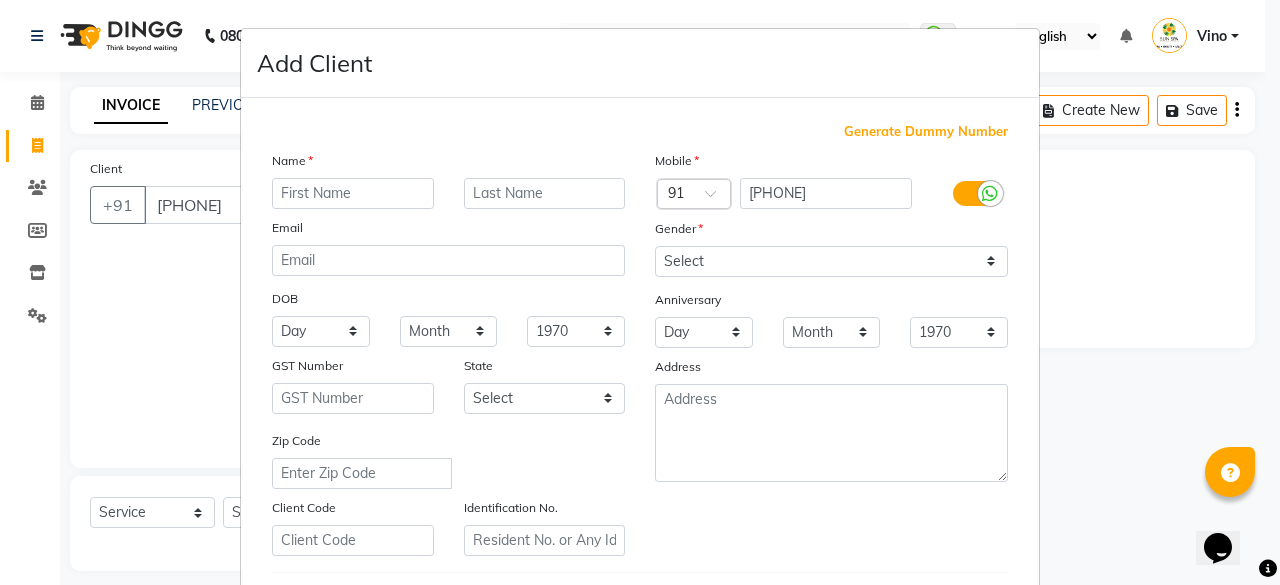 click at bounding box center [353, 193] 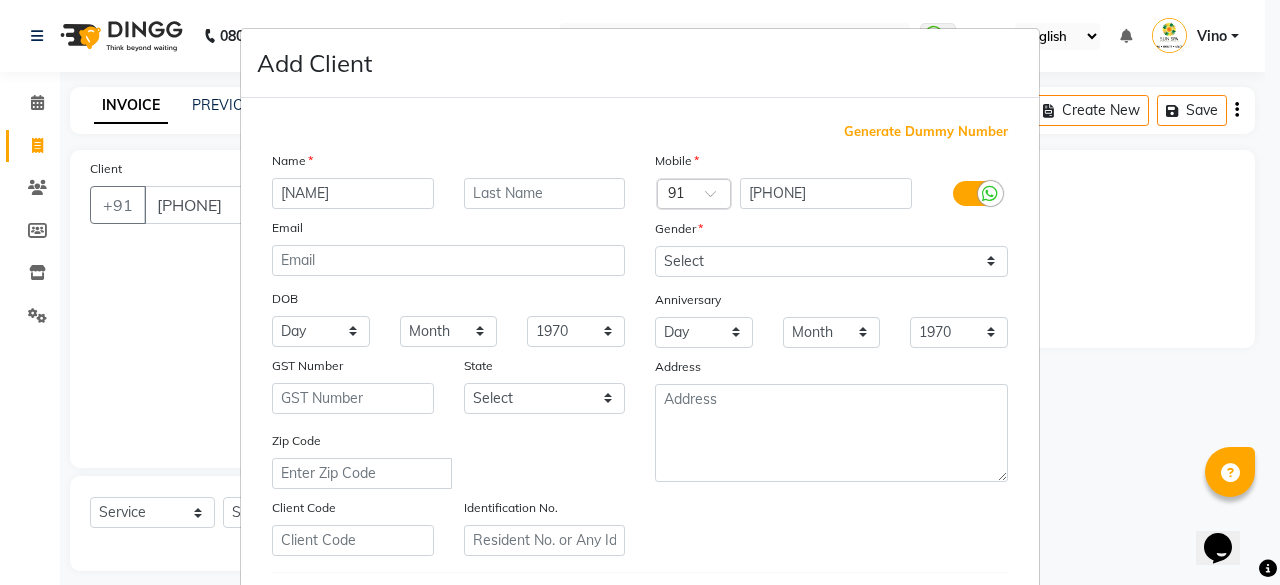 type on "[NAME]" 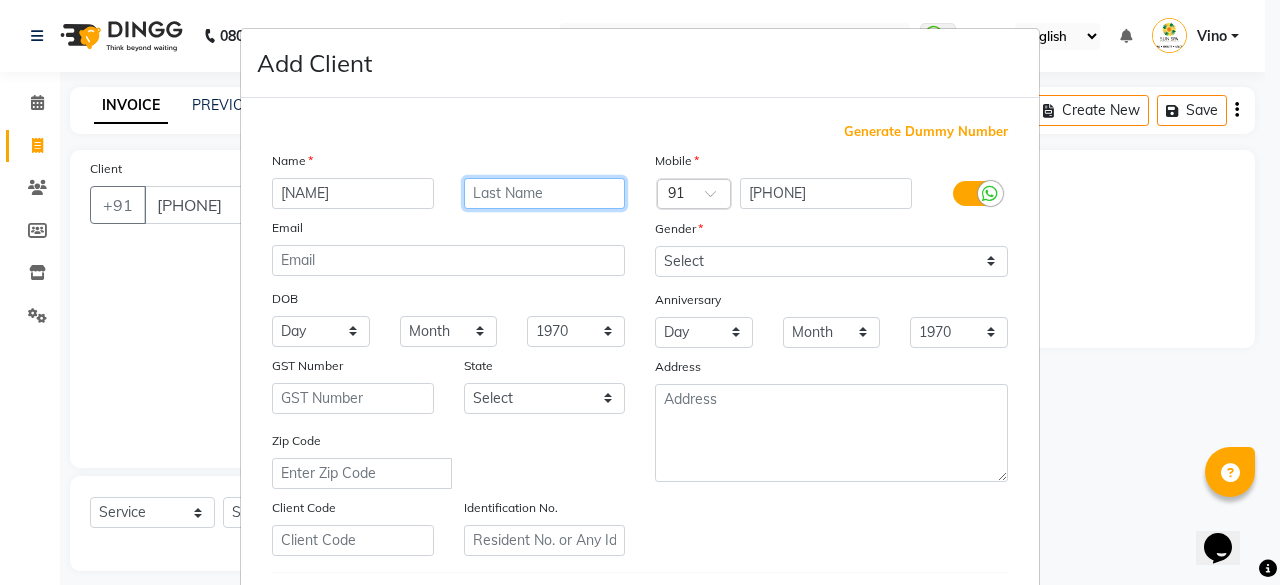 click at bounding box center (545, 193) 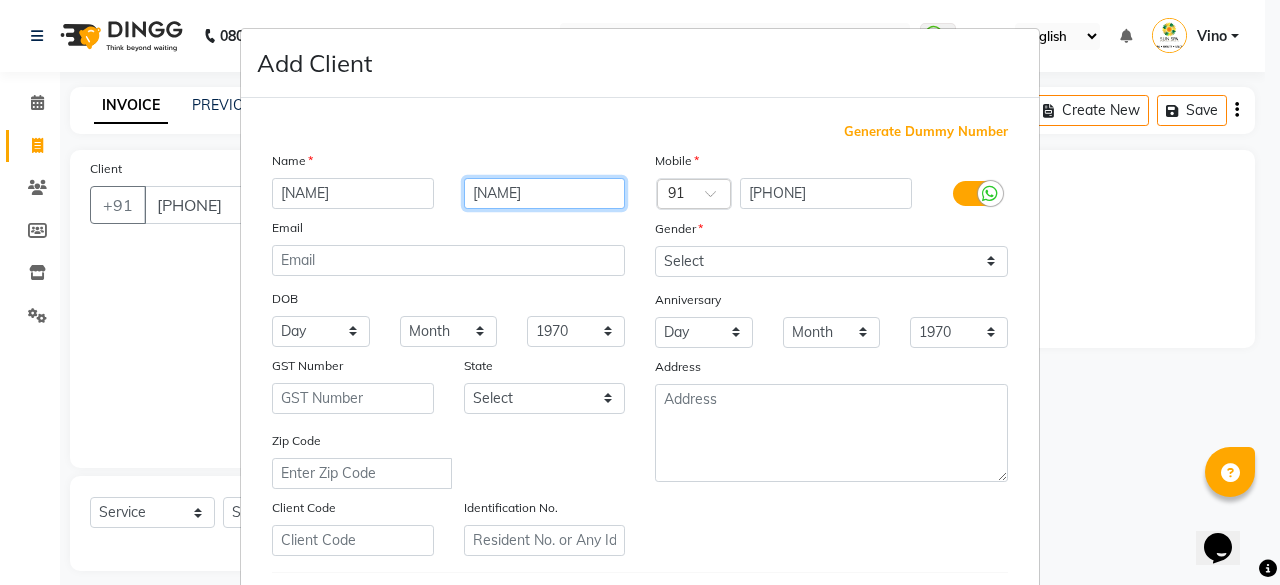 type on "[NAME]" 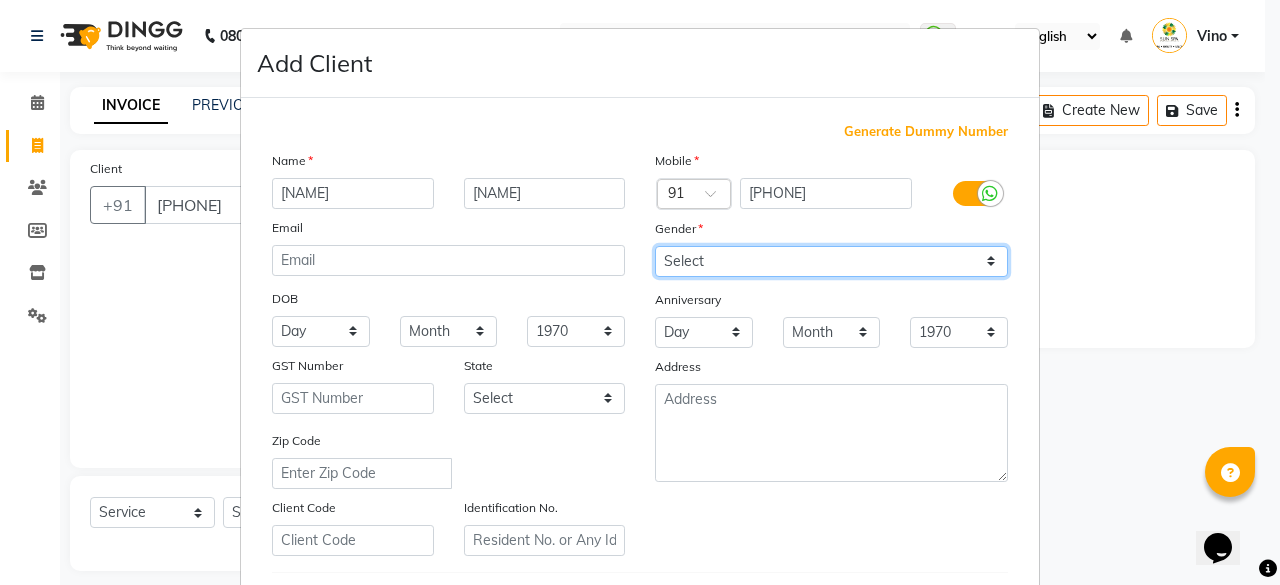 click on "Select Male Female Other Prefer Not To Say" at bounding box center [831, 261] 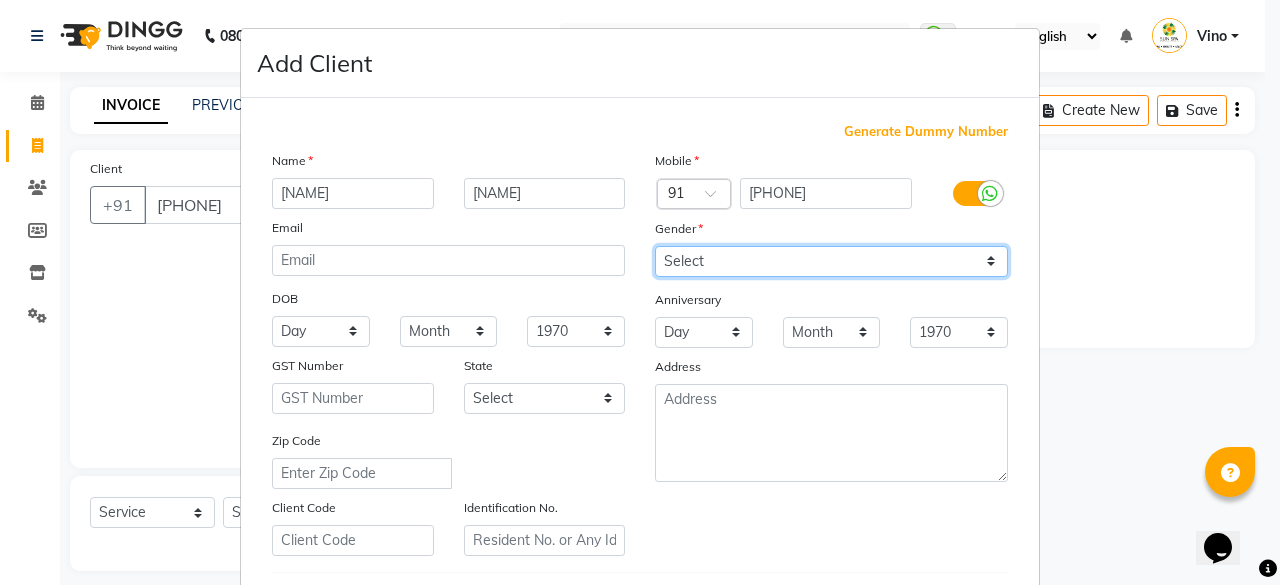 select on "male" 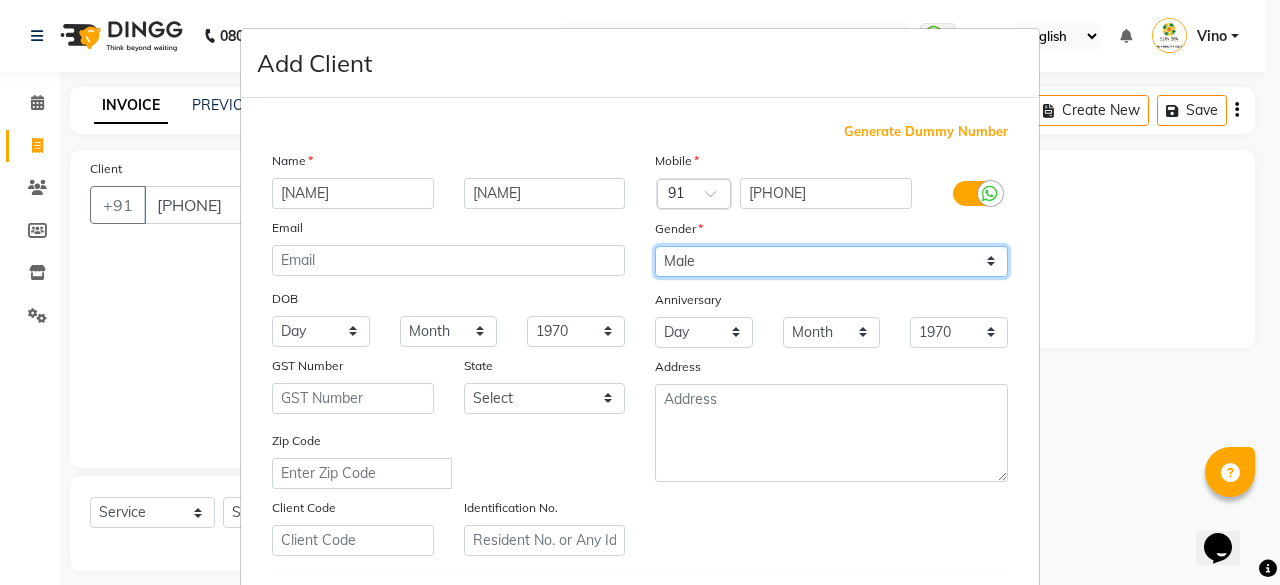 click on "Select Male Female Other Prefer Not To Say" at bounding box center [831, 261] 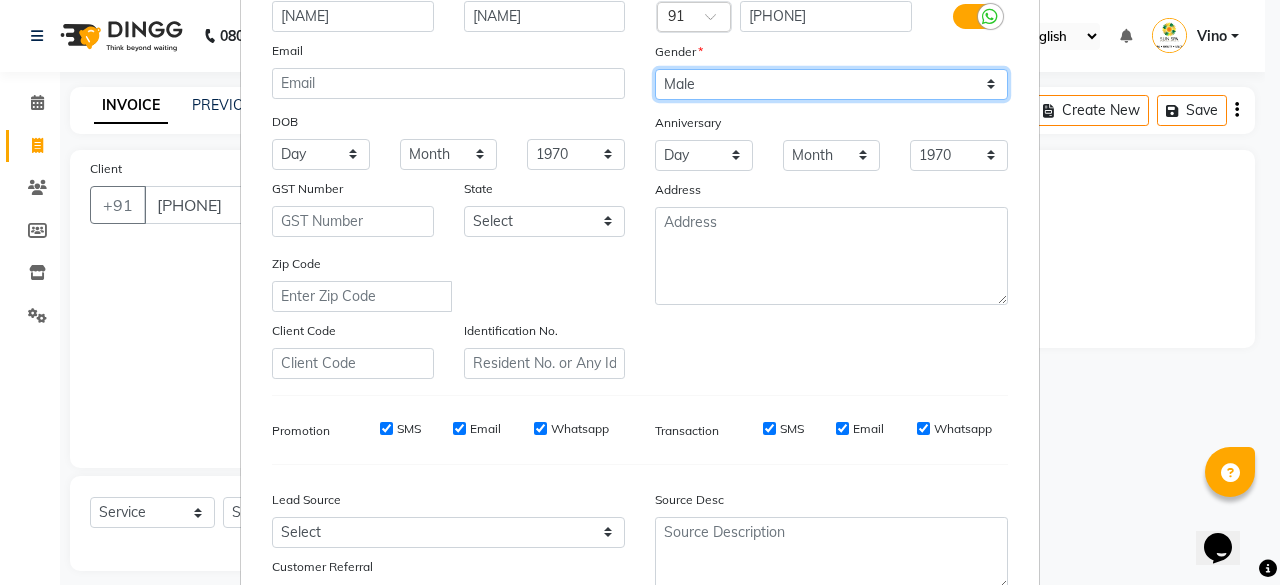 scroll, scrollTop: 300, scrollLeft: 0, axis: vertical 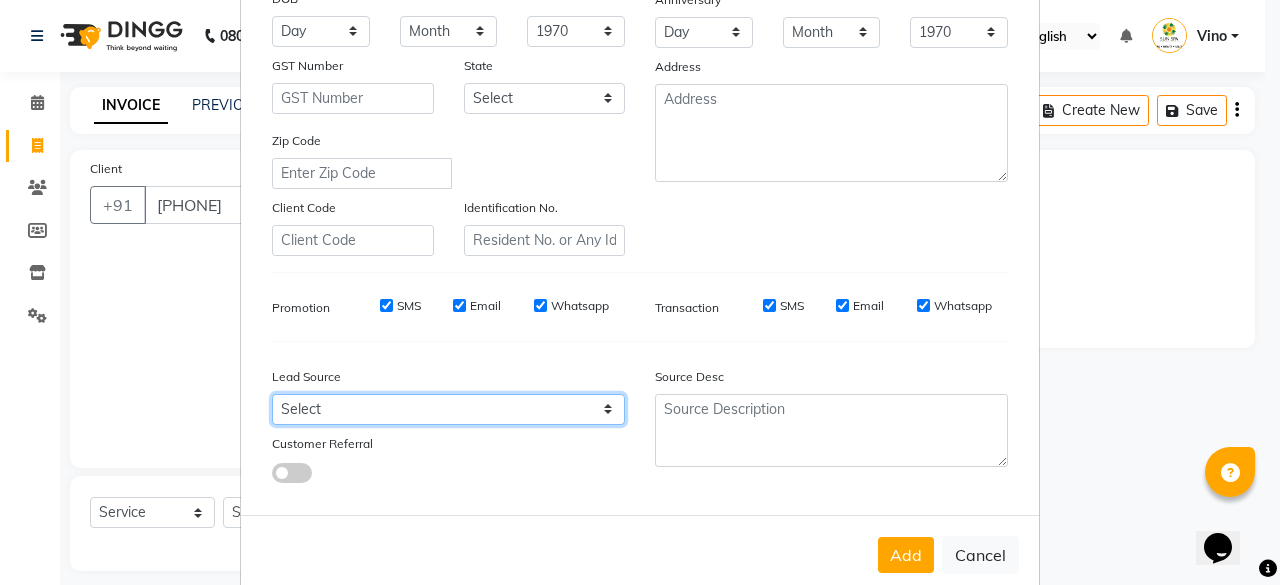 click on "Select Walk-in Referral Internet Friend Word of Mouth Advertisement Facebook JustDial Google Other Instagram  YouTube  WhatsApp" at bounding box center [448, 409] 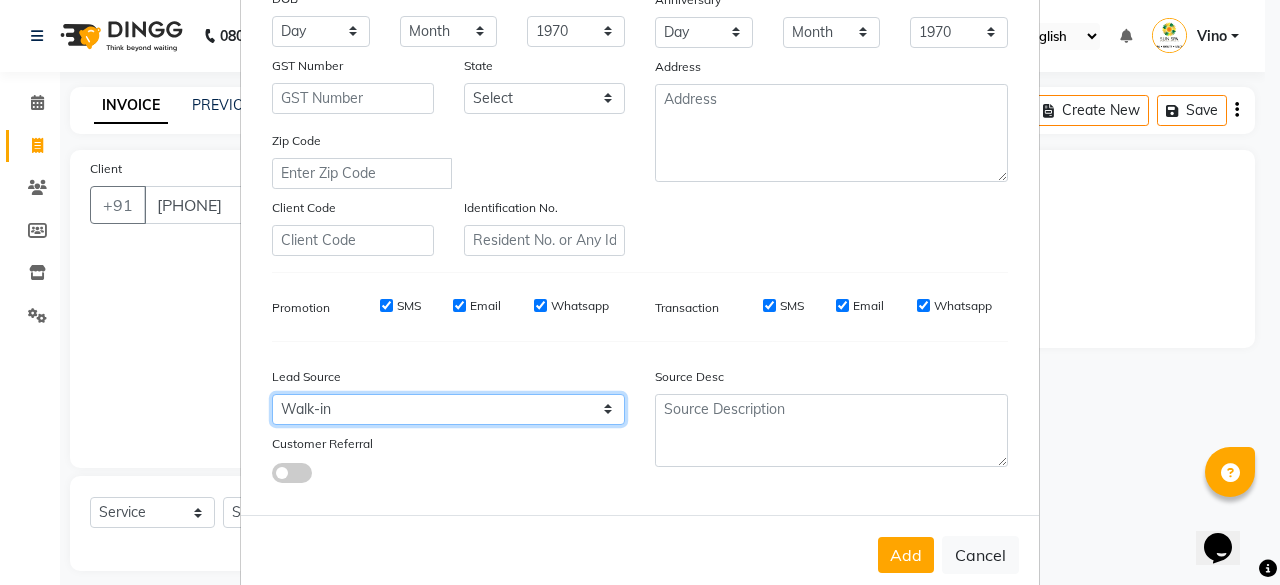 click on "Select Walk-in Referral Internet Friend Word of Mouth Advertisement Facebook JustDial Google Other Instagram  YouTube  WhatsApp" at bounding box center [448, 409] 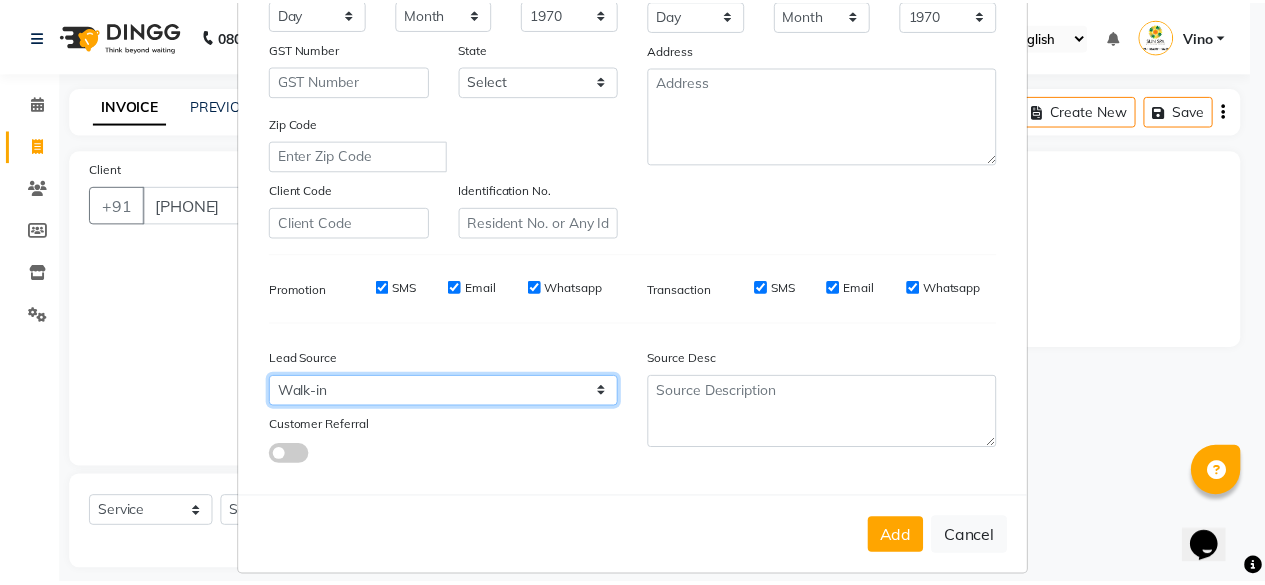 scroll, scrollTop: 334, scrollLeft: 0, axis: vertical 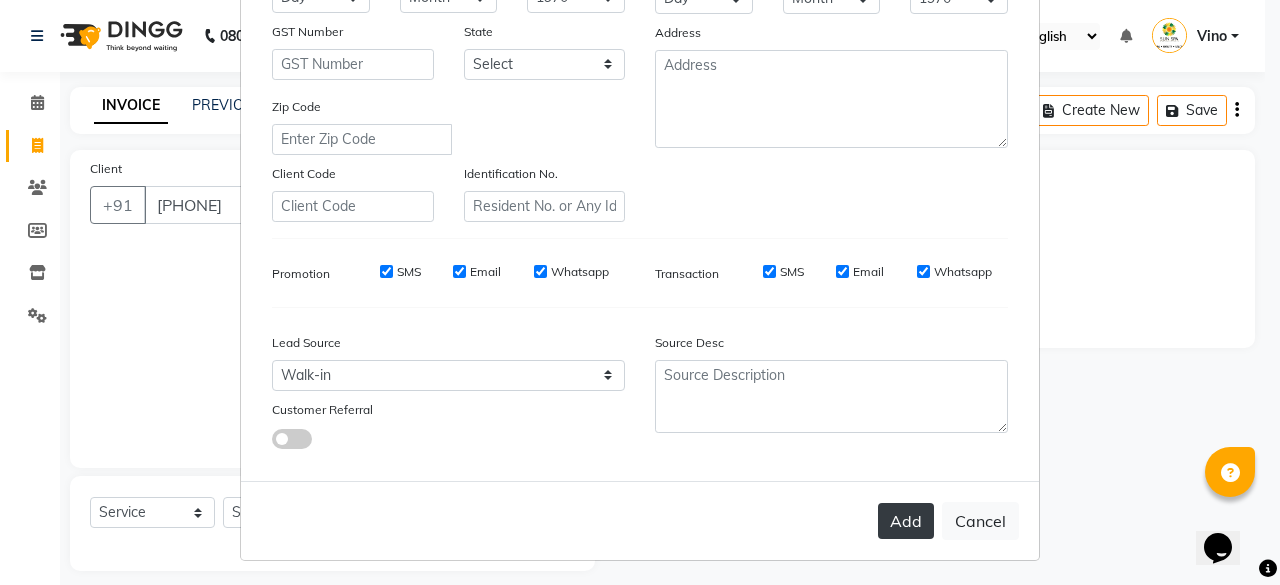 click on "Add" at bounding box center [906, 521] 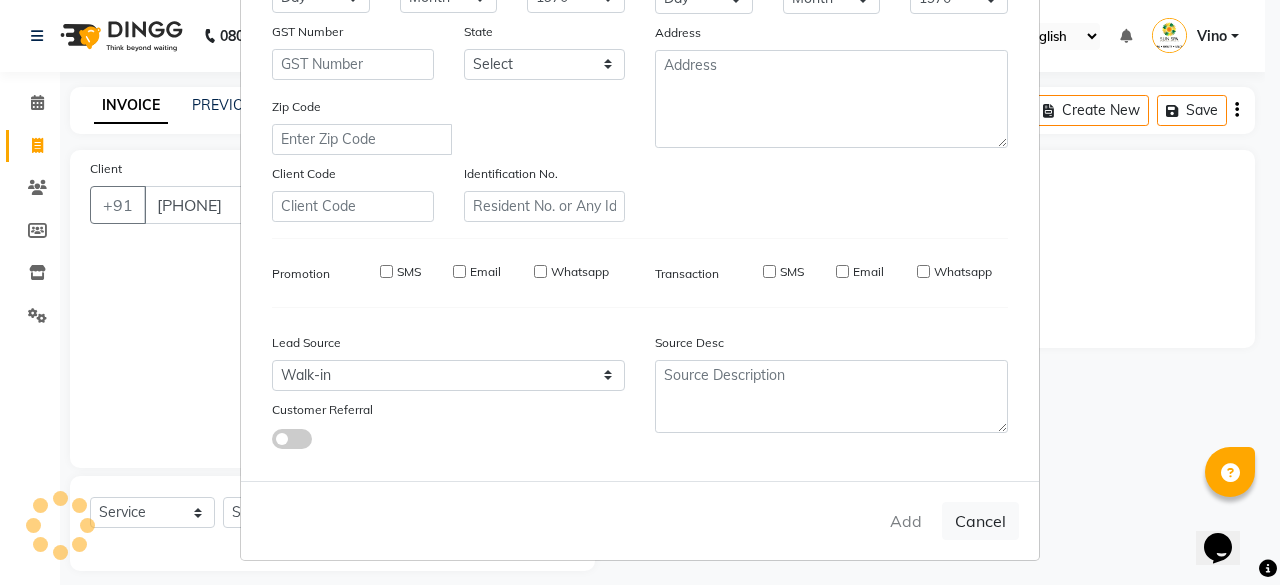 type 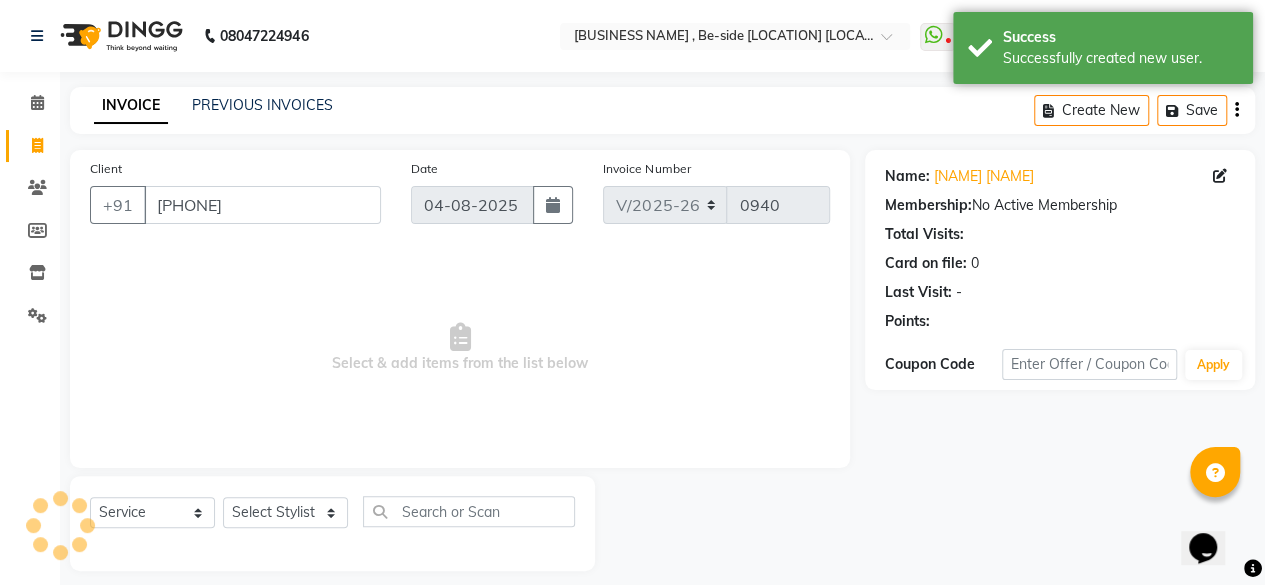 scroll, scrollTop: 15, scrollLeft: 0, axis: vertical 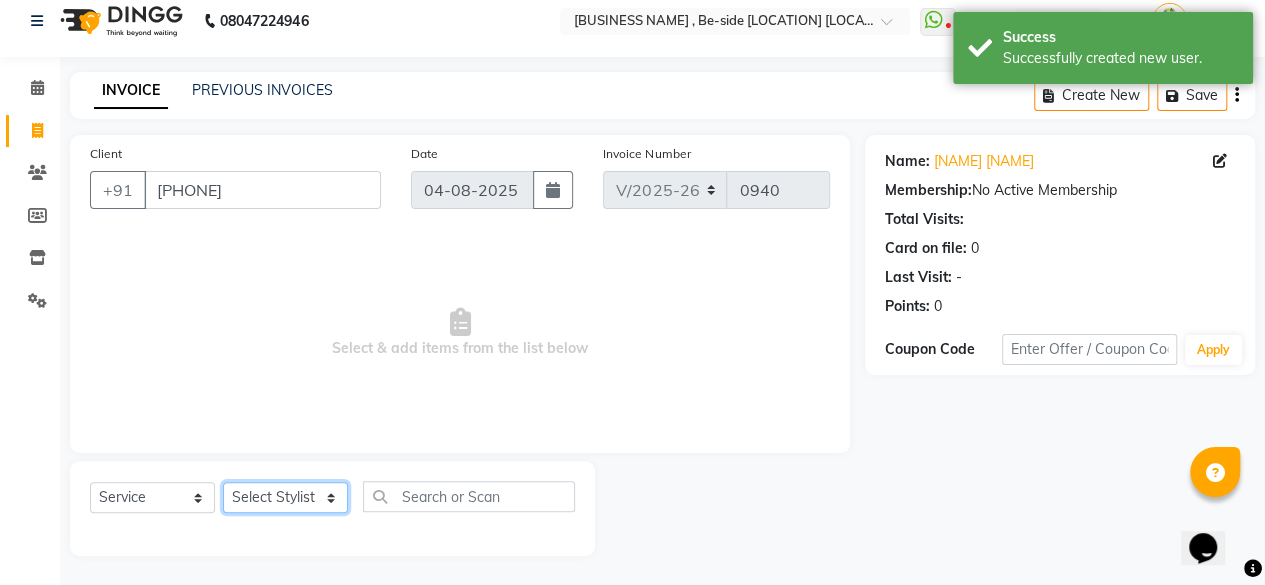 click on "Select Stylist [NAME] [NAME] [NAME] [NAME] [NAME] [NAME] [NAME] [NAME] [NAME] [NAME] [NAME] [NAME] [NAME]" 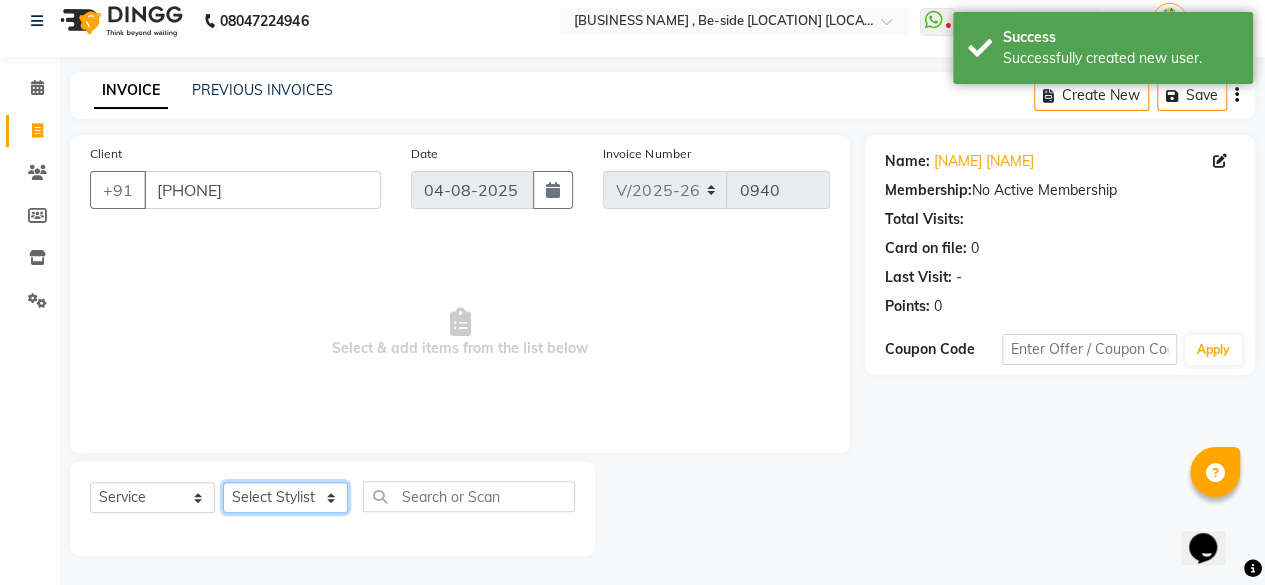 select on "49477" 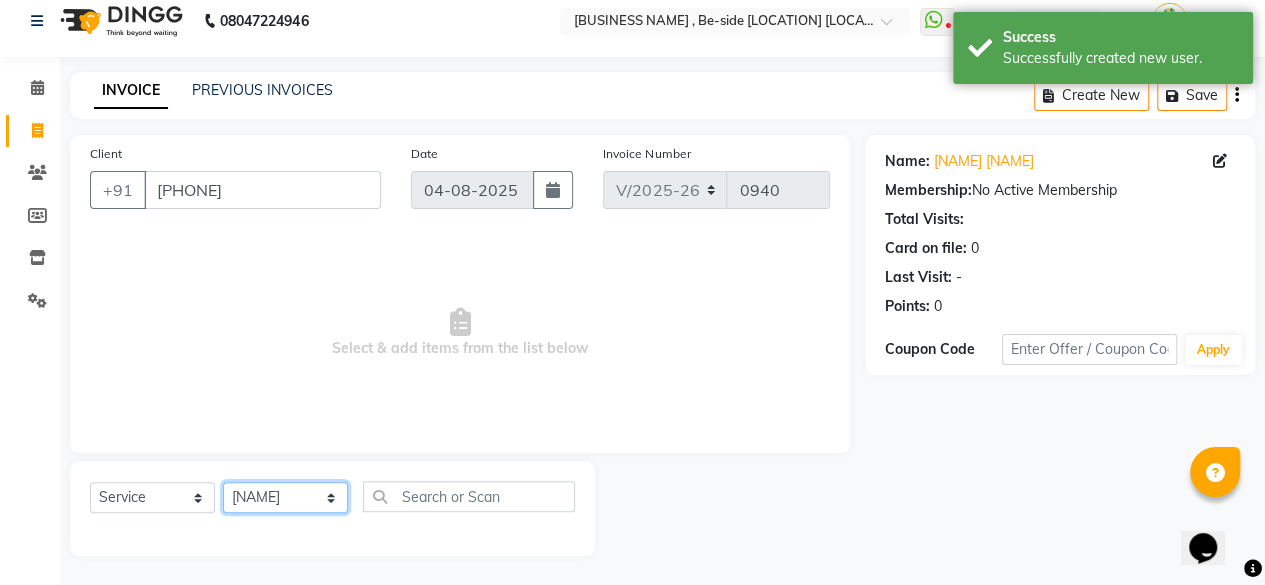 click on "Select Stylist [NAME] [NAME] [NAME] [NAME] [NAME] [NAME] [NAME] [NAME] [NAME] [NAME] [NAME] [NAME] [NAME]" 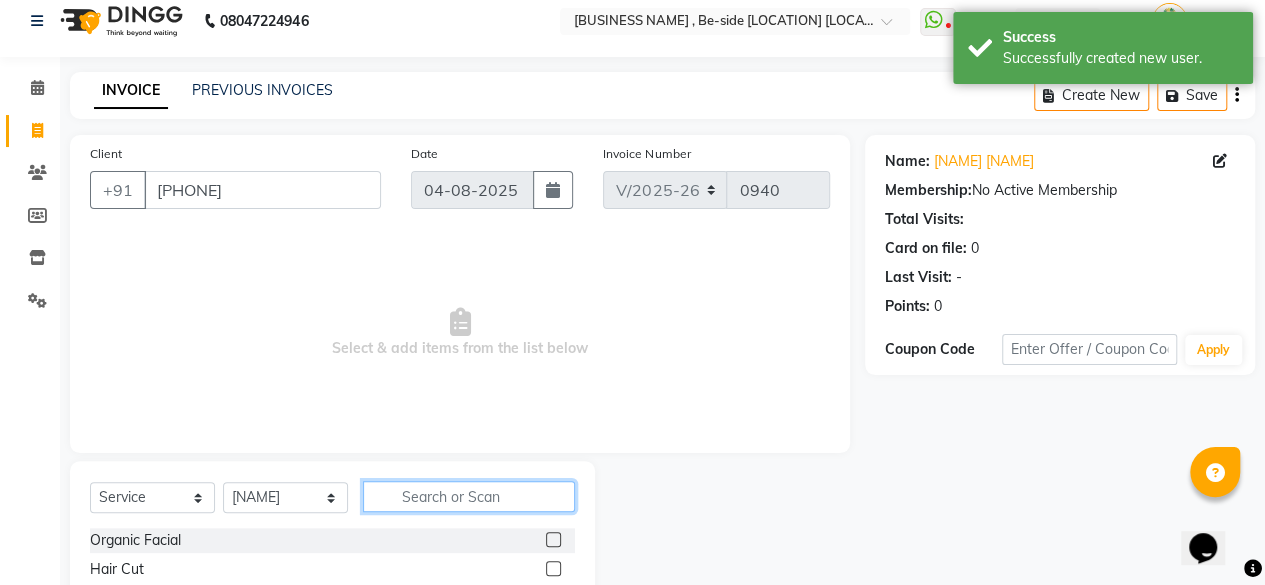 click 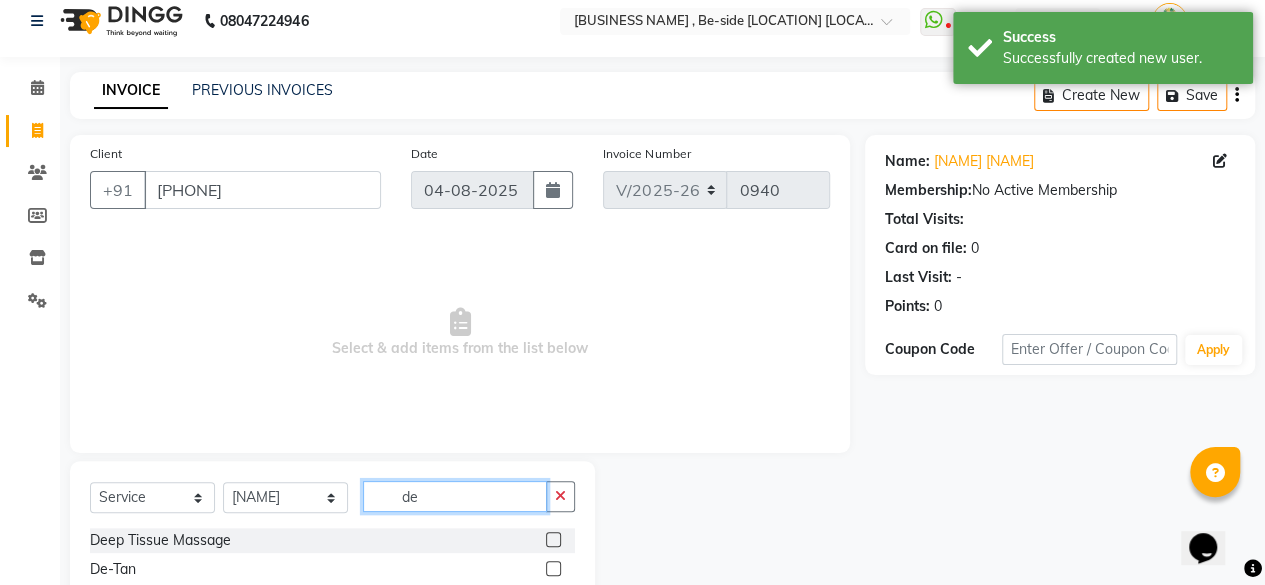 type on "de" 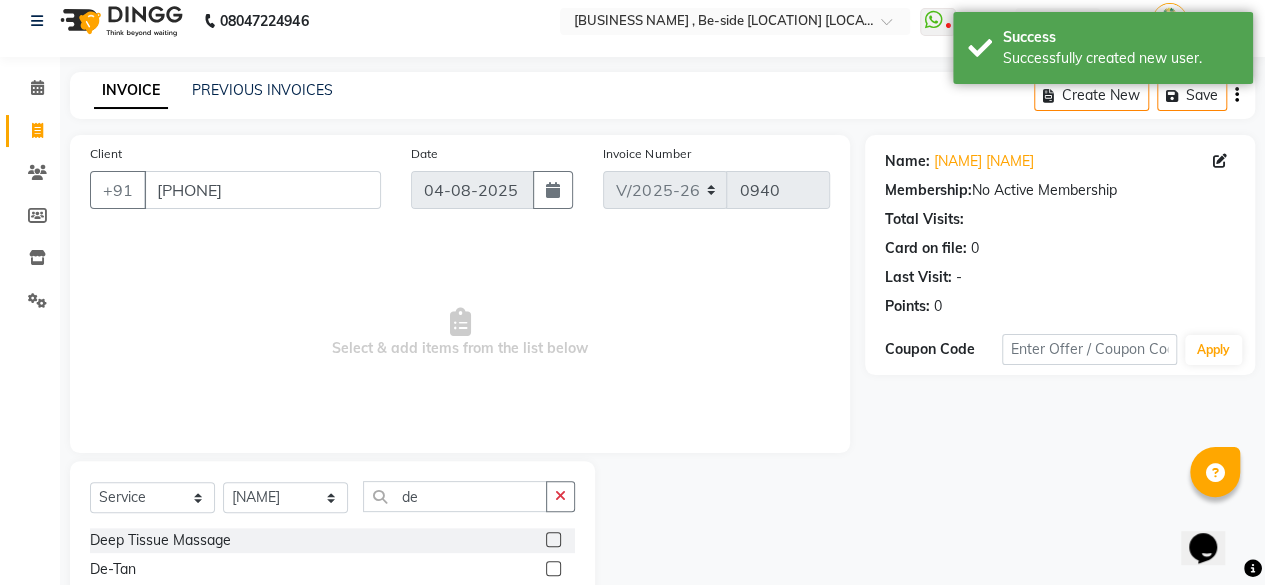 click 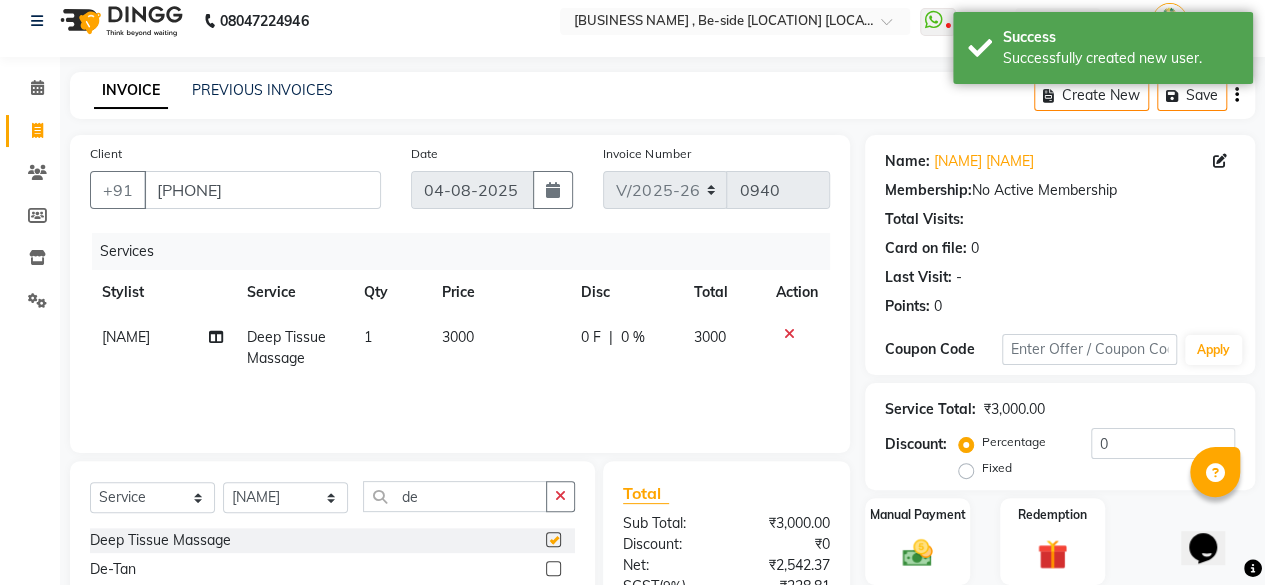 checkbox on "false" 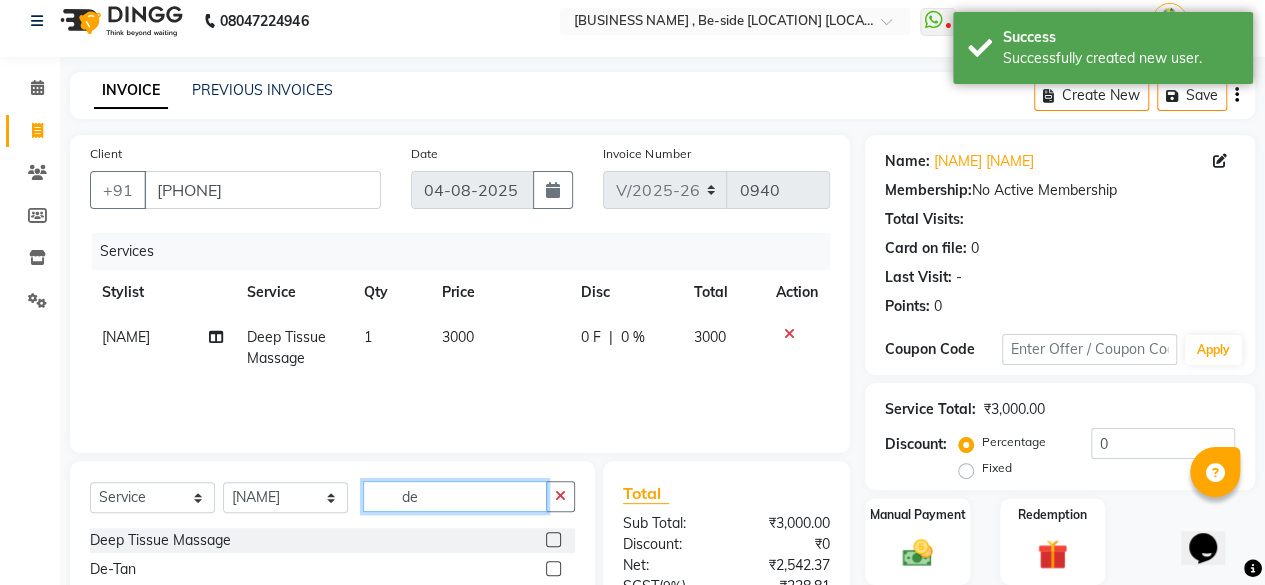 click on "de" 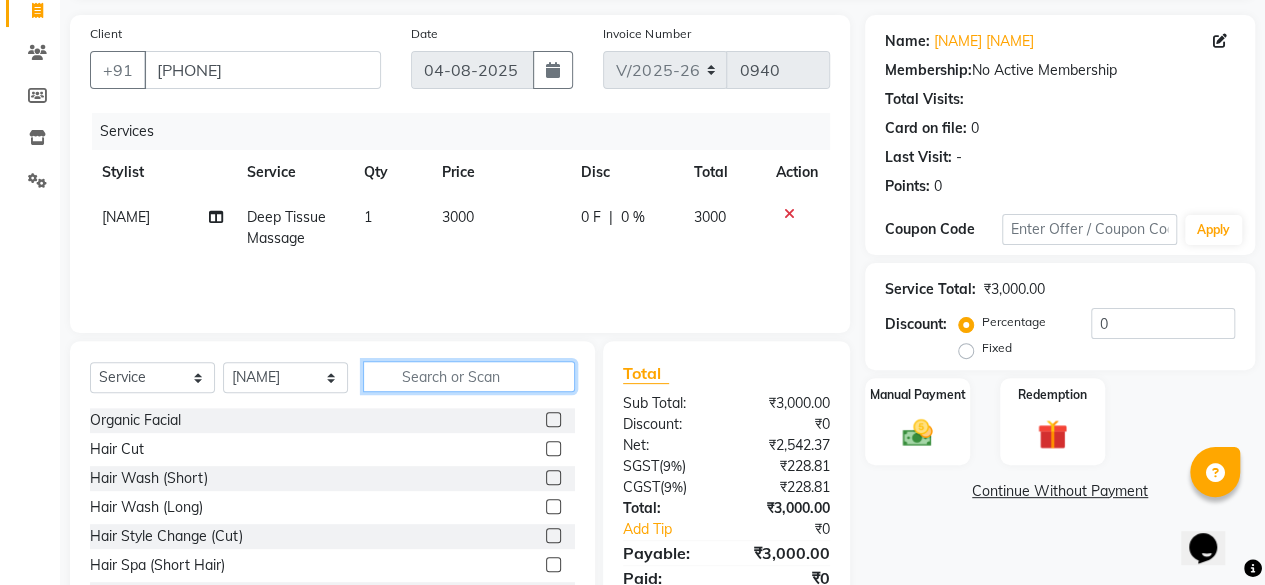 scroll, scrollTop: 215, scrollLeft: 0, axis: vertical 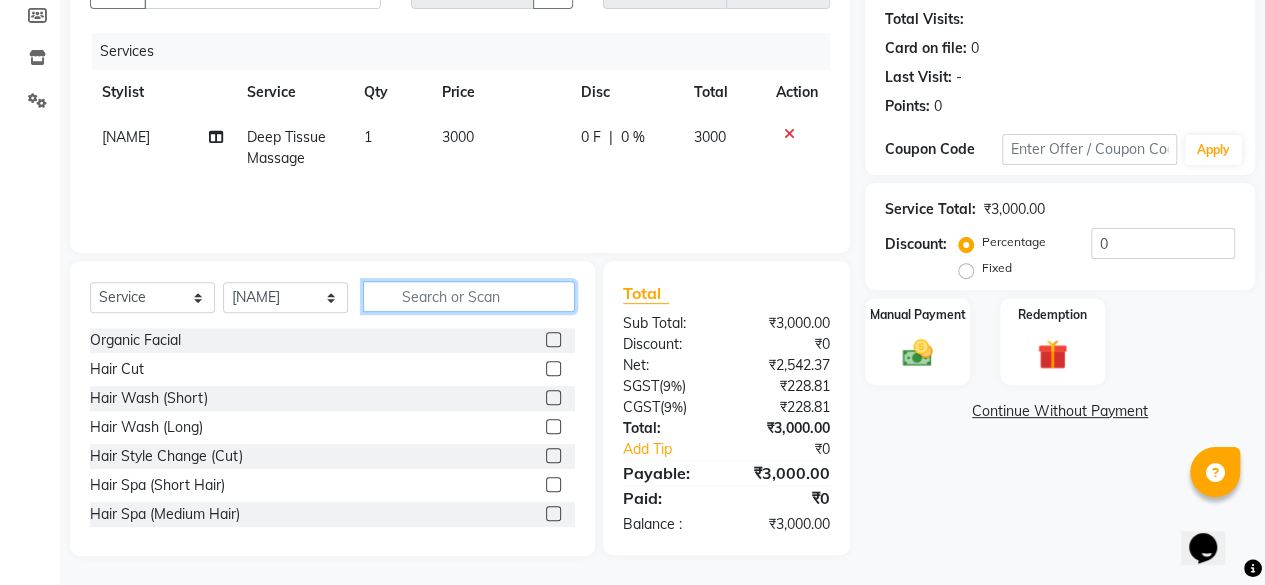 type 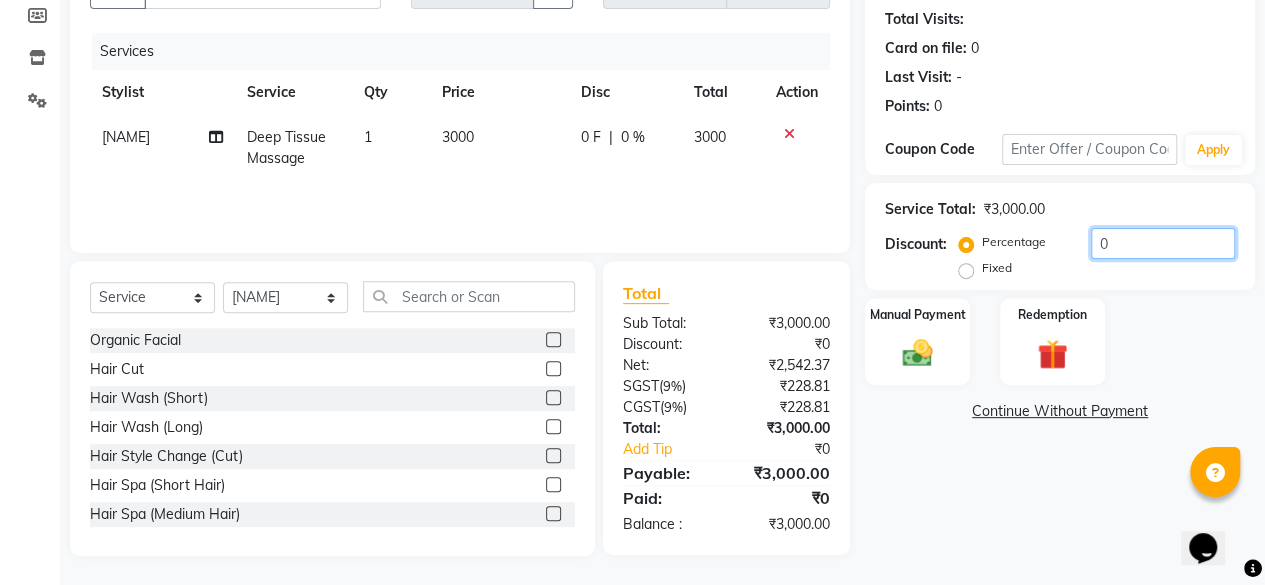 click on "0" 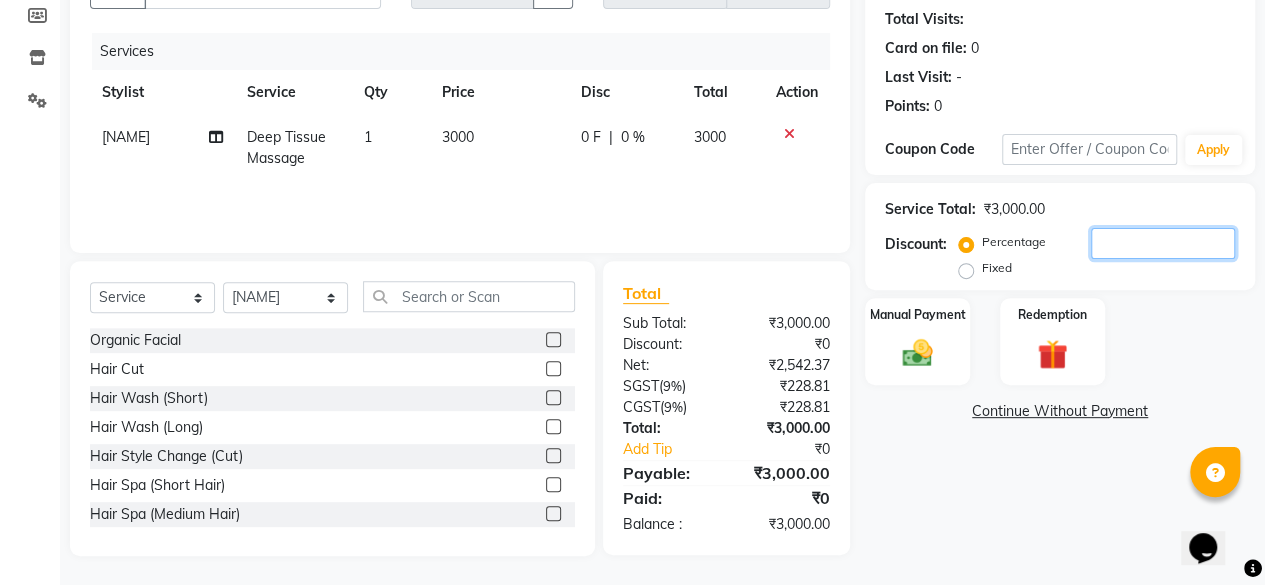 type 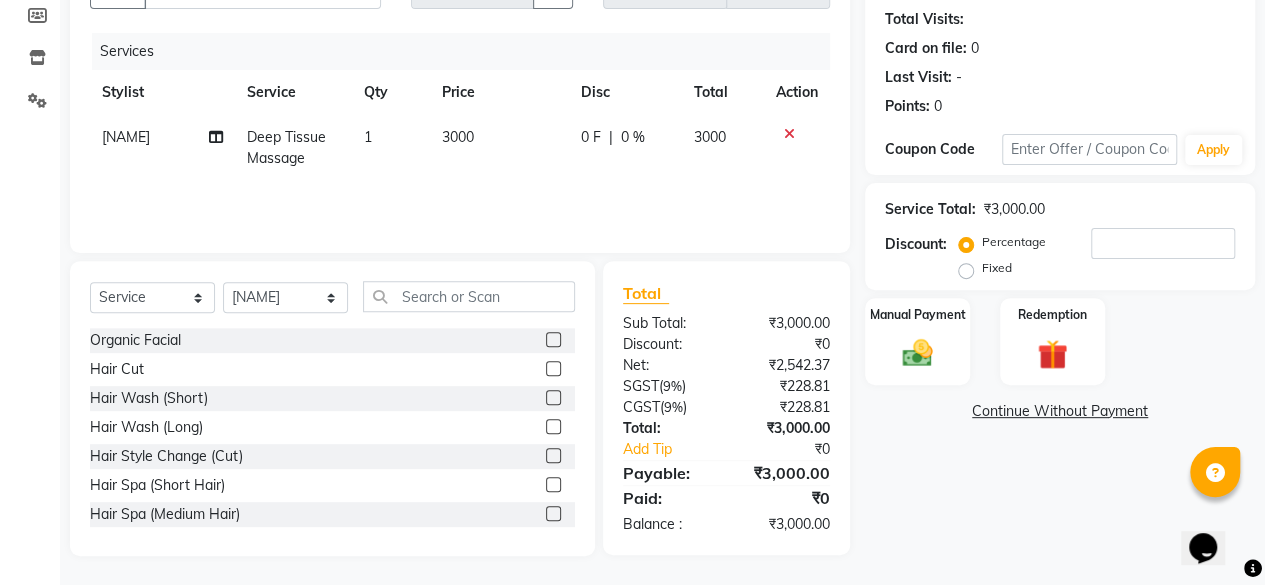 click on "Fixed" 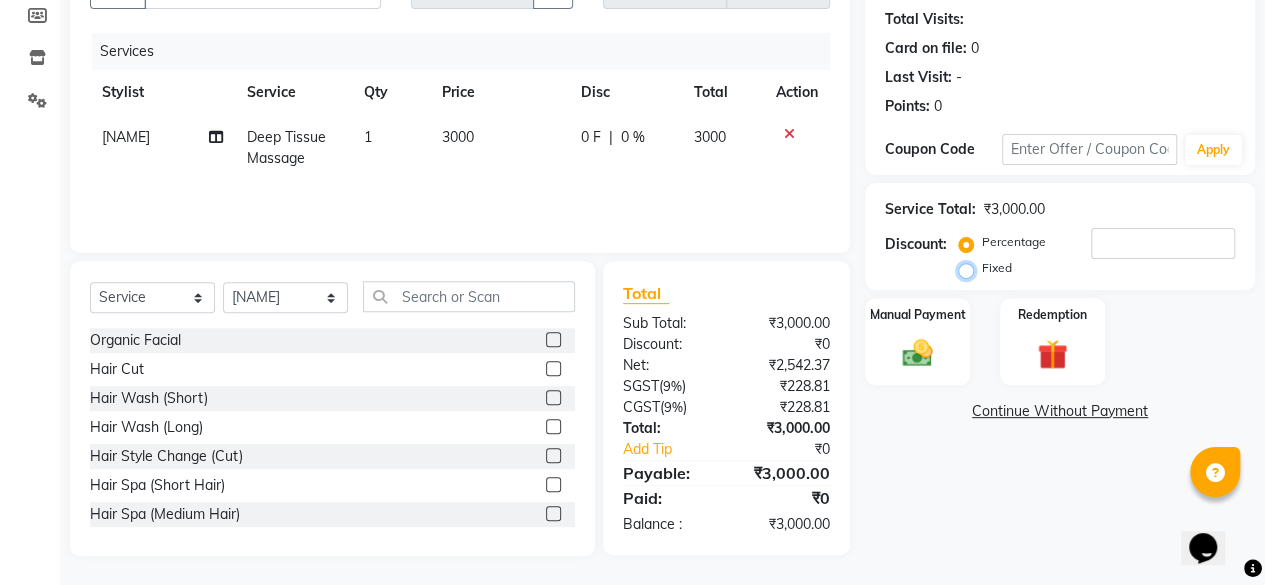 click on "Fixed" at bounding box center (970, 268) 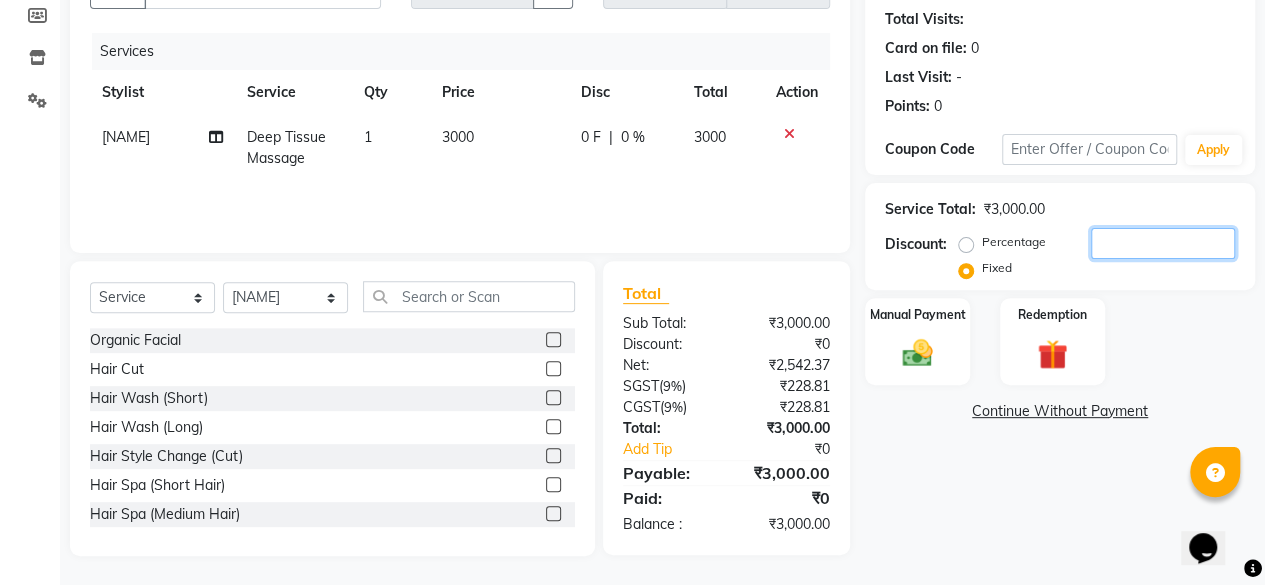 click 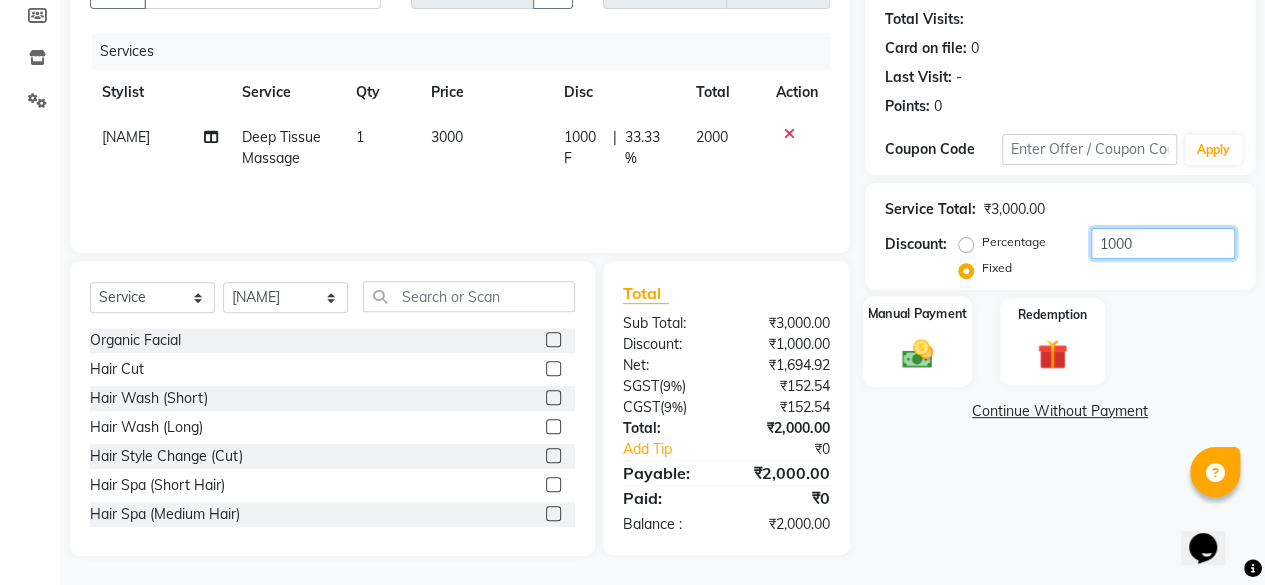 type on "1000" 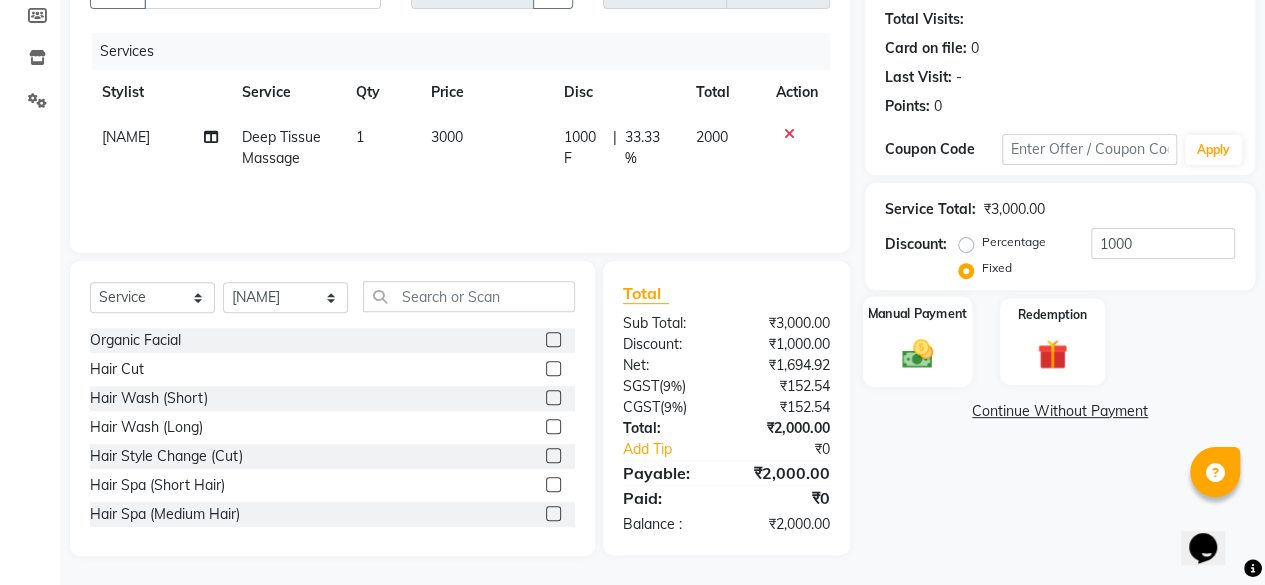 click on "Manual Payment" 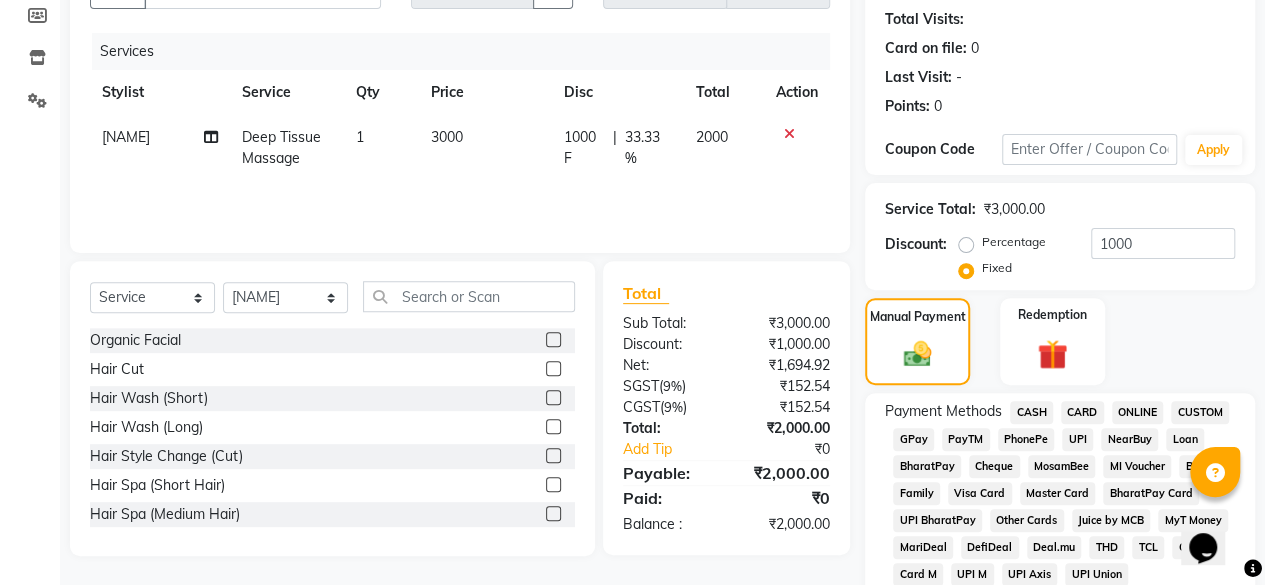 click on "CASH" 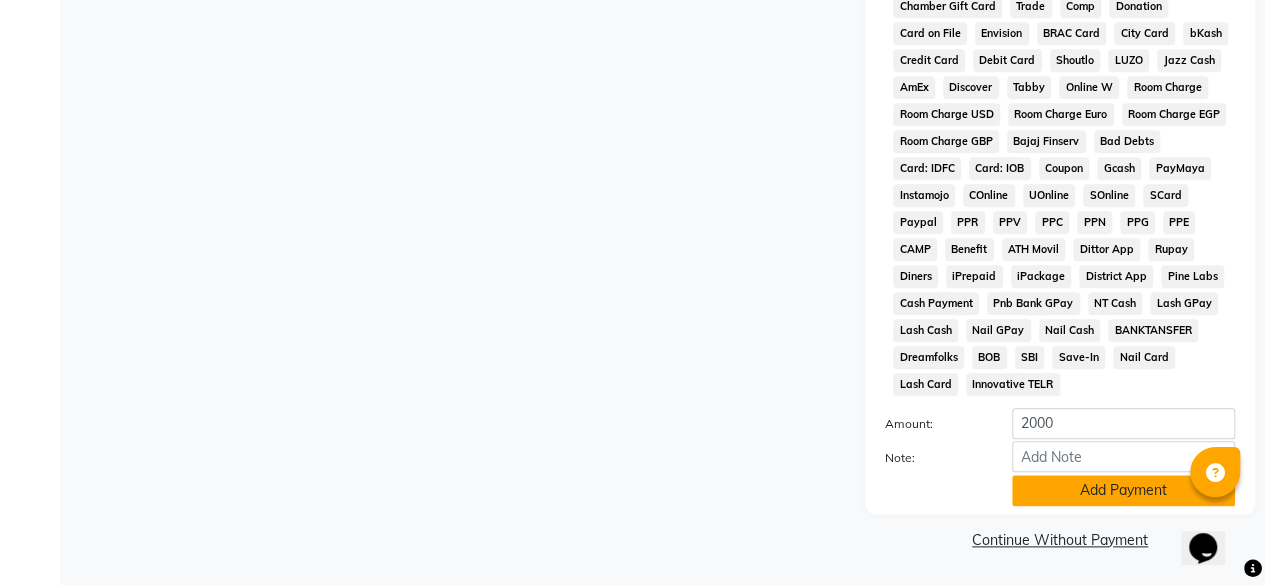 click on "Add Payment" 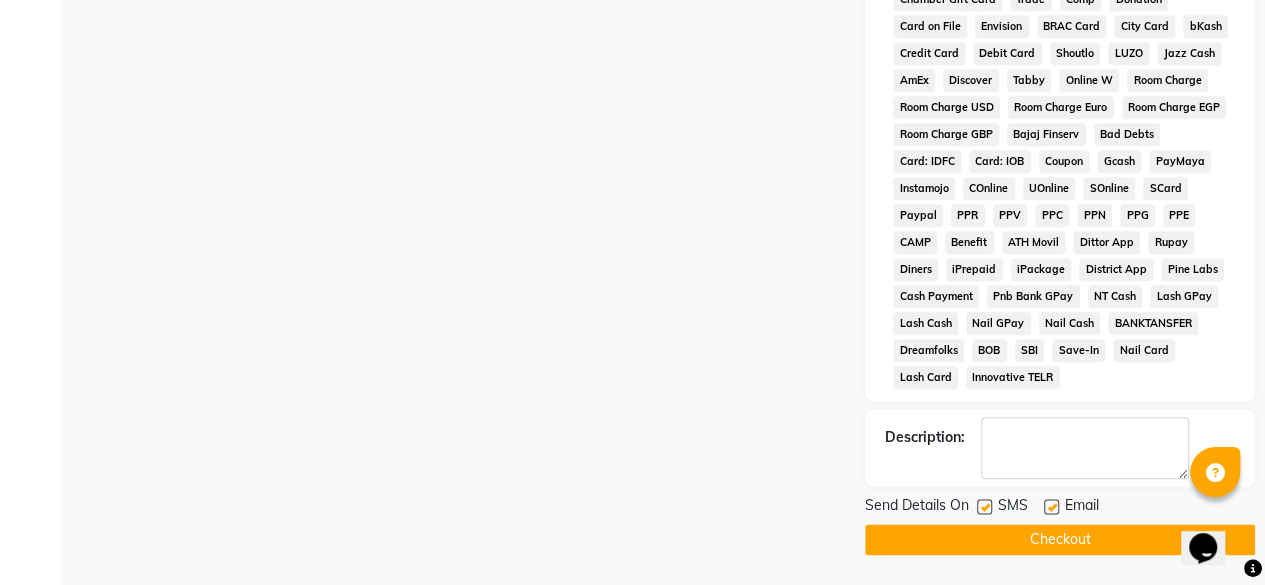 scroll, scrollTop: 930, scrollLeft: 0, axis: vertical 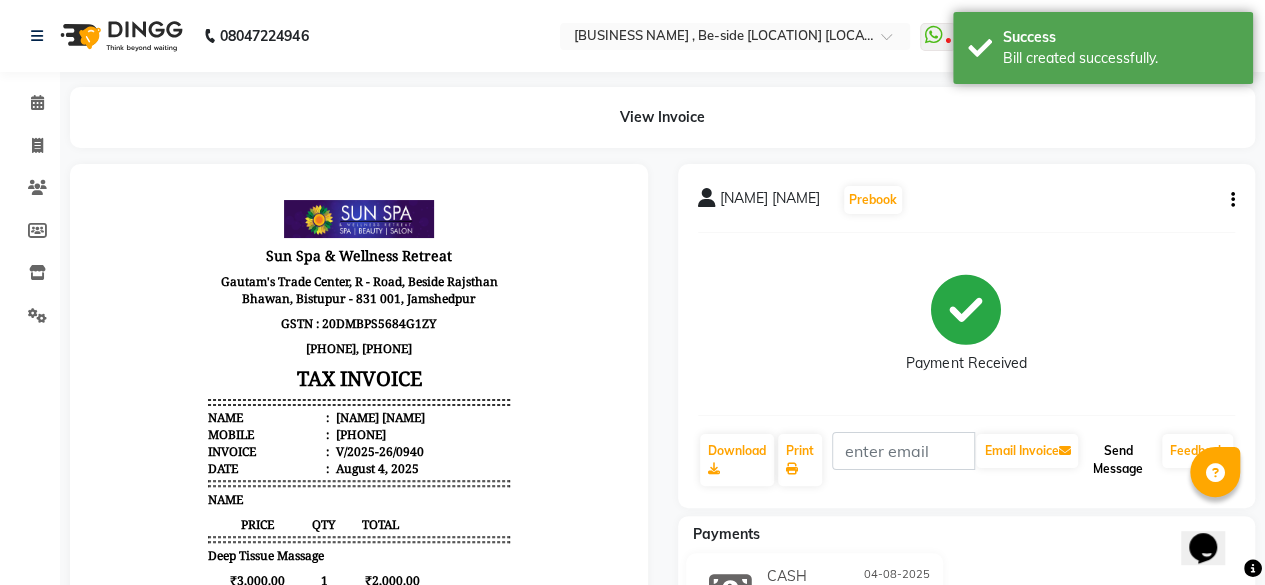 click on "Send Message" 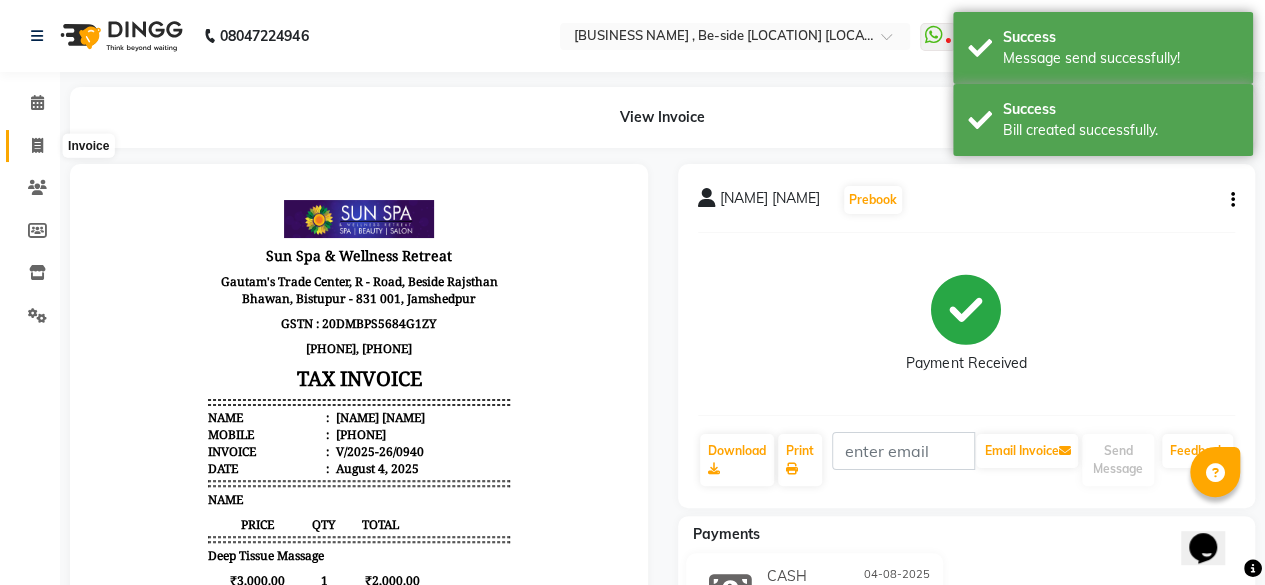 click 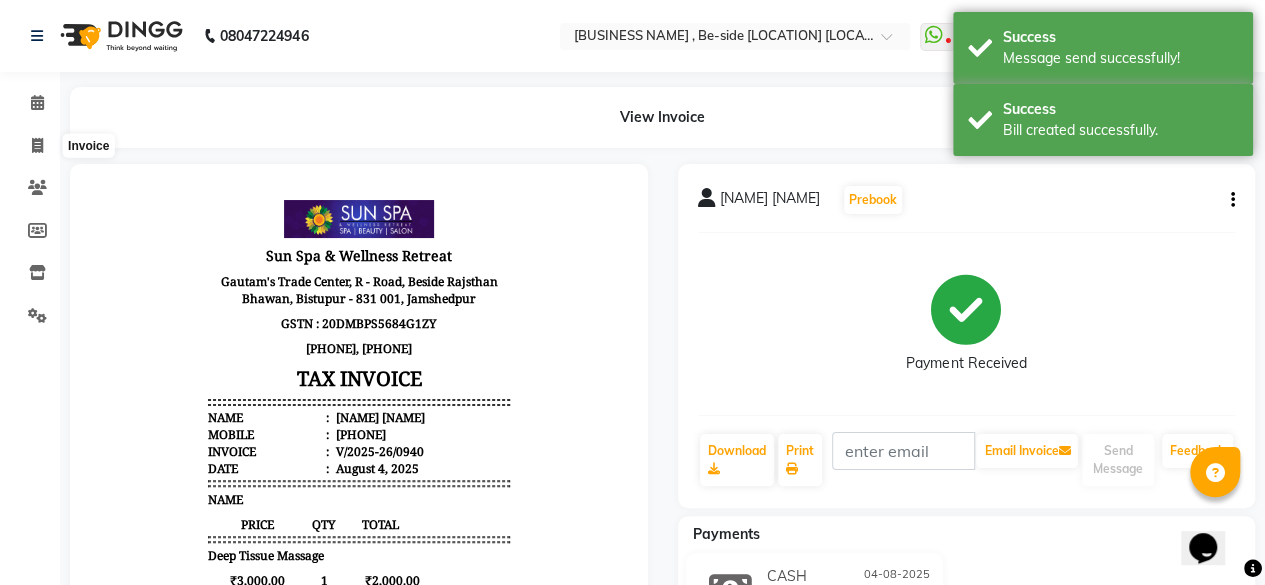 scroll, scrollTop: 15, scrollLeft: 0, axis: vertical 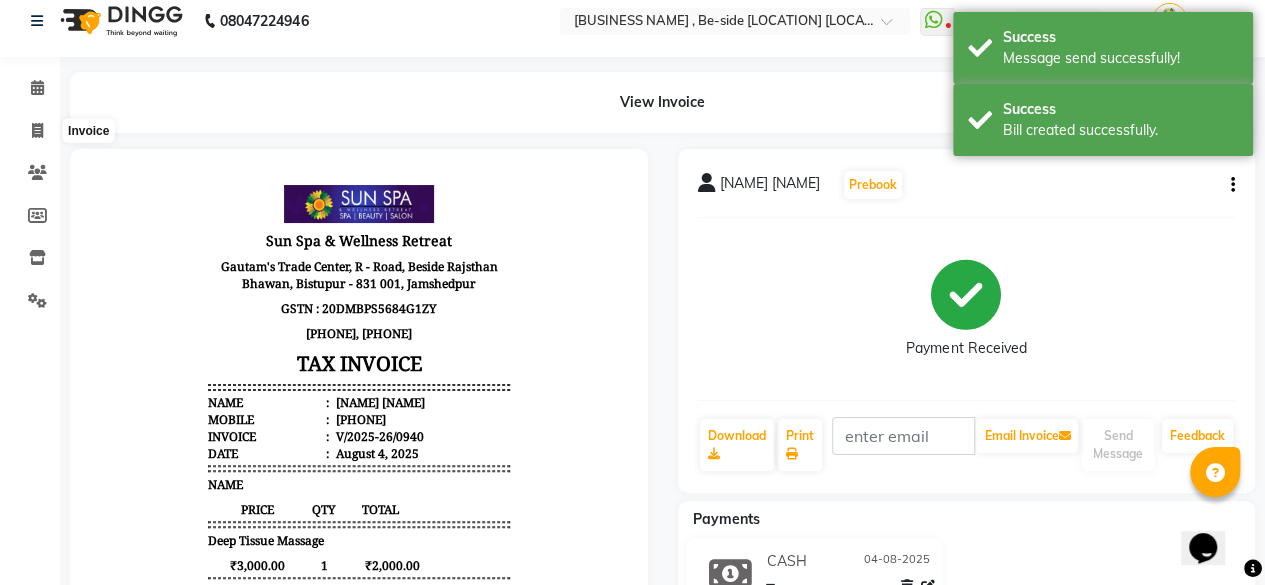 select on "service" 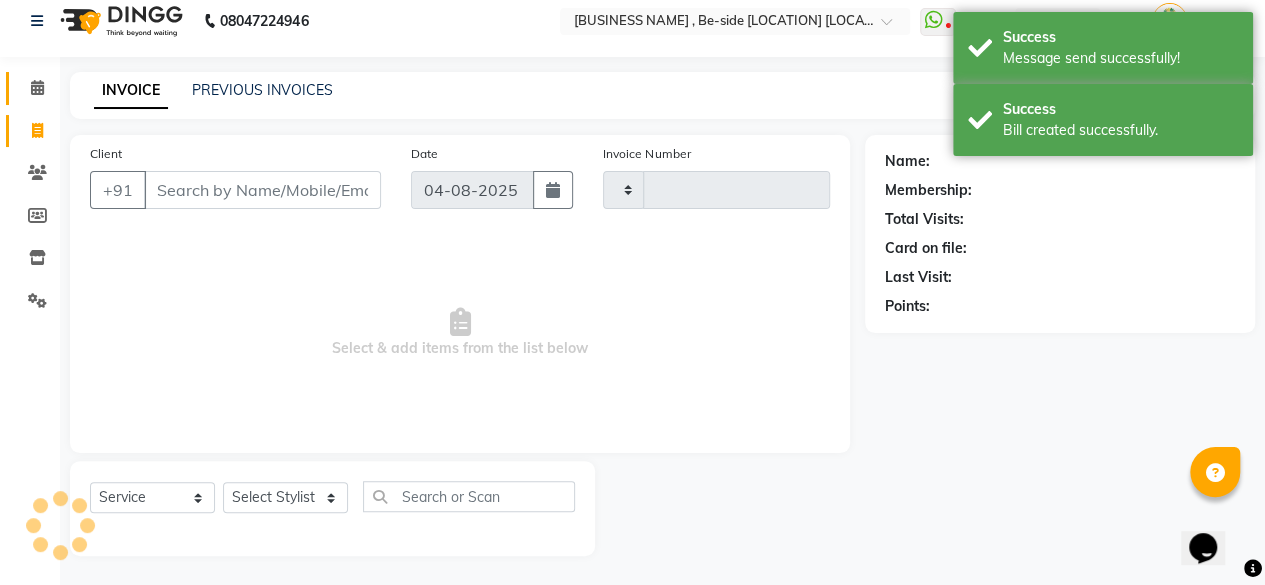 type on "0941" 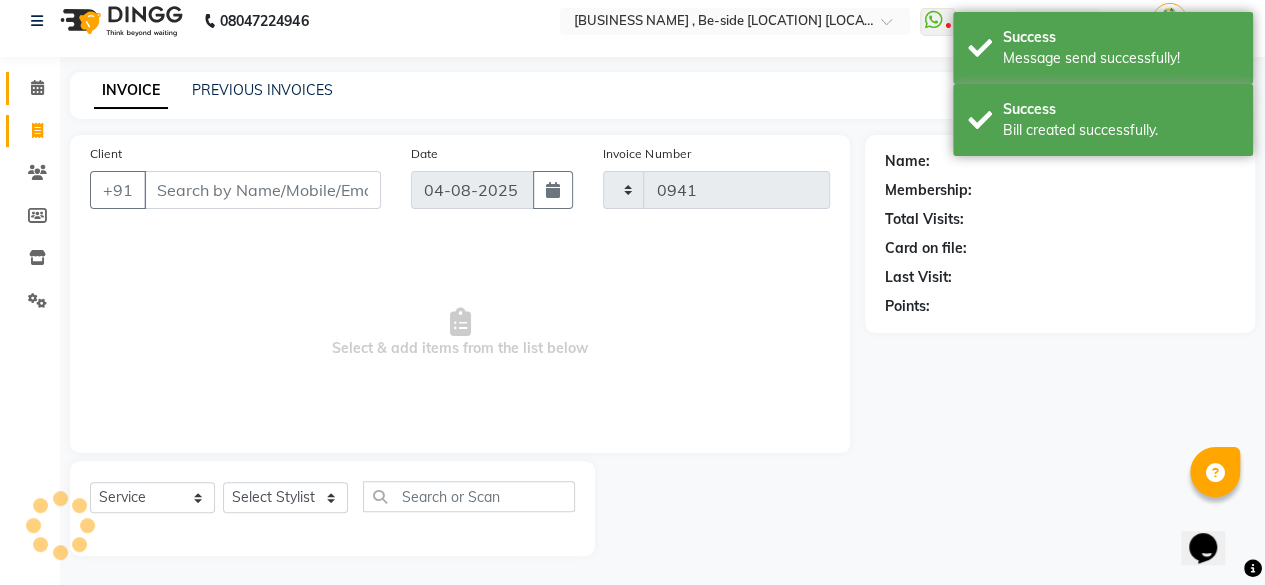 select on "5782" 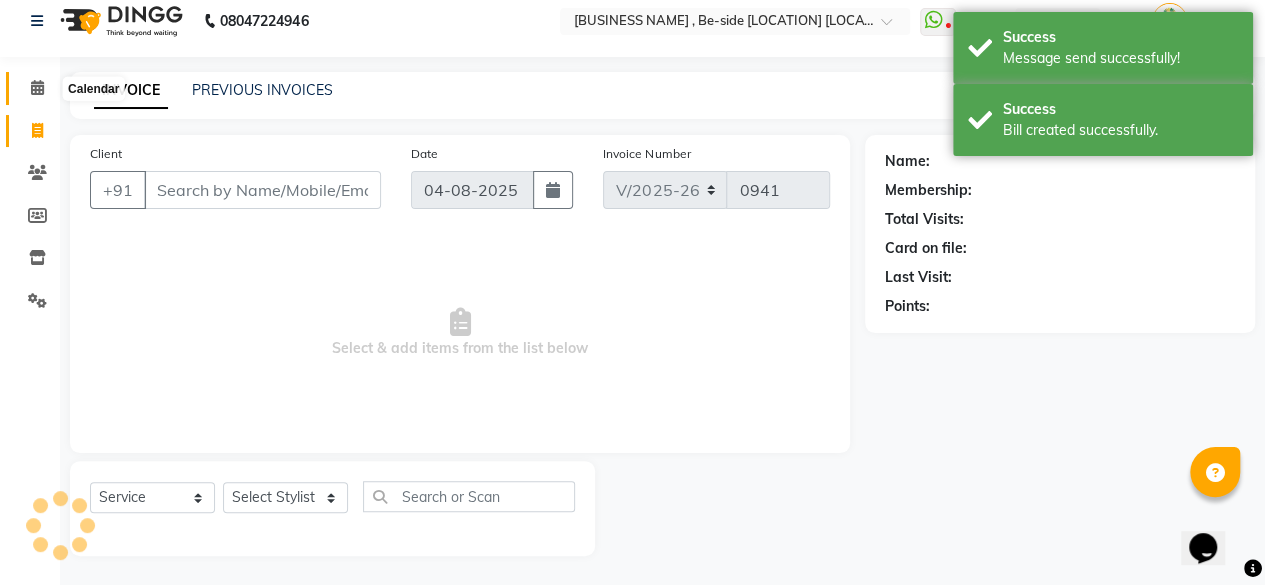 click 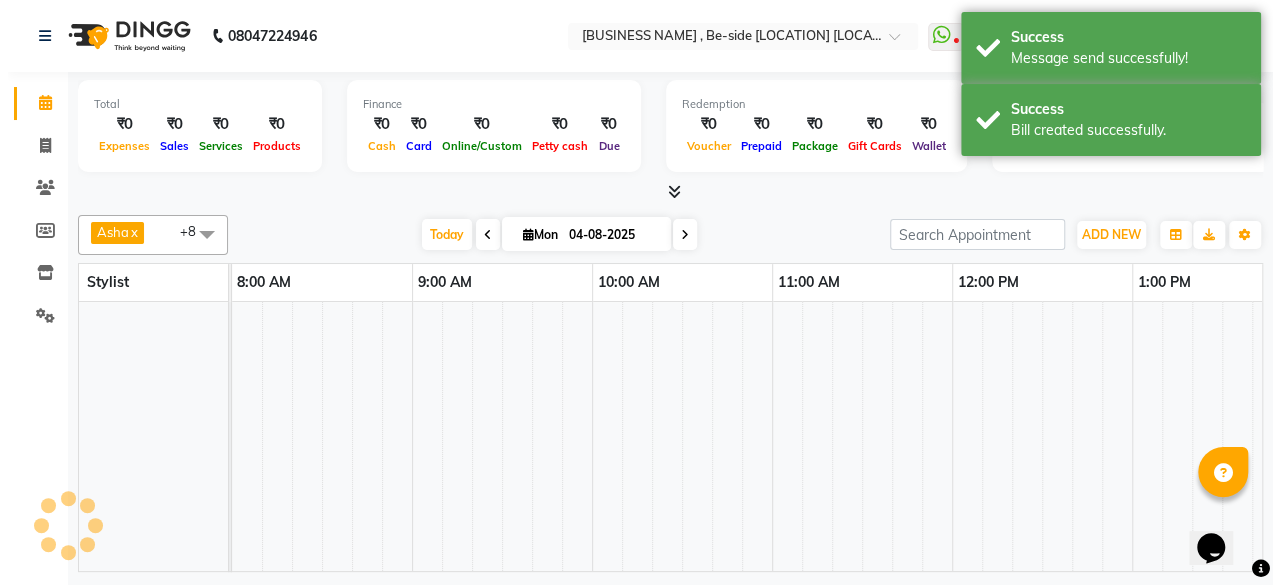 scroll, scrollTop: 0, scrollLeft: 0, axis: both 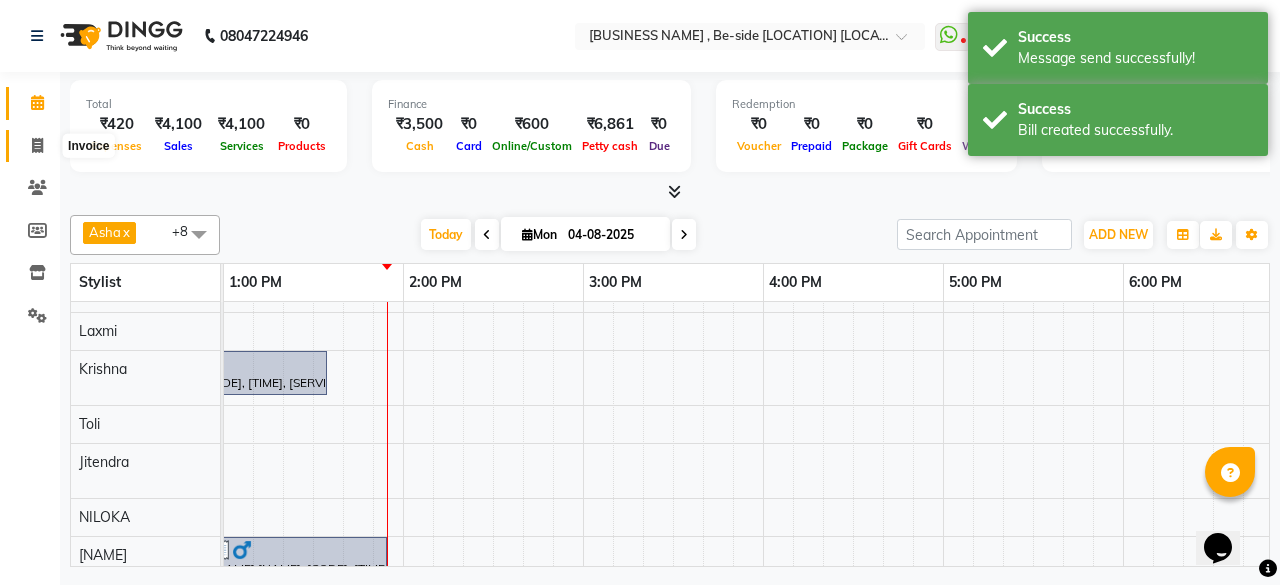 click 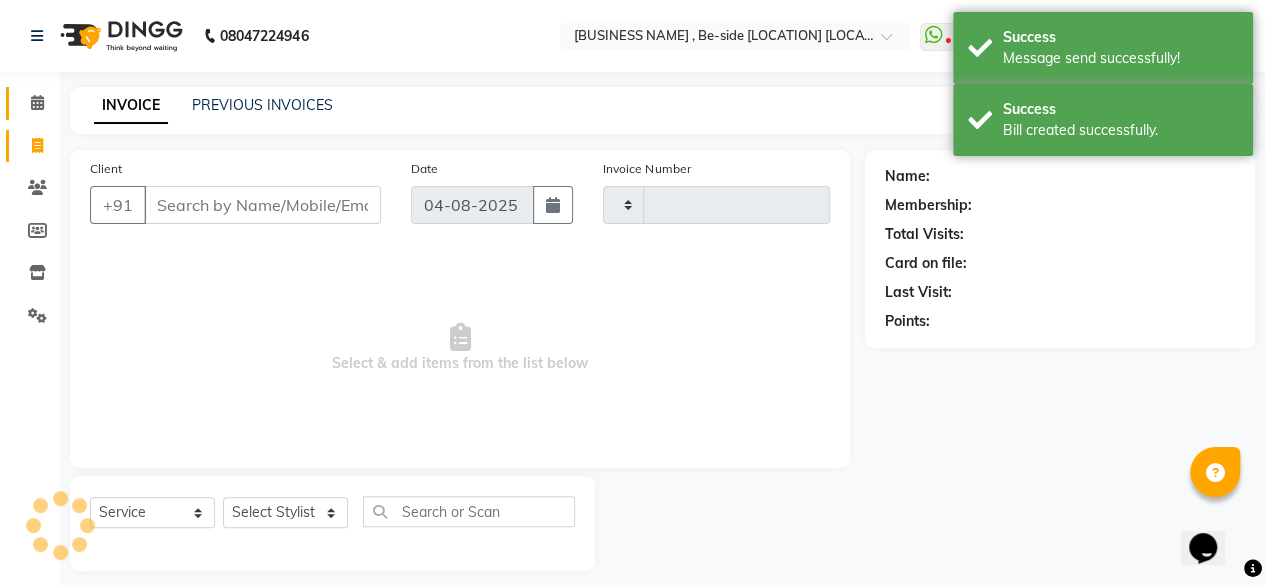 type on "0941" 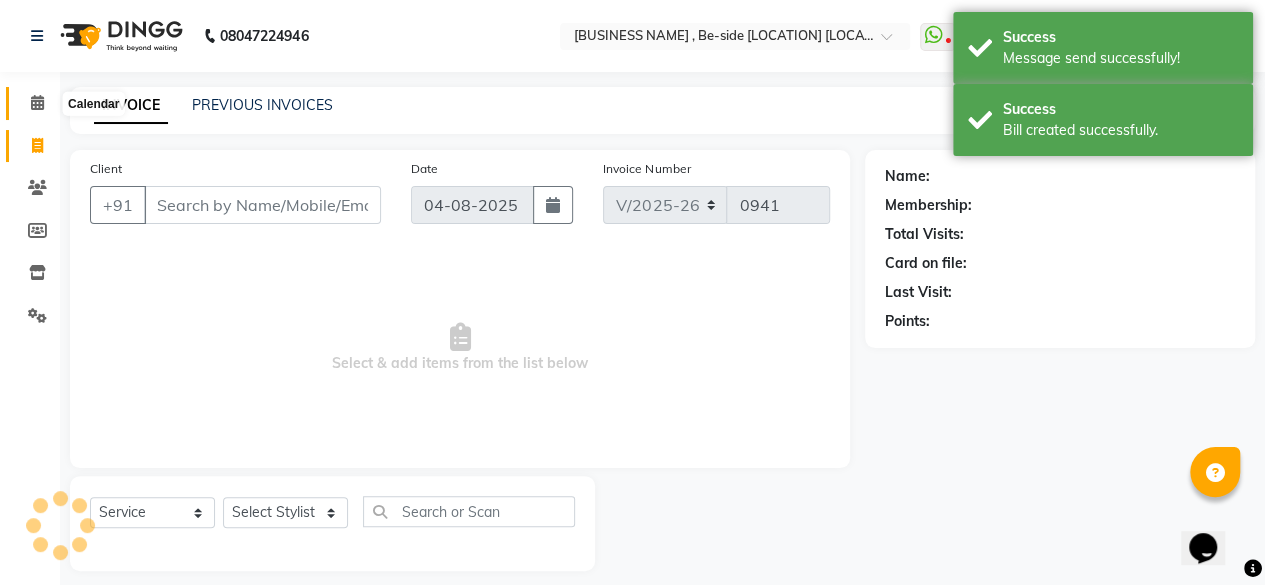 click 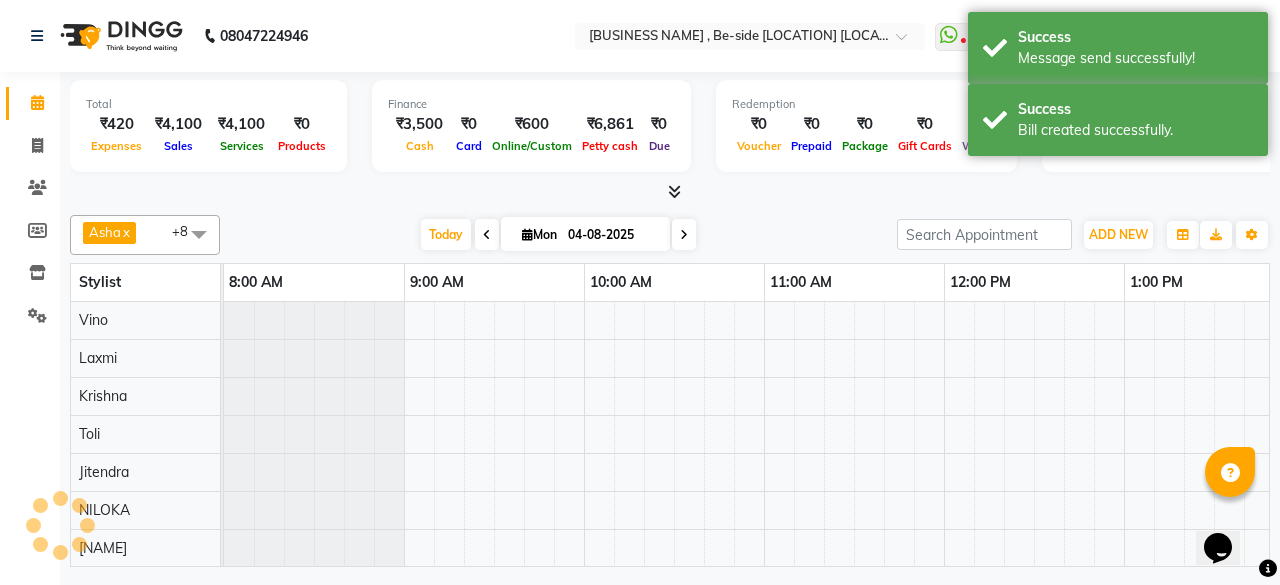 scroll, scrollTop: 0, scrollLeft: 0, axis: both 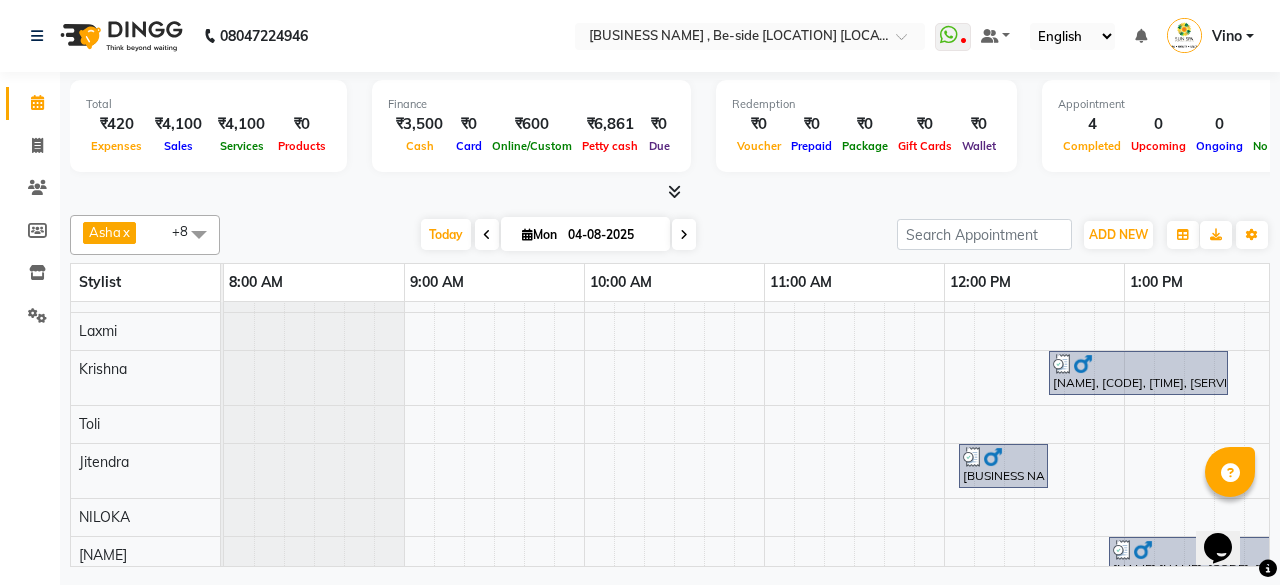 click at bounding box center (674, 191) 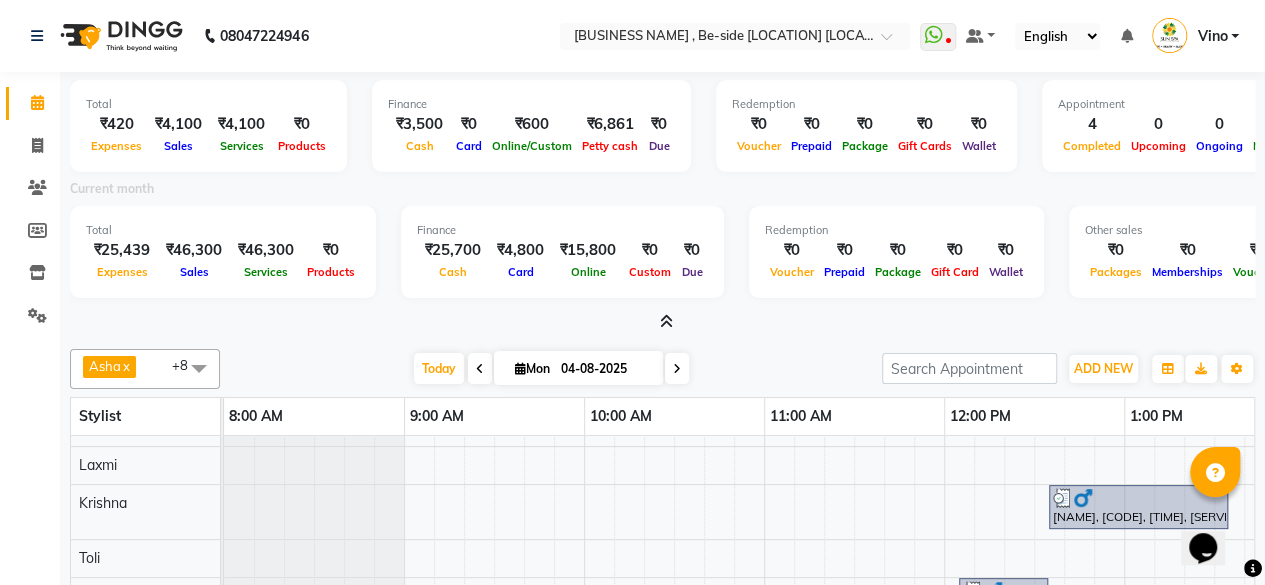 click at bounding box center (666, 321) 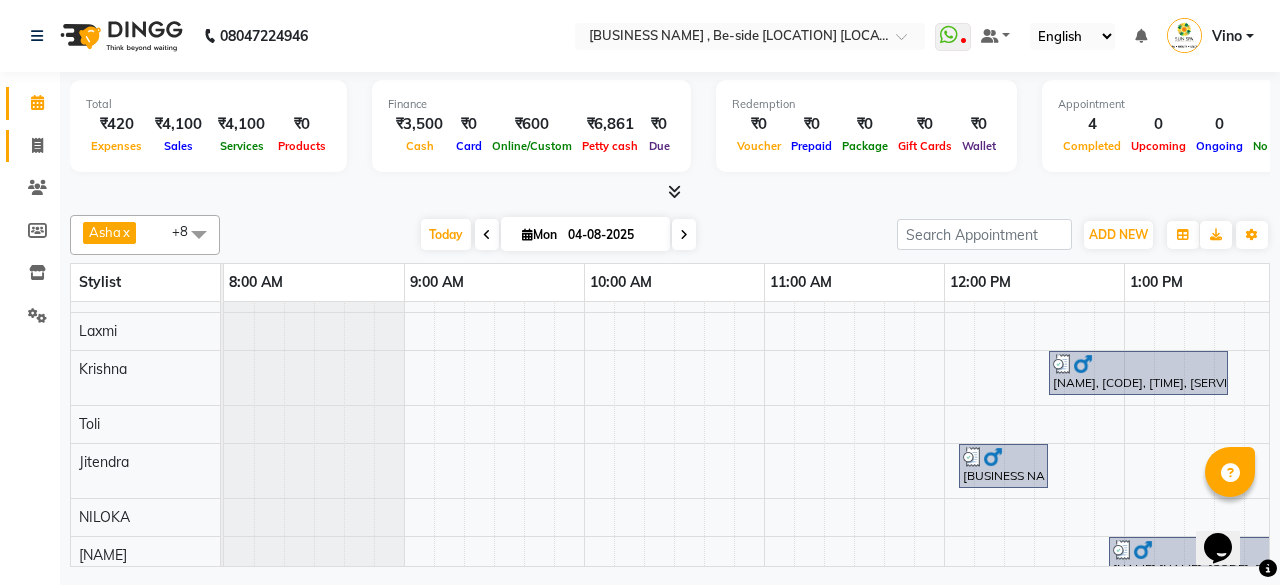 click on "Invoice" 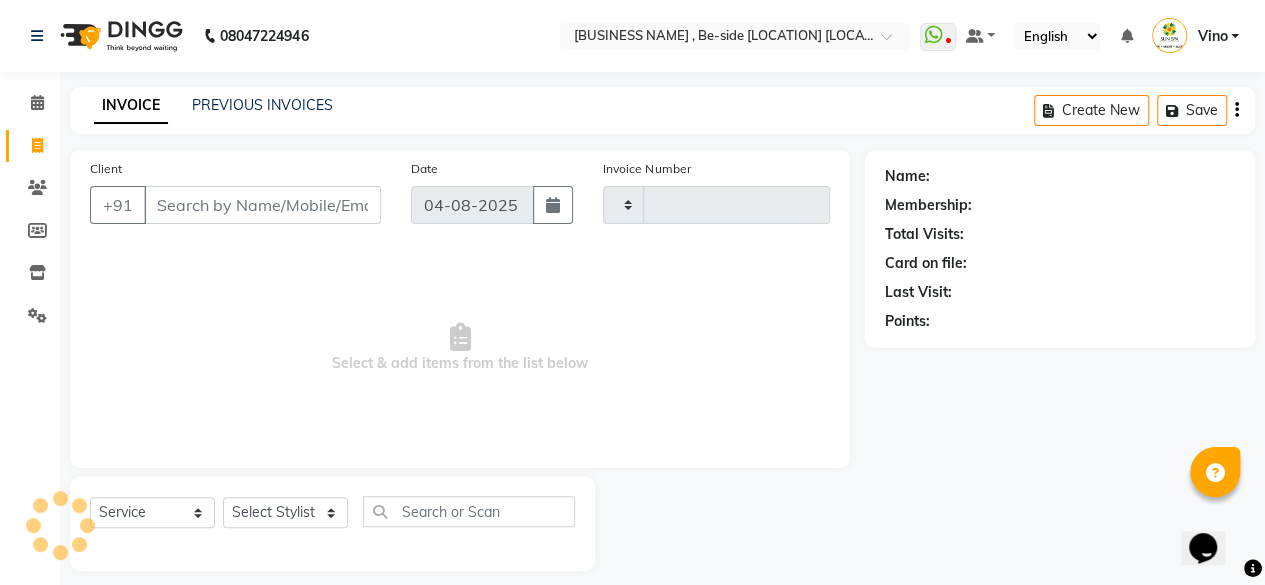 type on "0941" 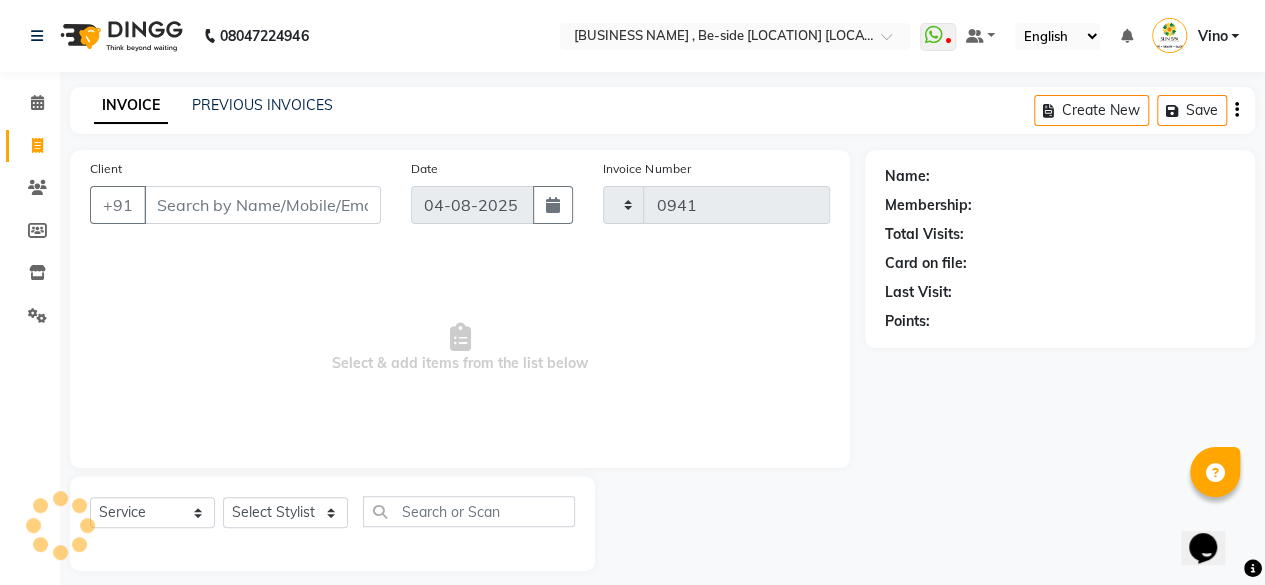 select on "5782" 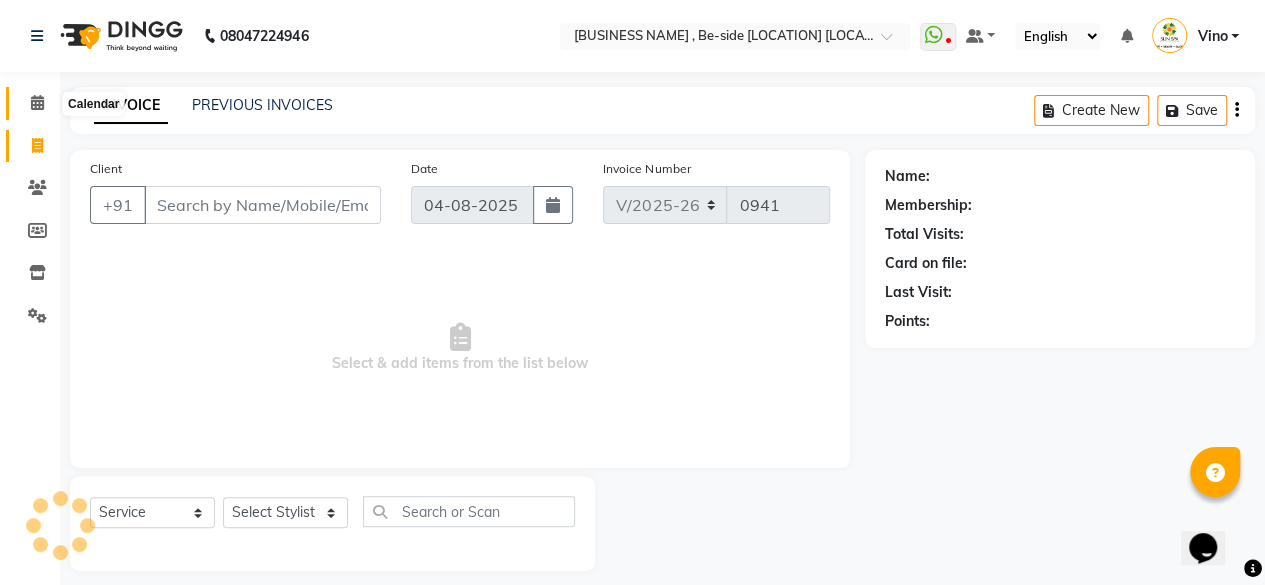 click 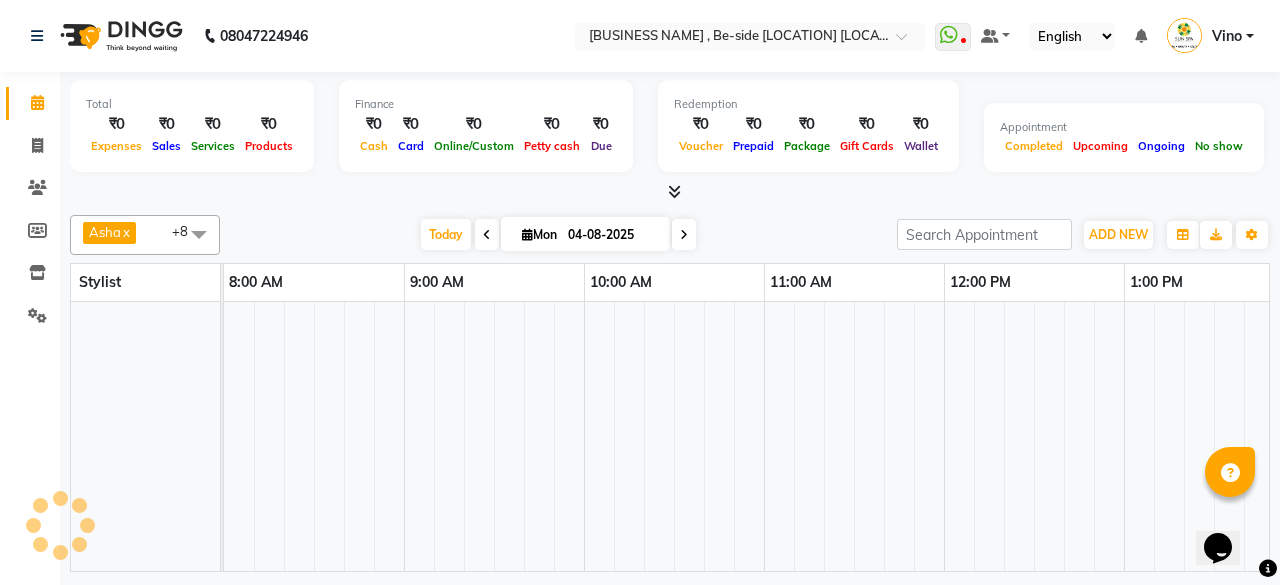 scroll, scrollTop: 0, scrollLeft: 0, axis: both 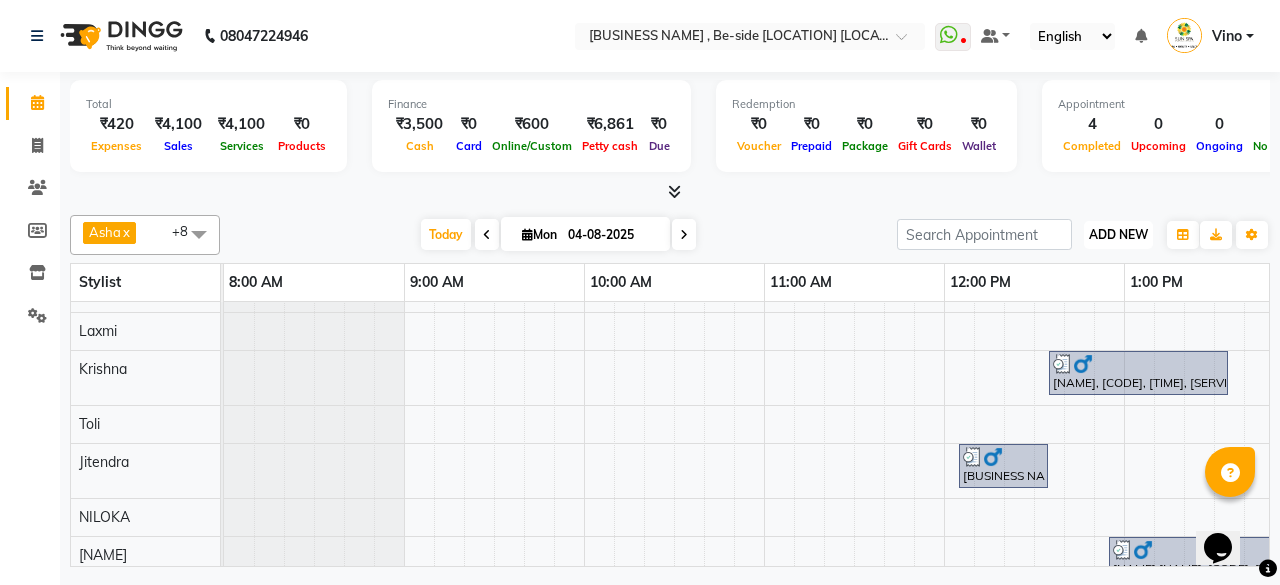 click on "ADD NEW" at bounding box center [1118, 234] 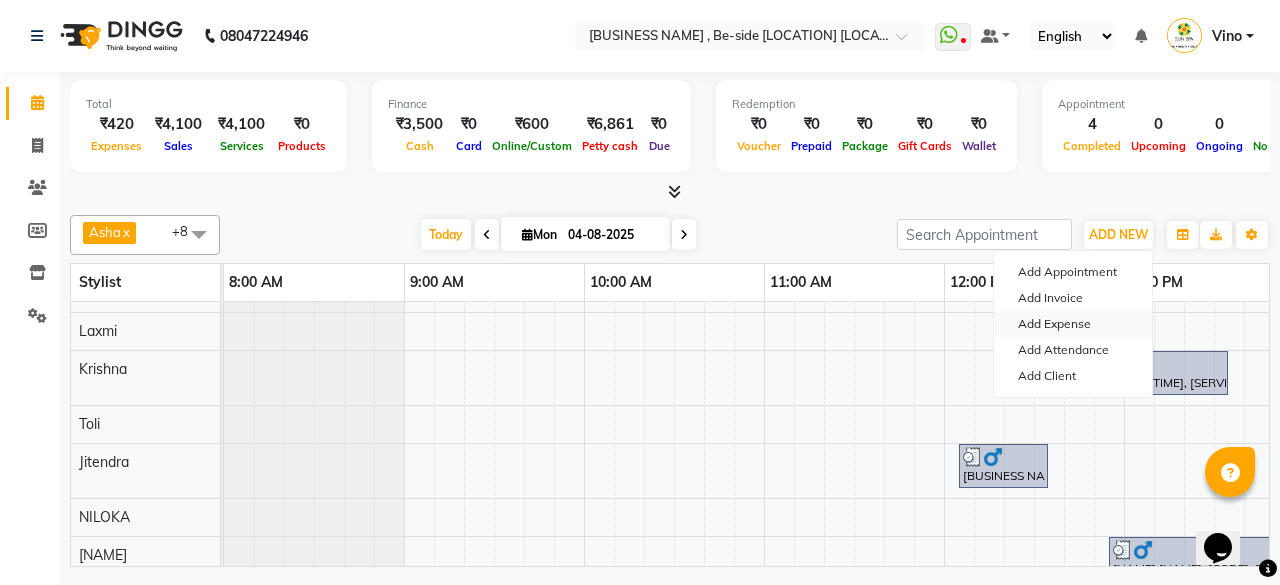 click on "Add Expense" at bounding box center [1073, 324] 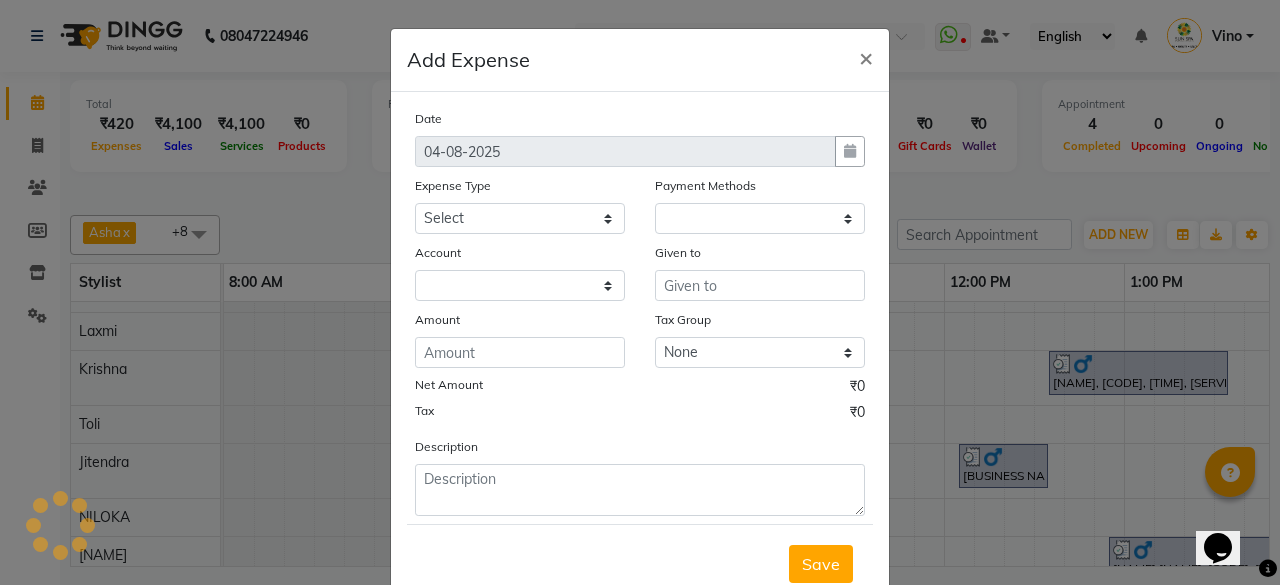 select on "1" 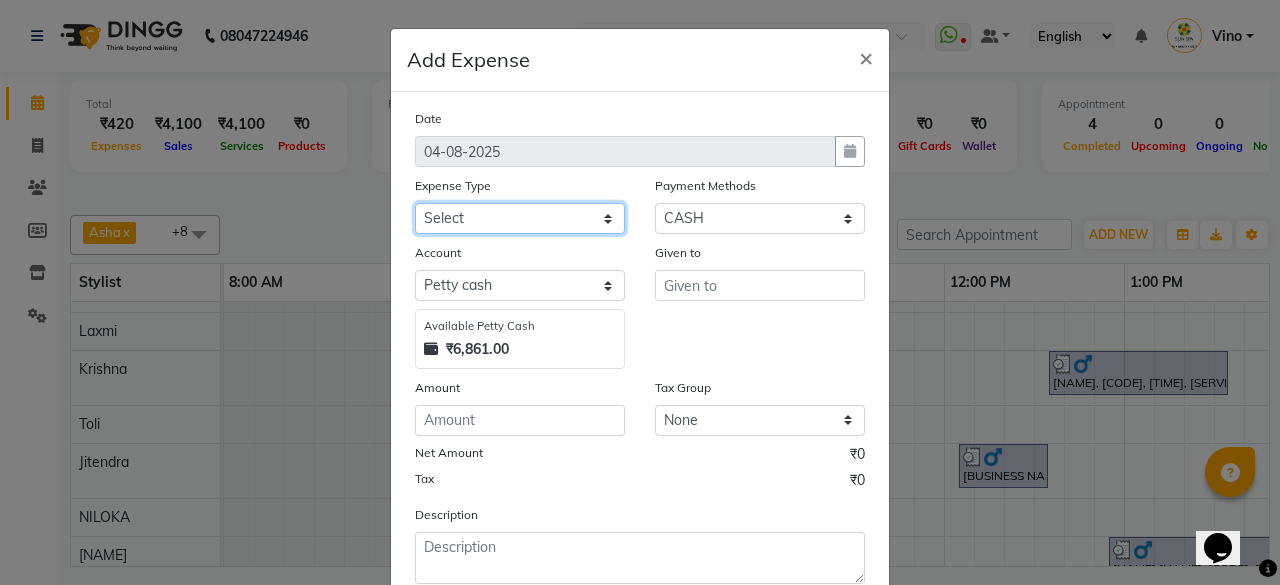 click on "Select Advance Salary Bank charges Car maintenance  Cash transfer to bank Cash transfer to hub Client Snacks Events Expance Fuel Incentive JUSTDAIL Loan Repayment Maintenance Marketing Miscellaneous [NAME] Other Pantry Product Room Rent staff Salary Shop Rent Staff Snacks Tax Tea & Refreshment Utilities" 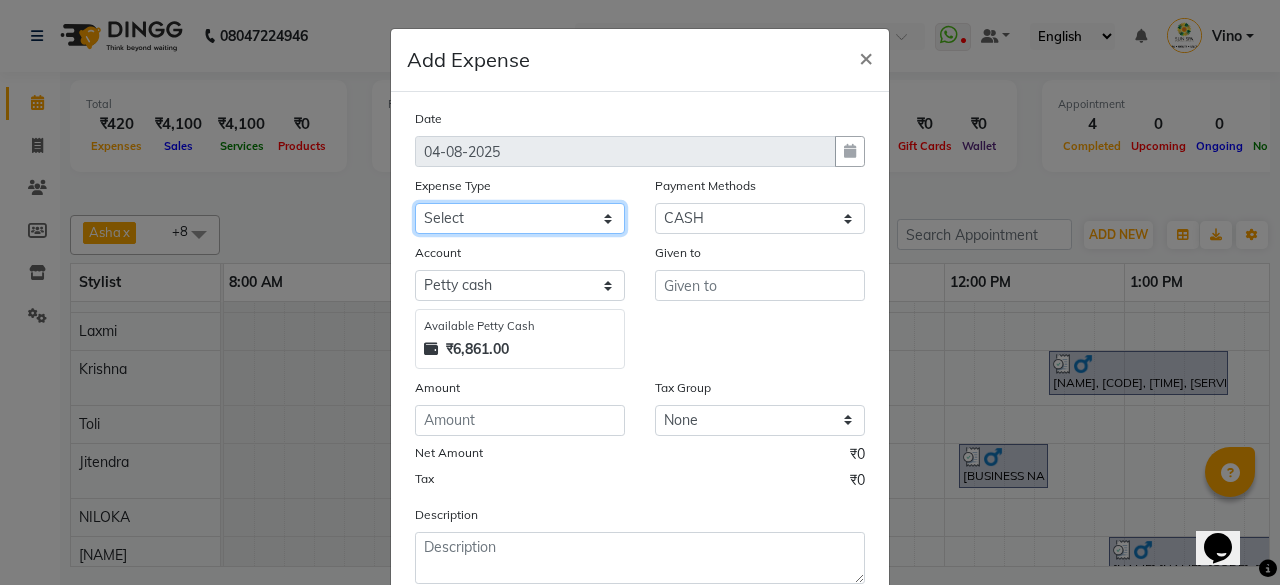 select on "12831" 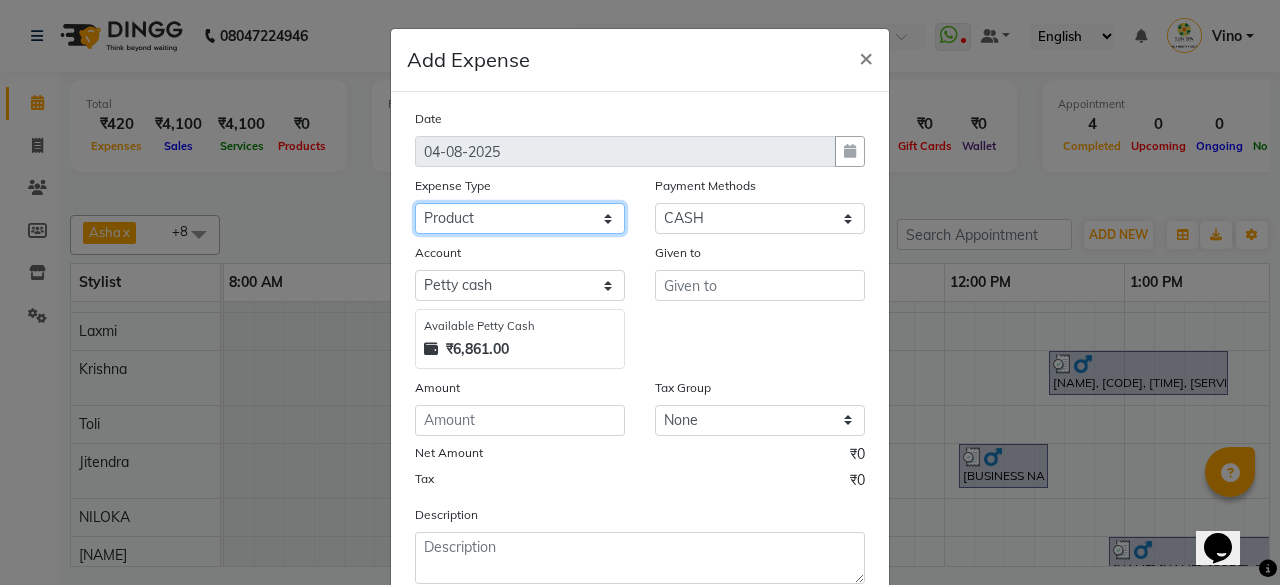 click on "Select Advance Salary Bank charges Car maintenance  Cash transfer to bank Cash transfer to hub Client Snacks Events Expance Fuel Incentive JUSTDAIL Loan Repayment Maintenance Marketing Miscellaneous [NAME] Other Pantry Product Room Rent staff Salary Shop Rent Staff Snacks Tax Tea & Refreshment Utilities" 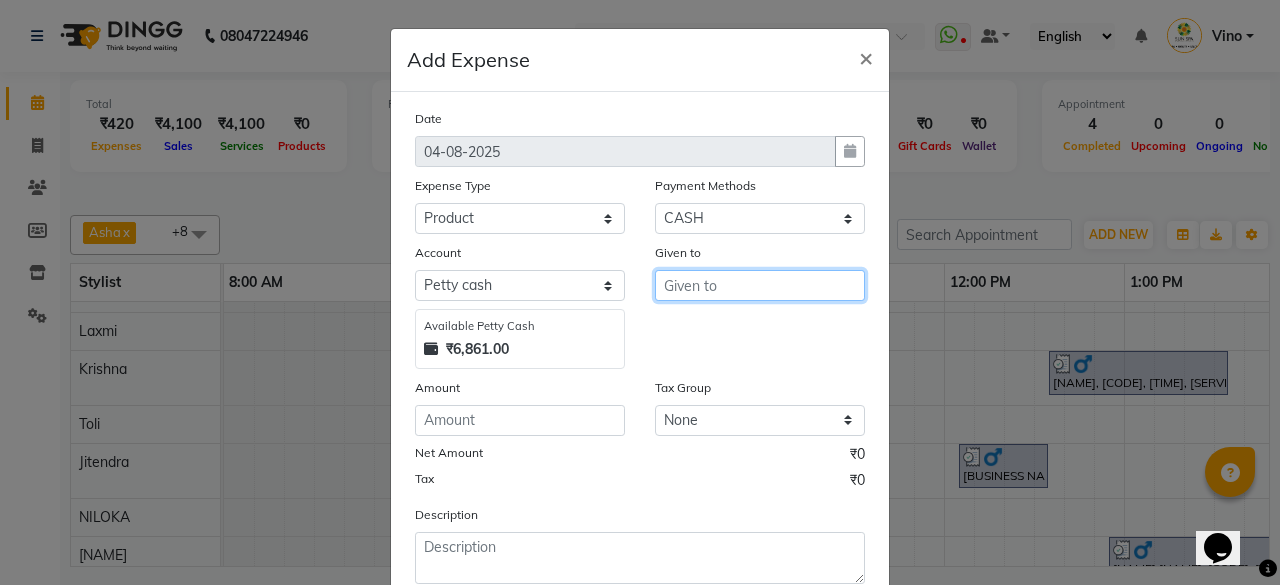 click at bounding box center [760, 285] 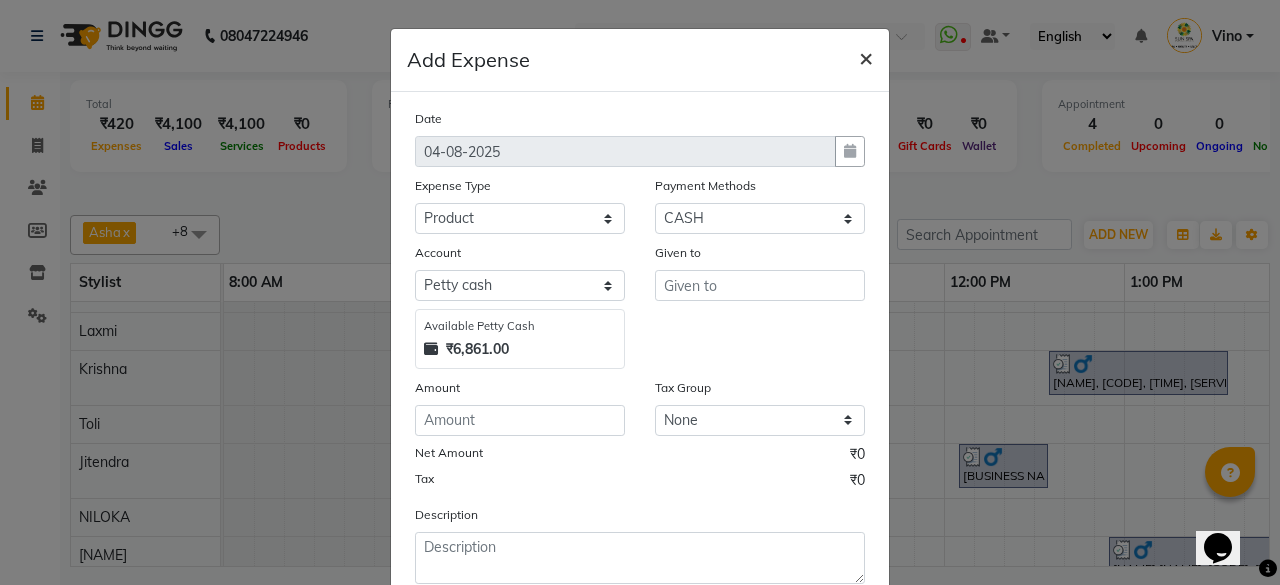 click on "×" 